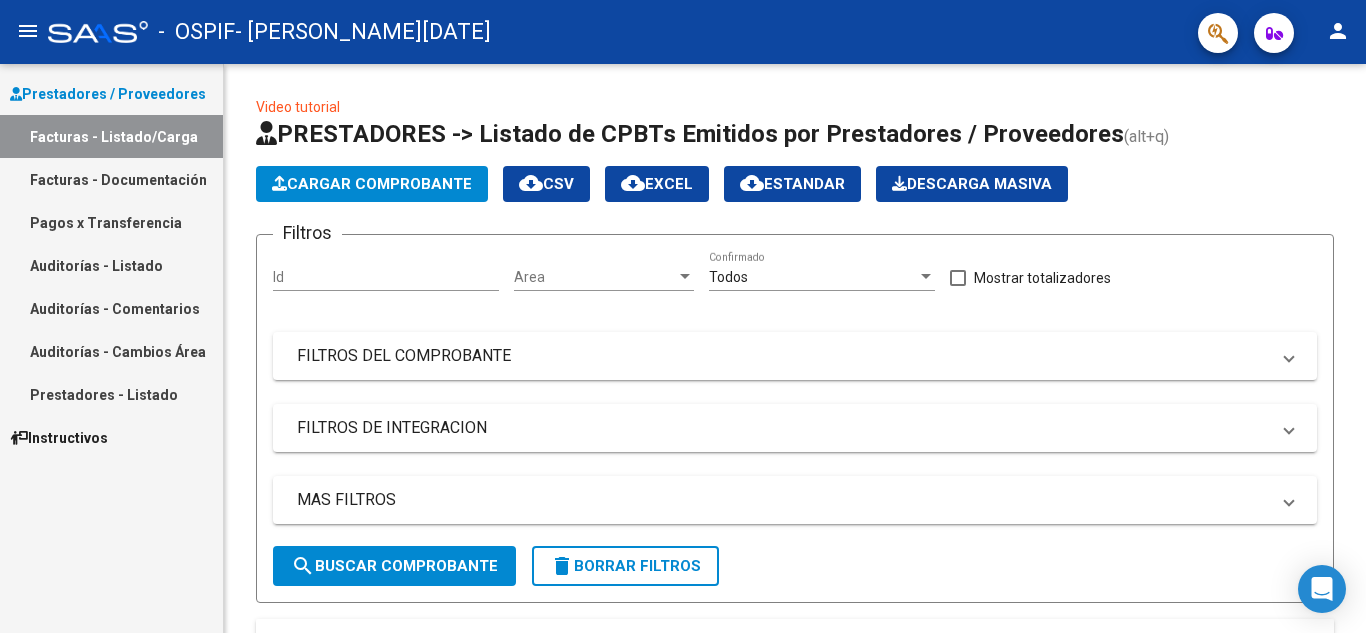 scroll, scrollTop: 0, scrollLeft: 0, axis: both 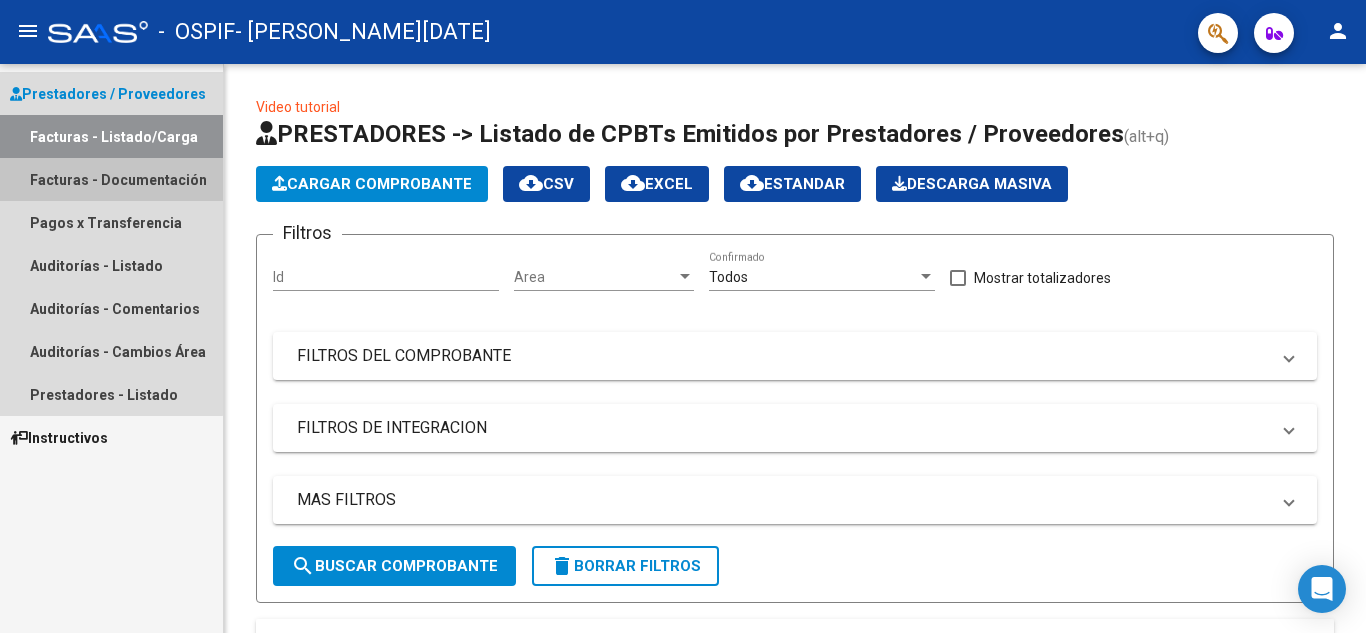 click on "Facturas - Documentación" at bounding box center [111, 179] 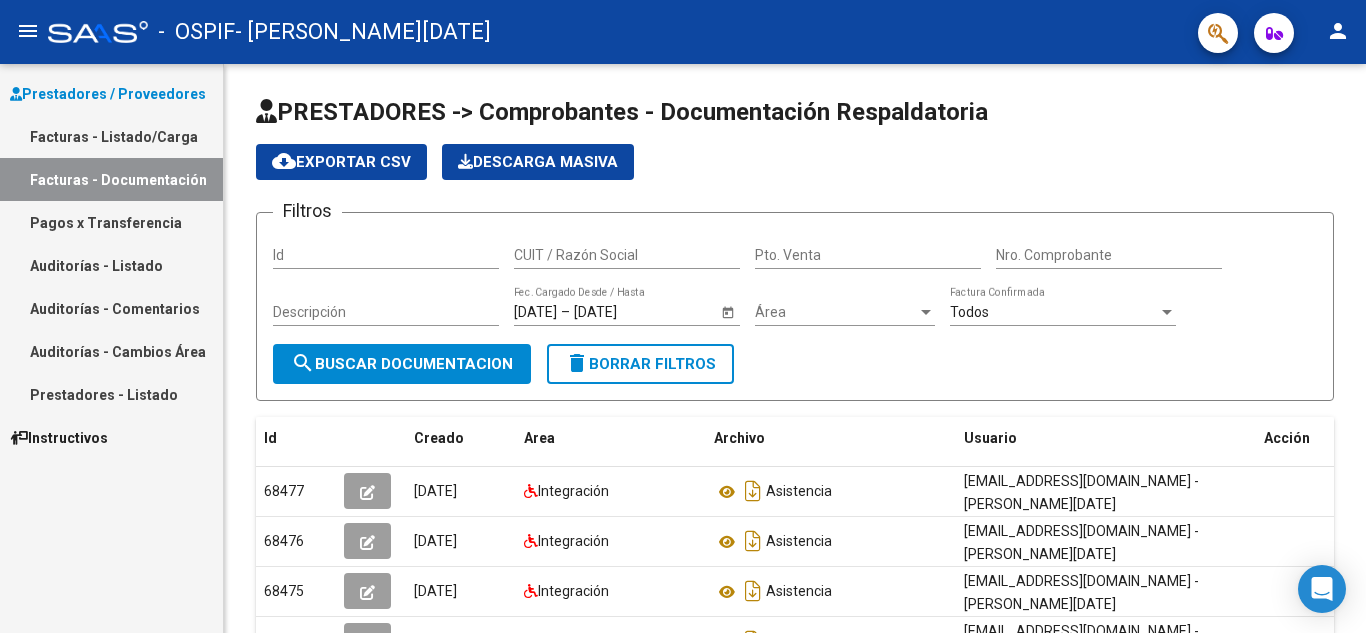 click on "Pagos x Transferencia" at bounding box center (111, 222) 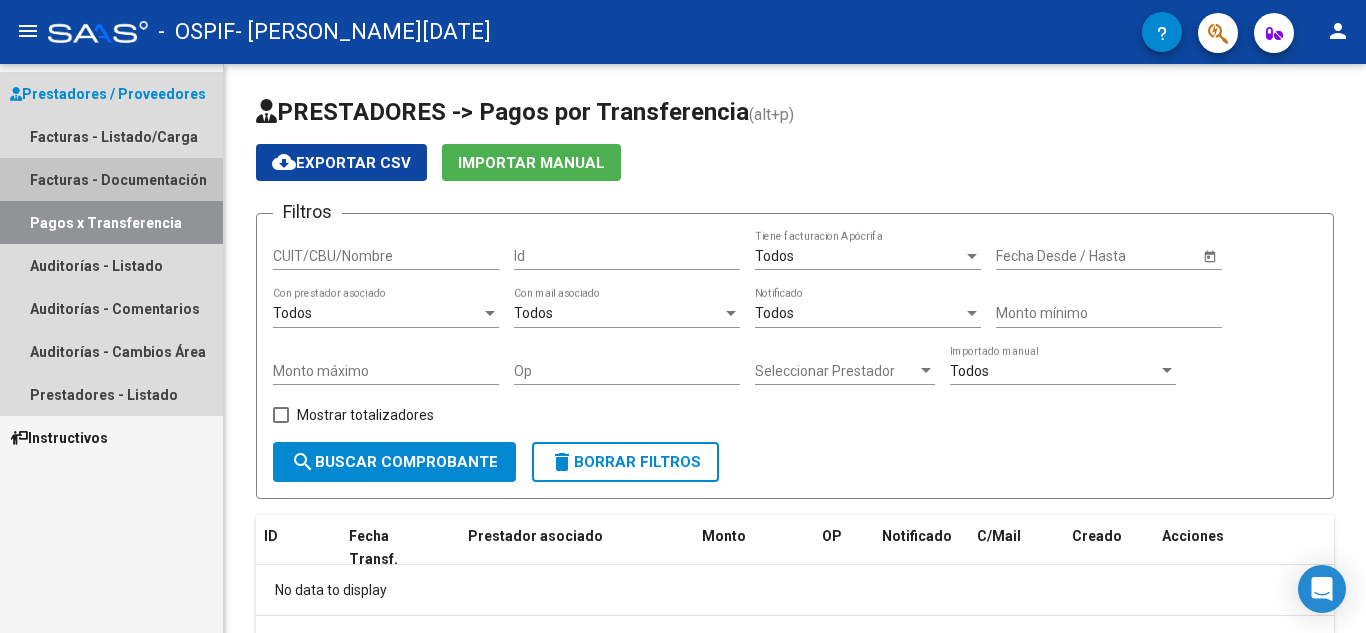click on "Facturas - Documentación" at bounding box center (111, 179) 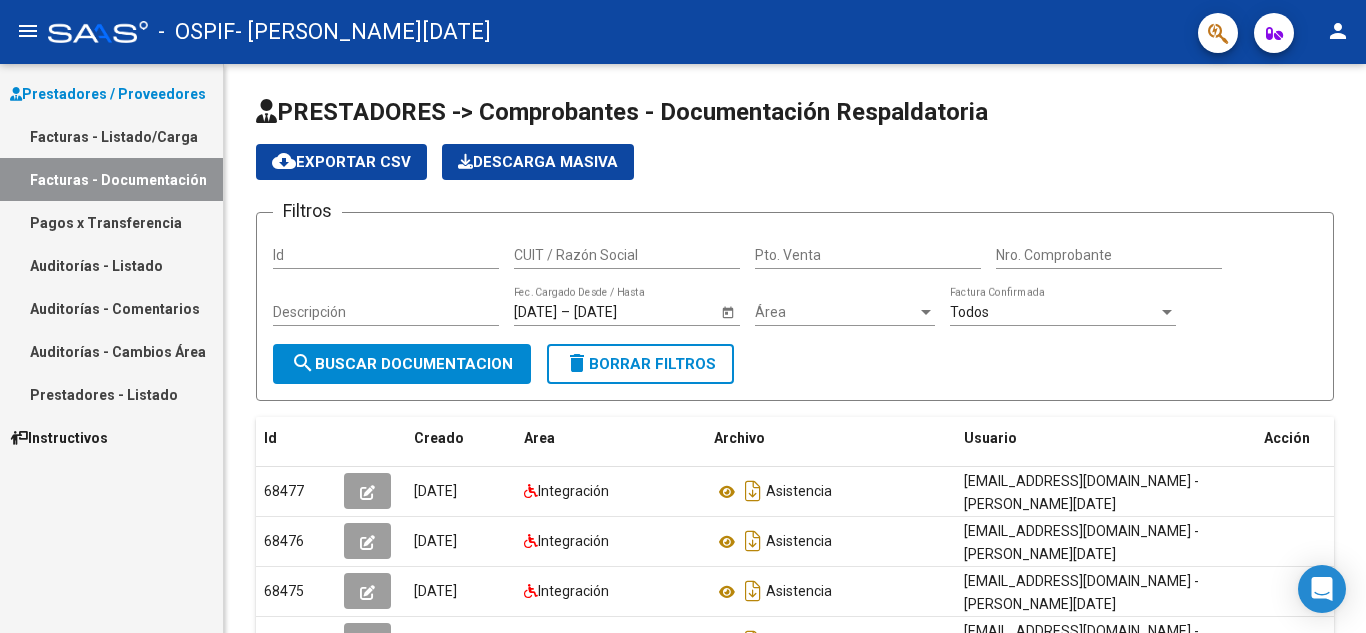 click on "Facturas - Listado/Carga" at bounding box center (111, 136) 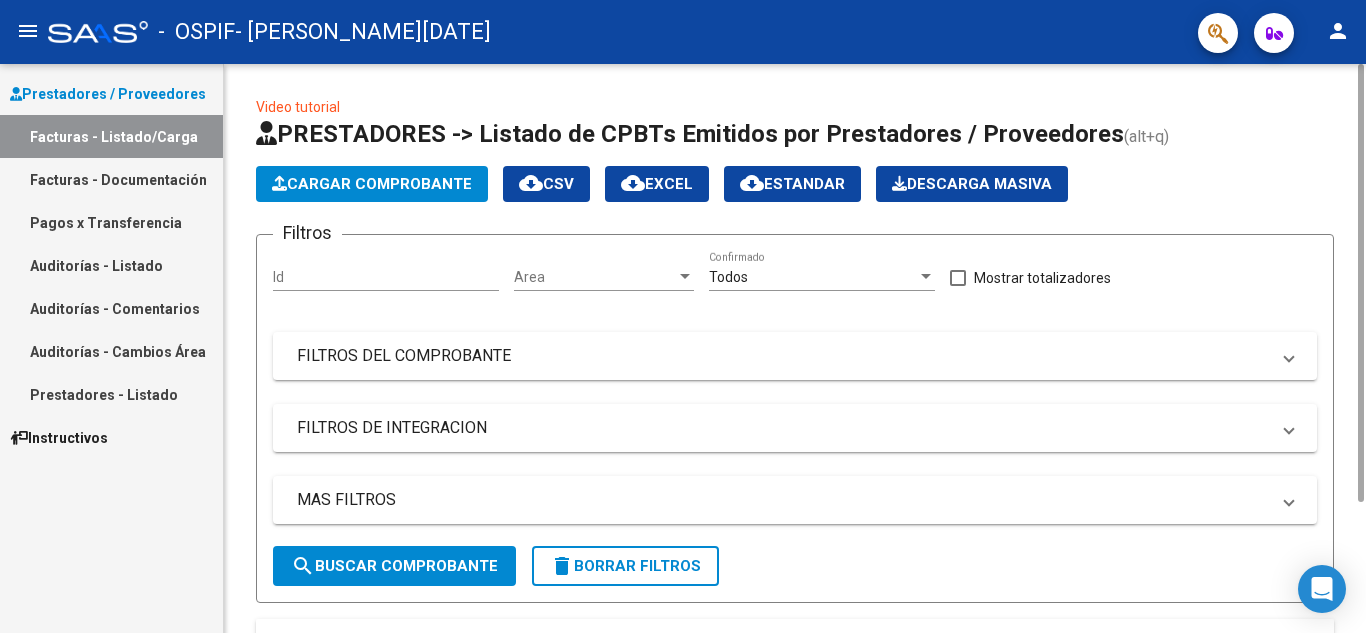 click on "Cargar Comprobante" 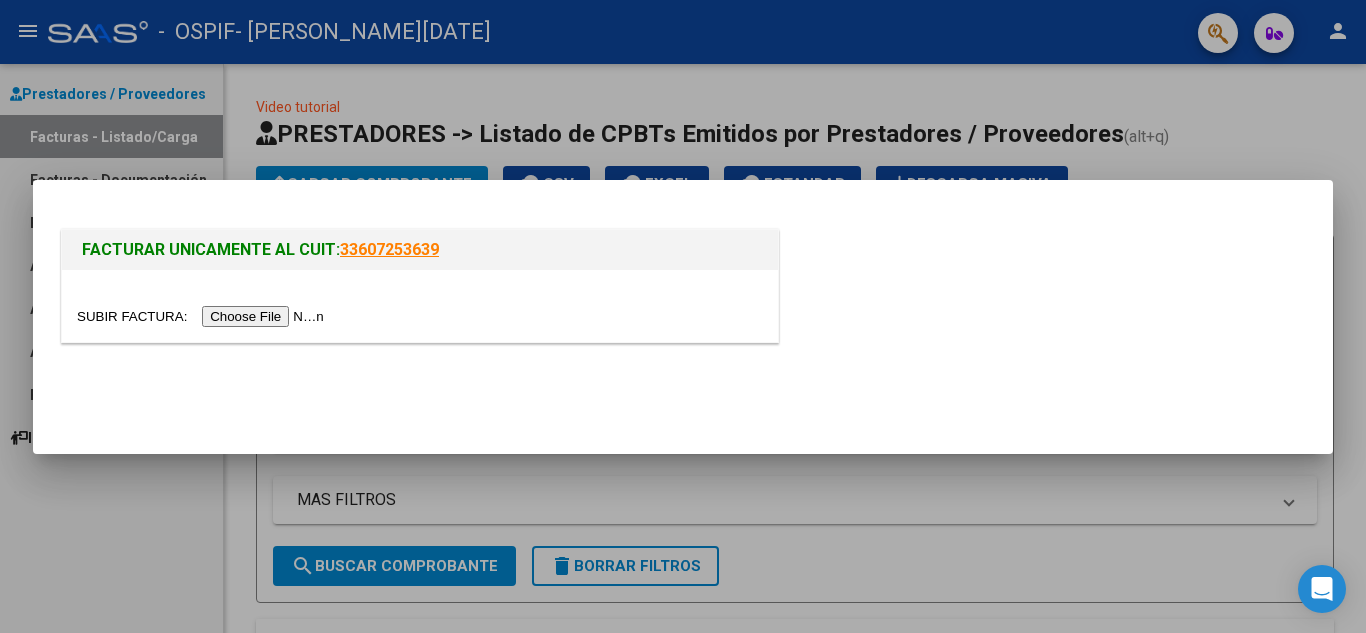 click at bounding box center [203, 316] 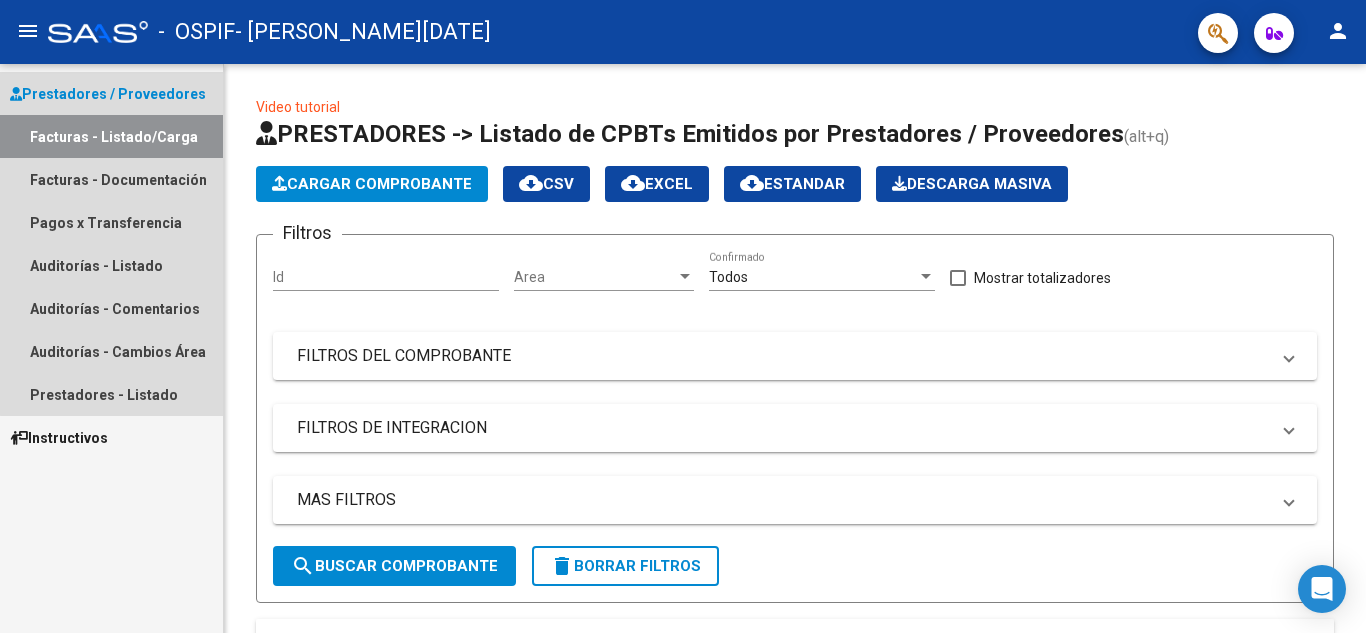 click on "Prestadores / Proveedores" at bounding box center [108, 94] 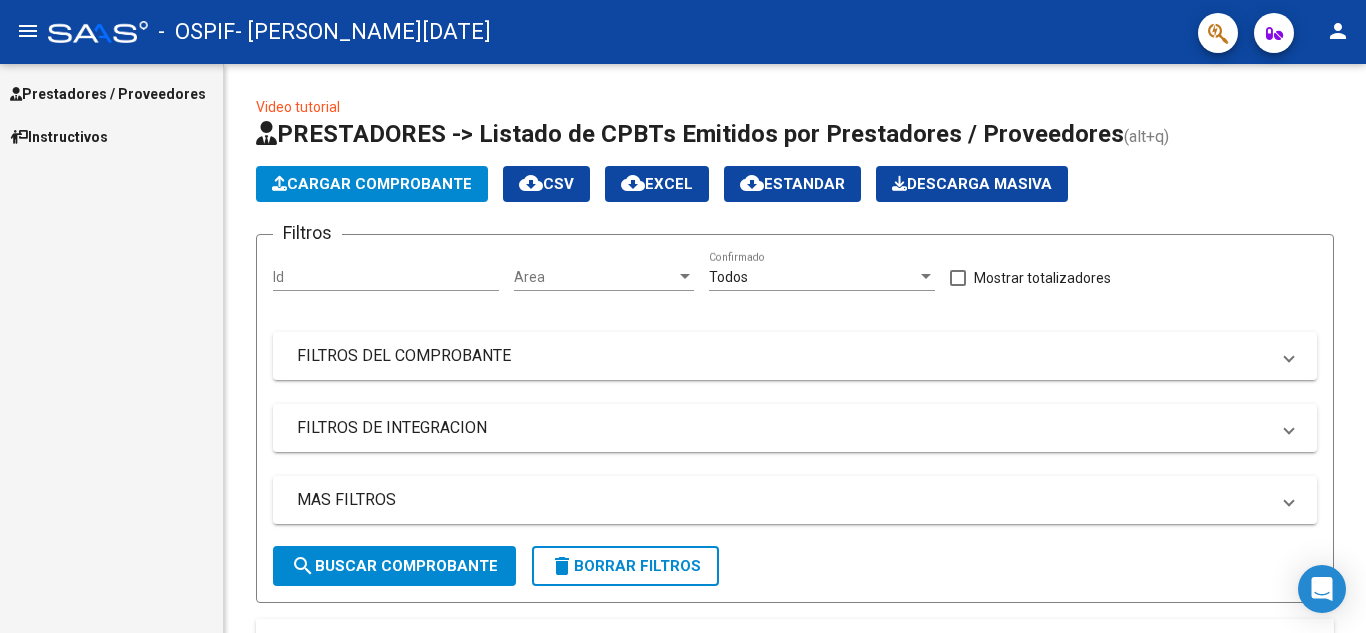 click on "Prestadores / Proveedores" at bounding box center (108, 94) 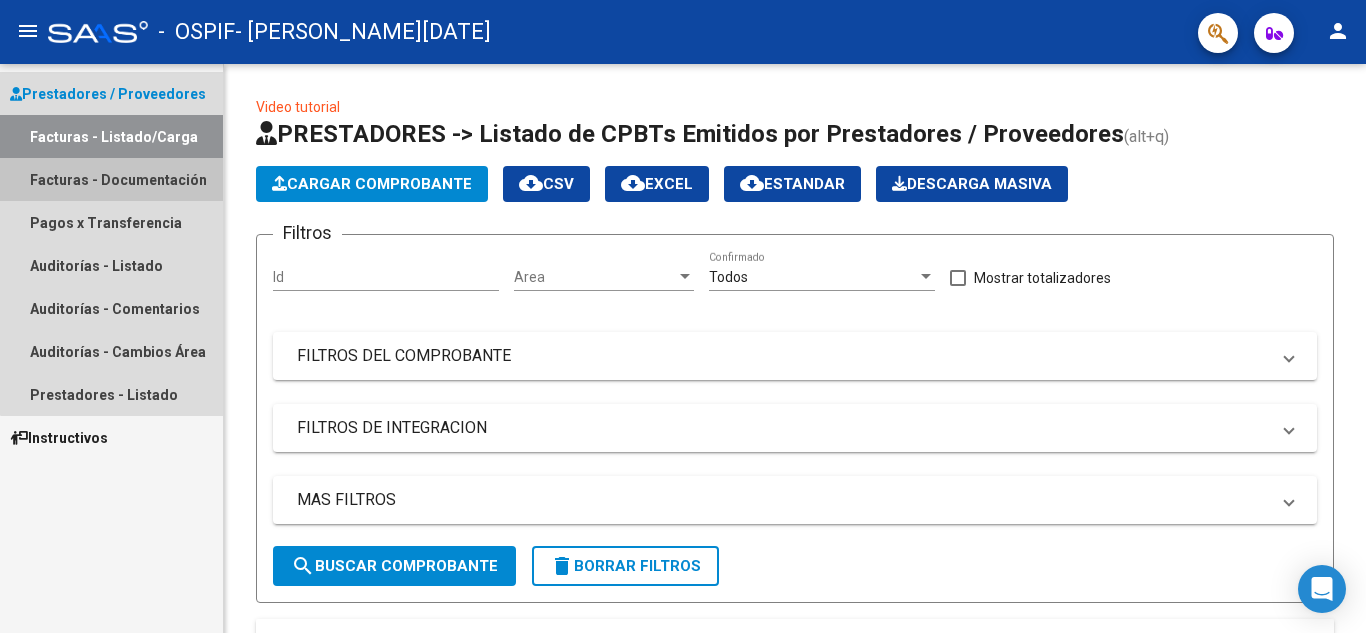 click on "Facturas - Documentación" at bounding box center (111, 179) 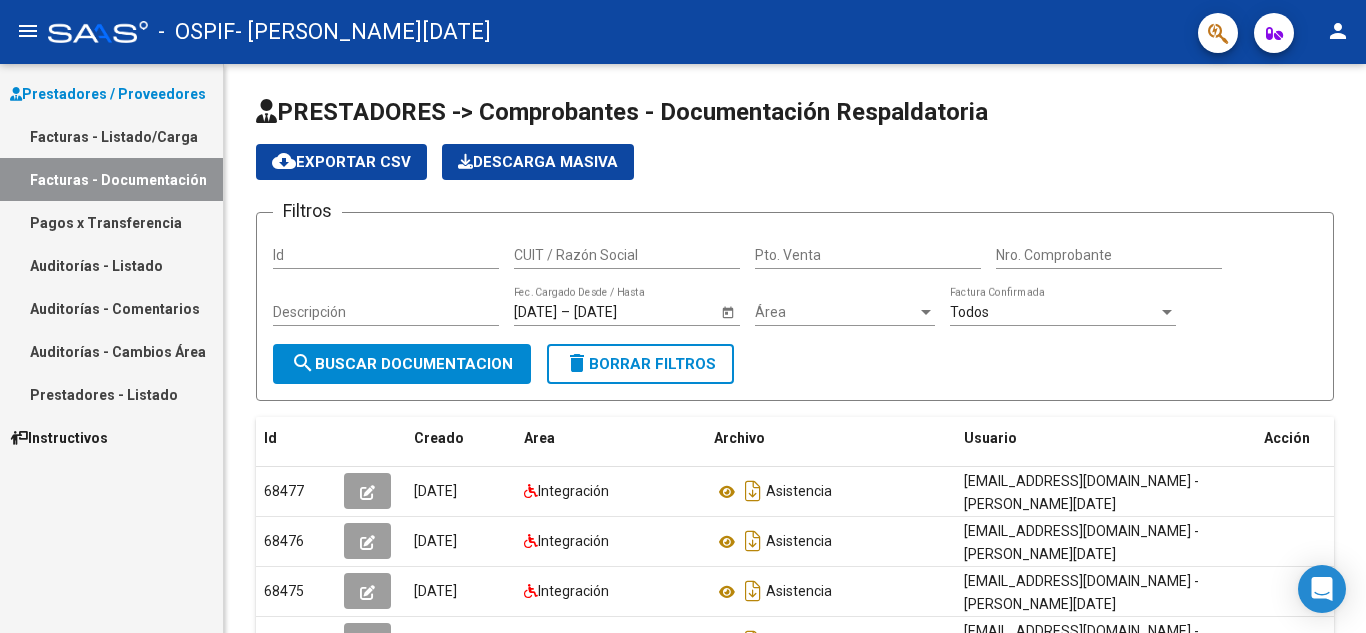 click on "person" 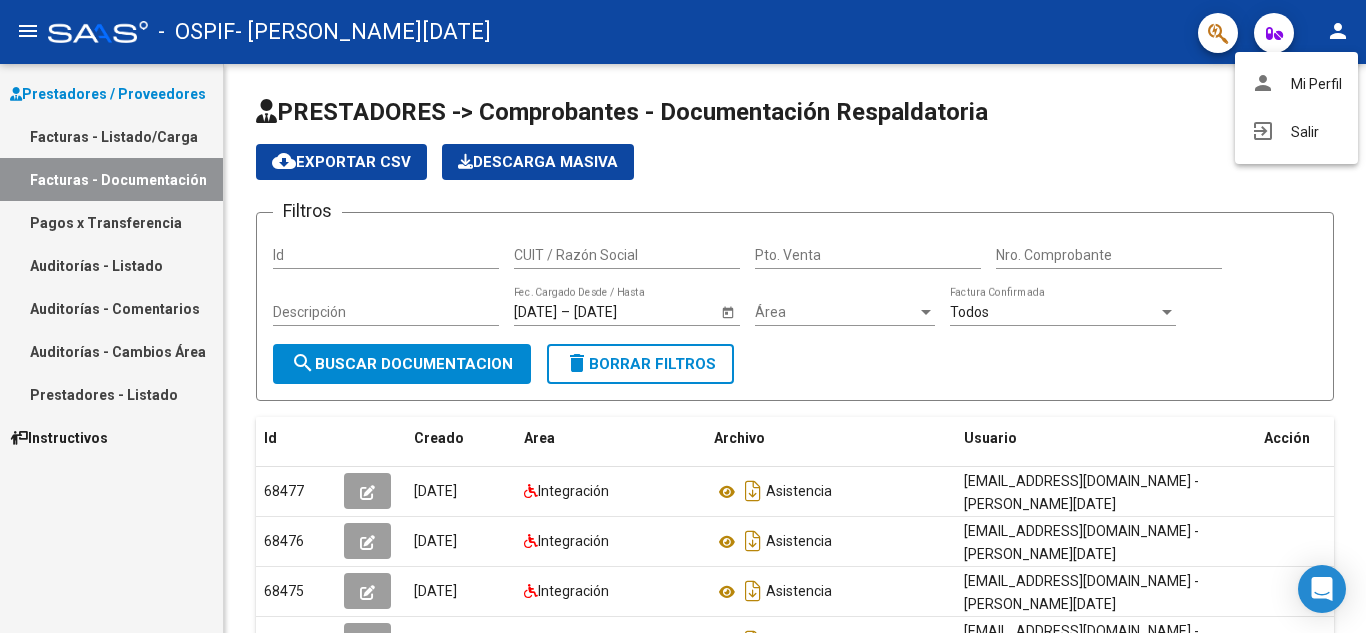 click at bounding box center [683, 316] 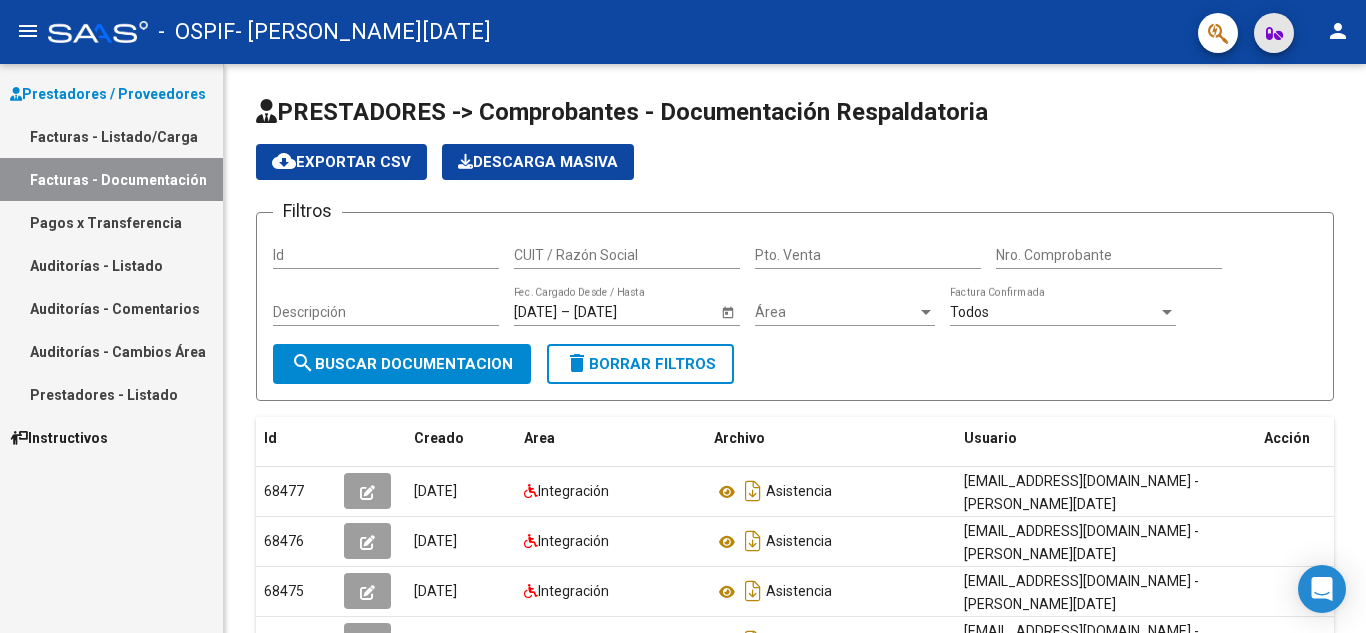 click 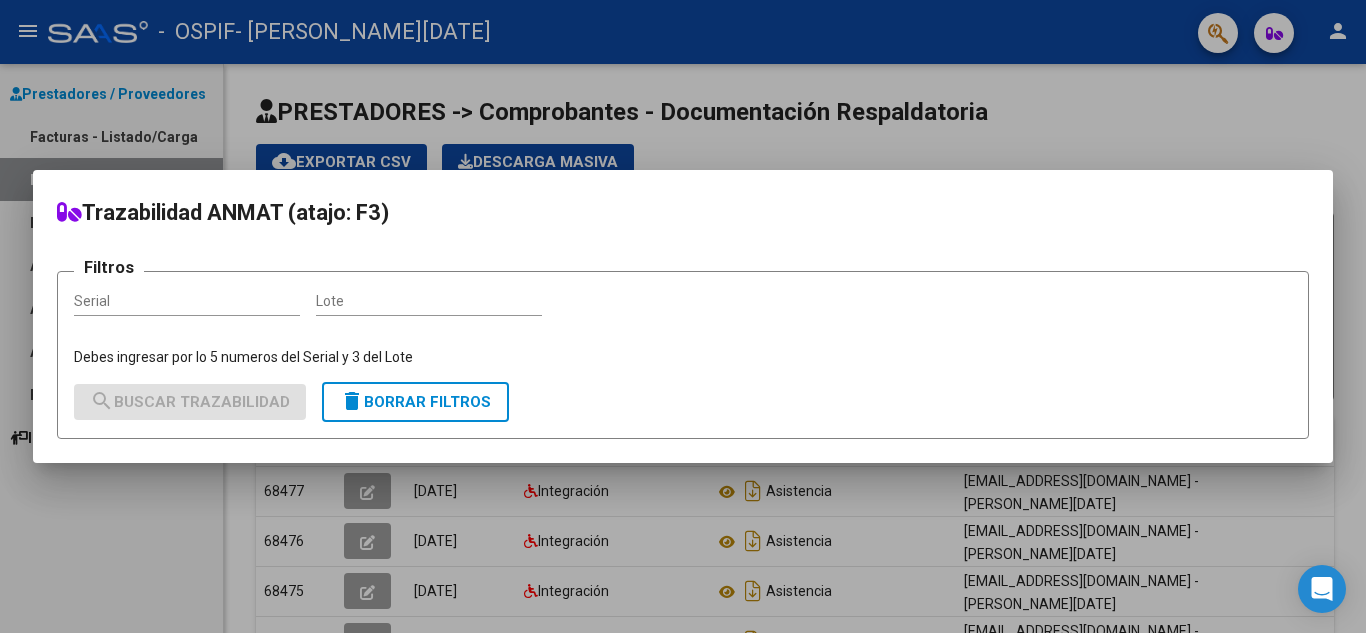 click at bounding box center [683, 316] 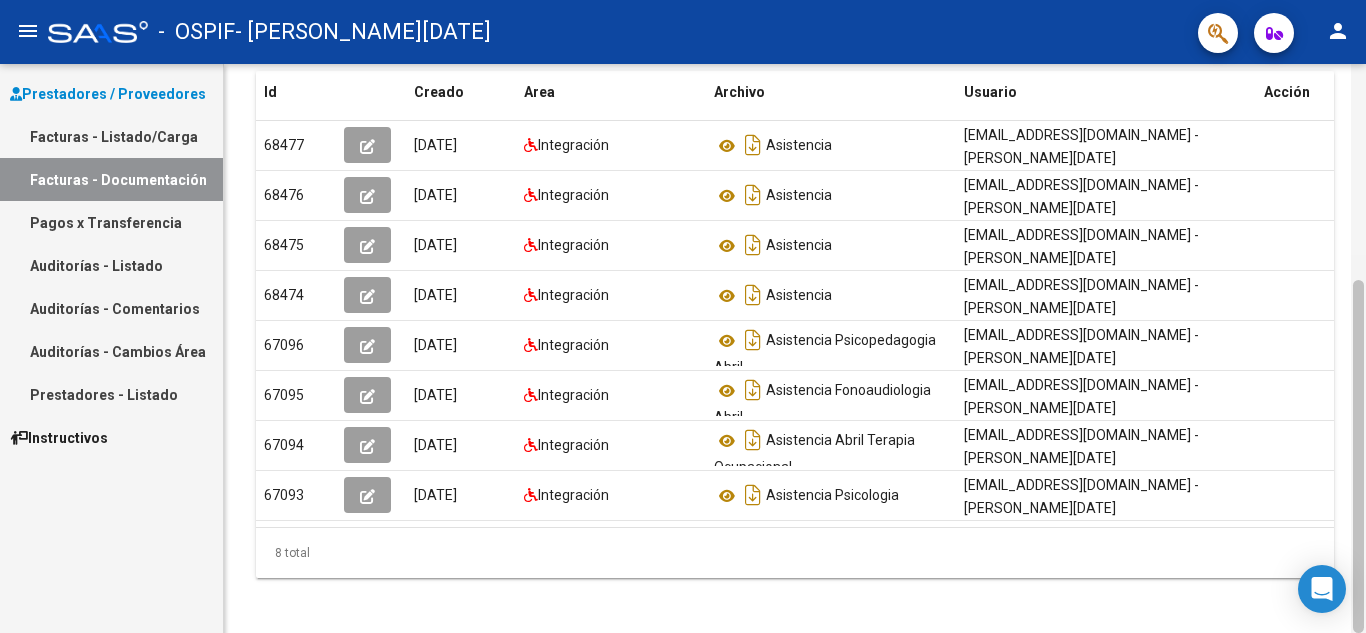 scroll, scrollTop: 333, scrollLeft: 0, axis: vertical 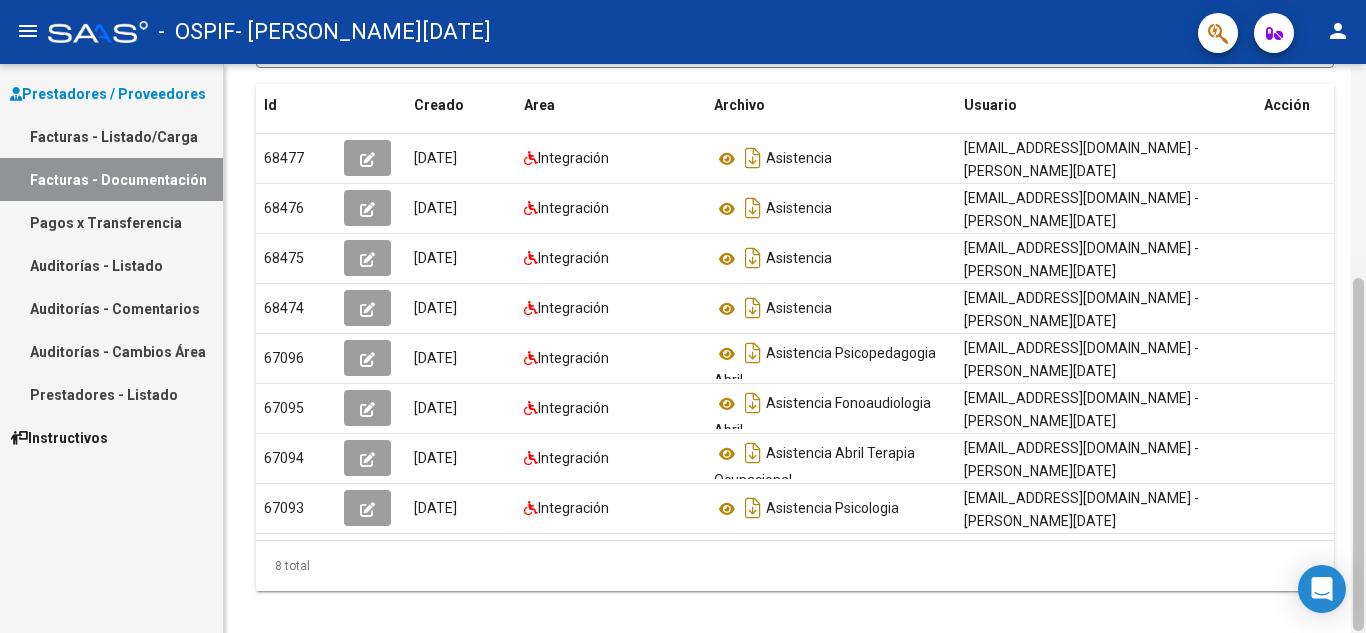 drag, startPoint x: 1355, startPoint y: 308, endPoint x: 1361, endPoint y: 565, distance: 257.07004 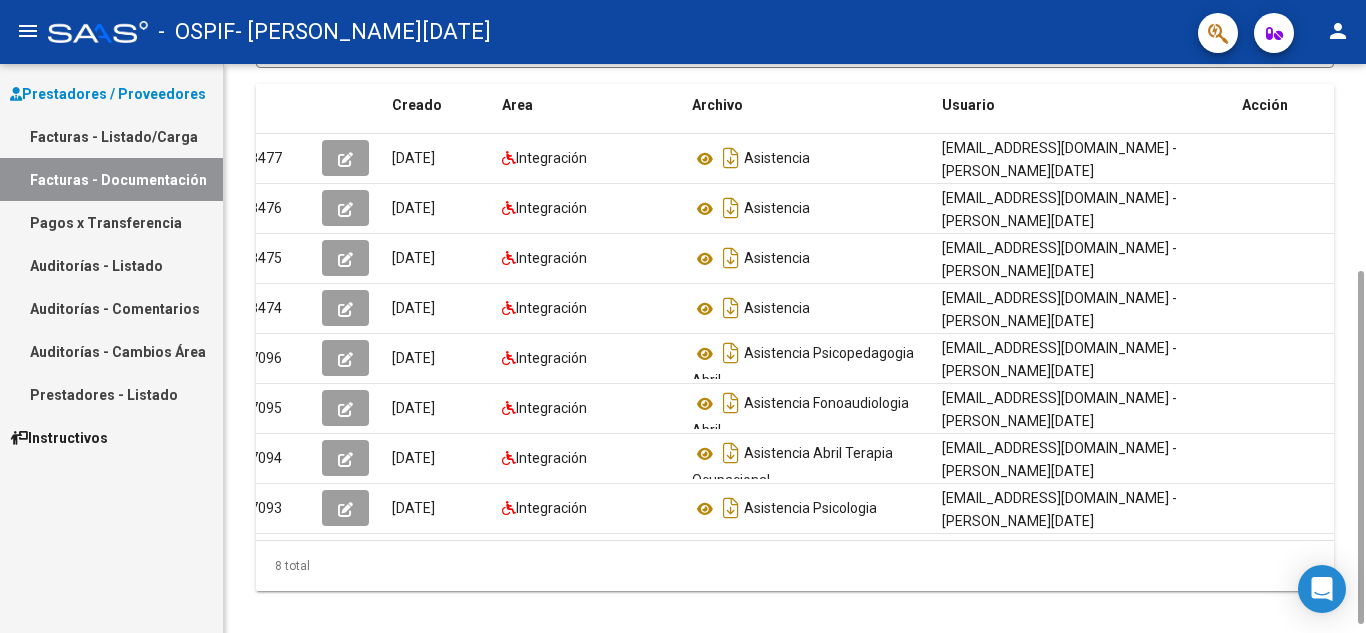 scroll, scrollTop: 0, scrollLeft: 0, axis: both 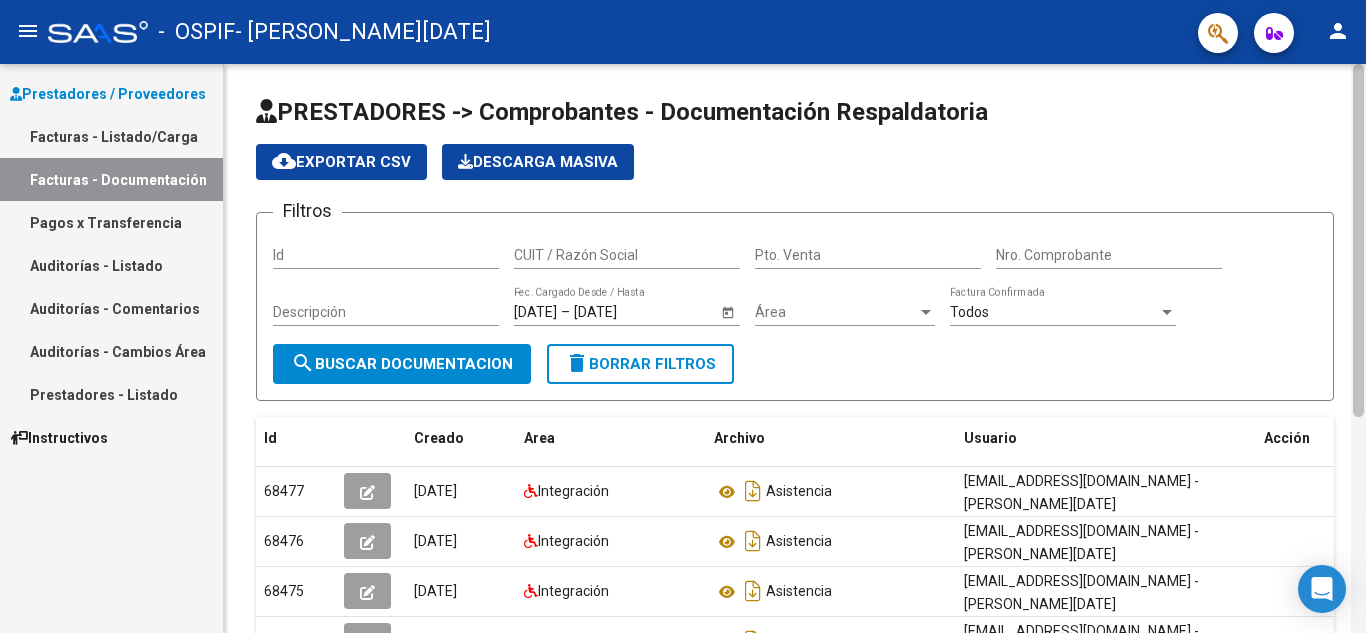 drag, startPoint x: 1355, startPoint y: 355, endPoint x: 1365, endPoint y: 126, distance: 229.21823 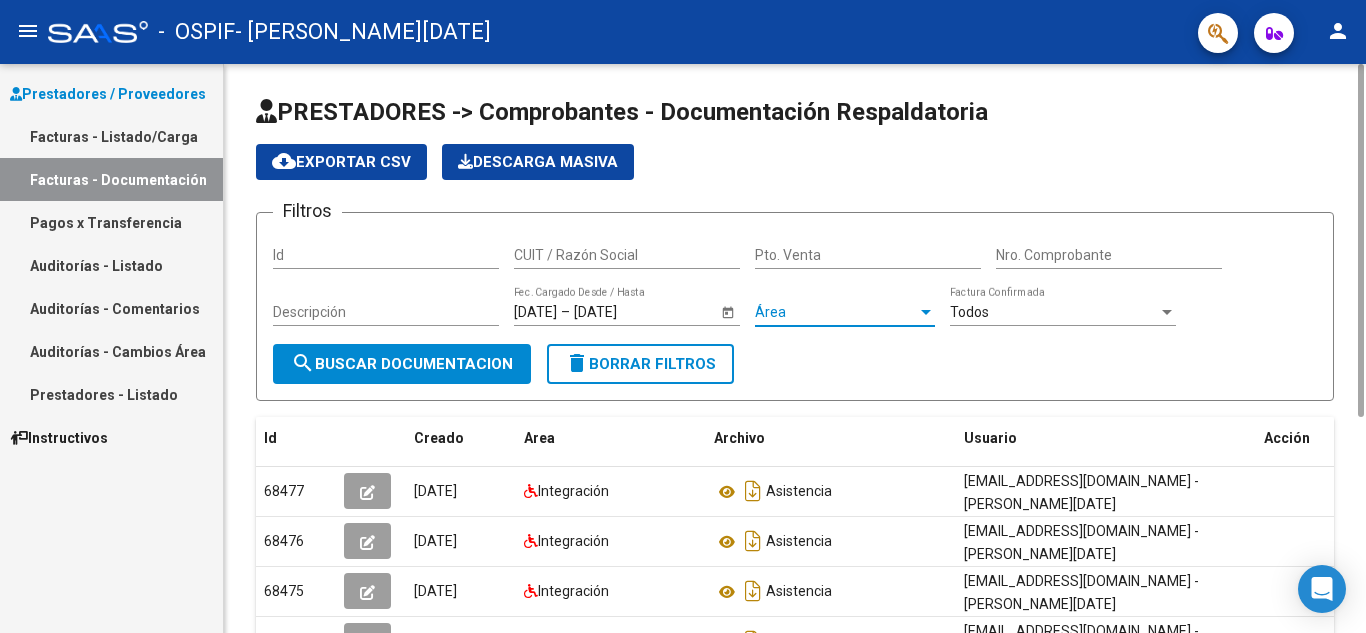 click on "Área" at bounding box center [836, 312] 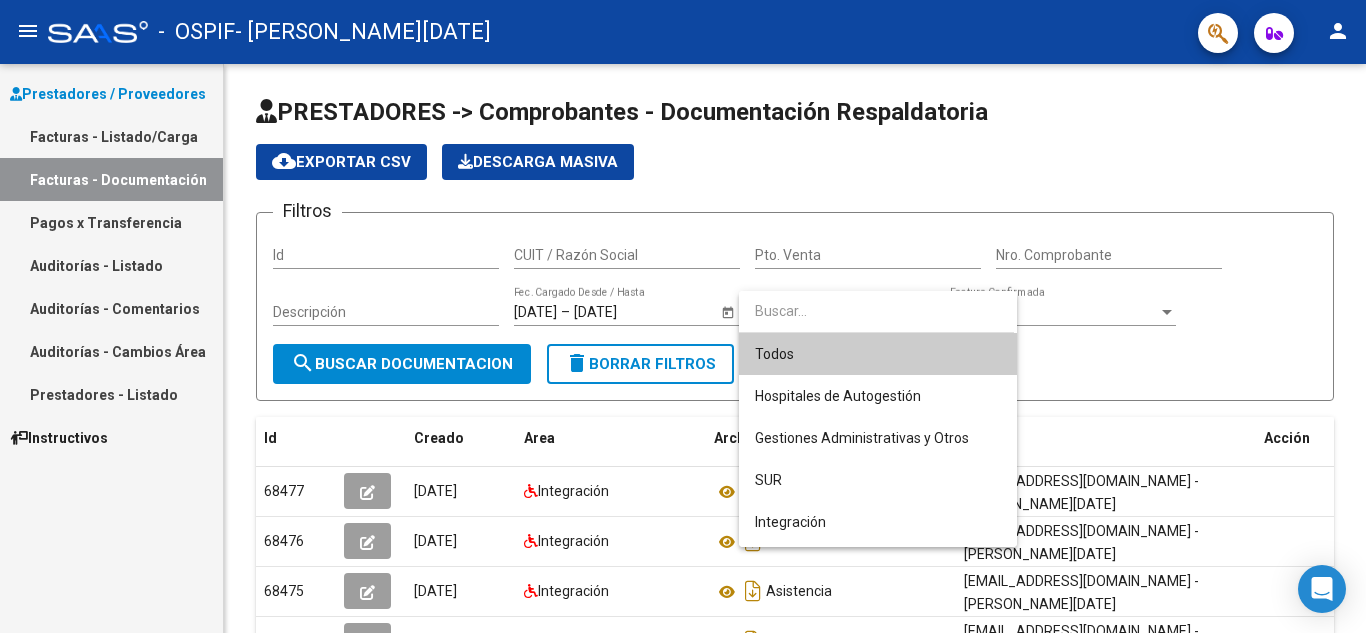 click at bounding box center (683, 316) 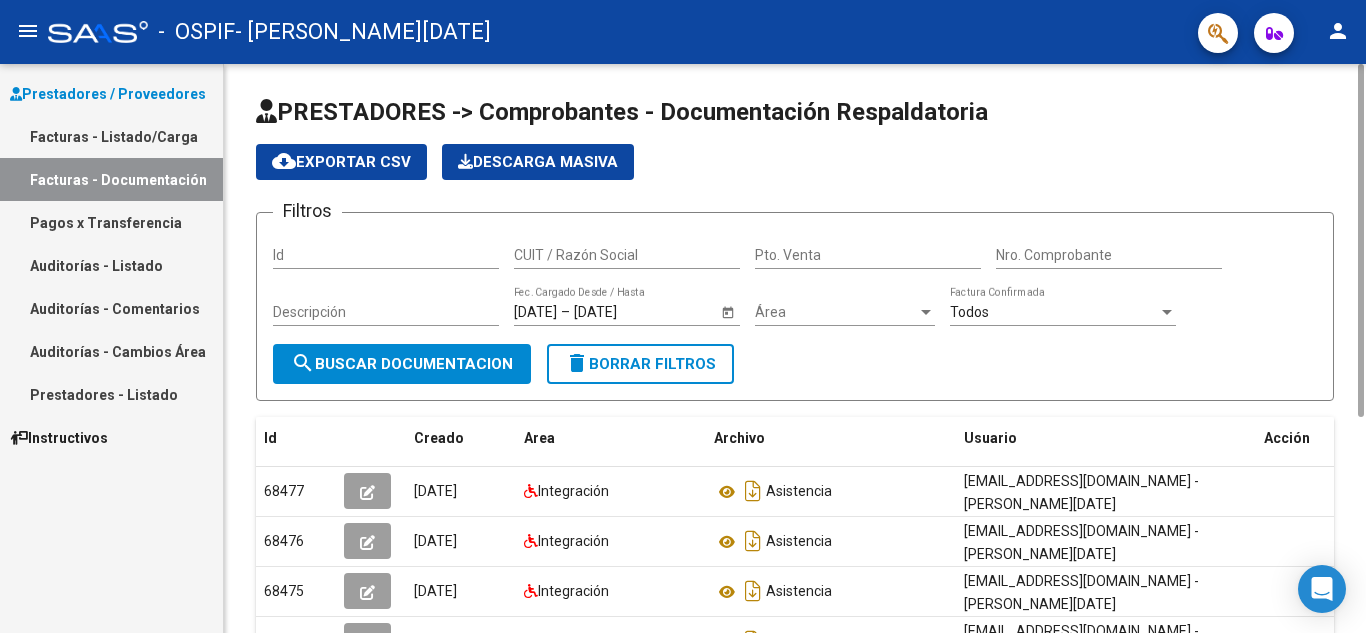 click on "CUIT / Razón Social" 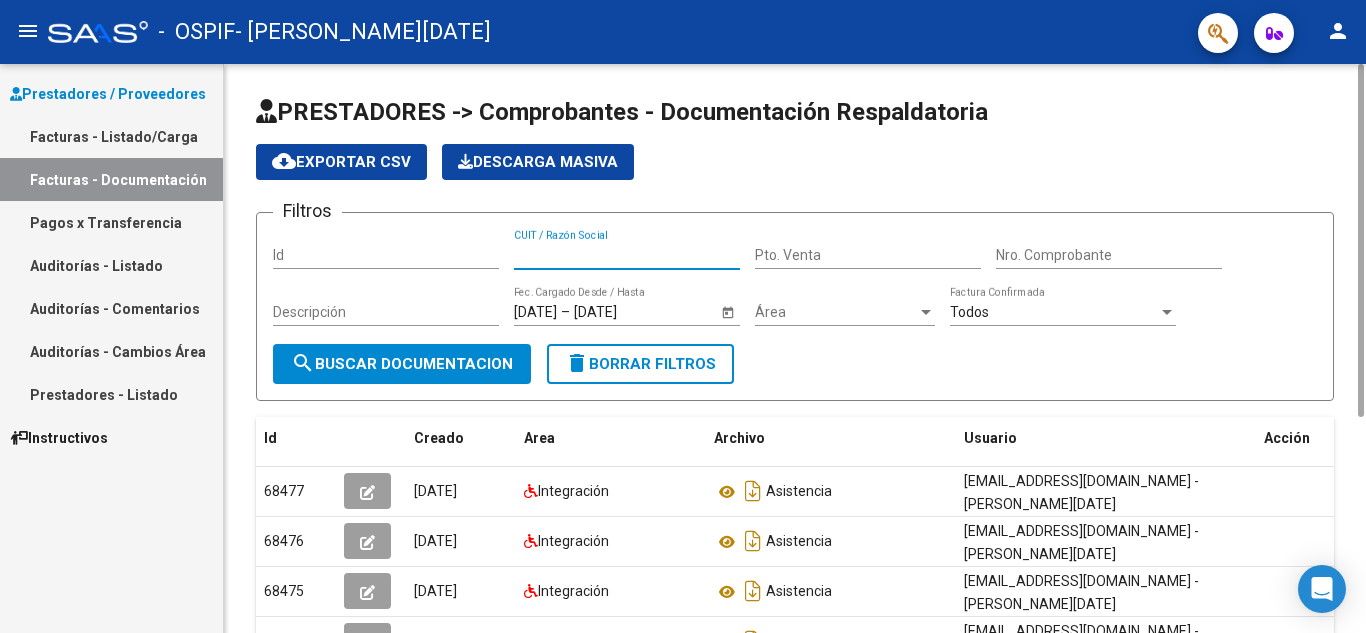 click on "Id" at bounding box center (386, 255) 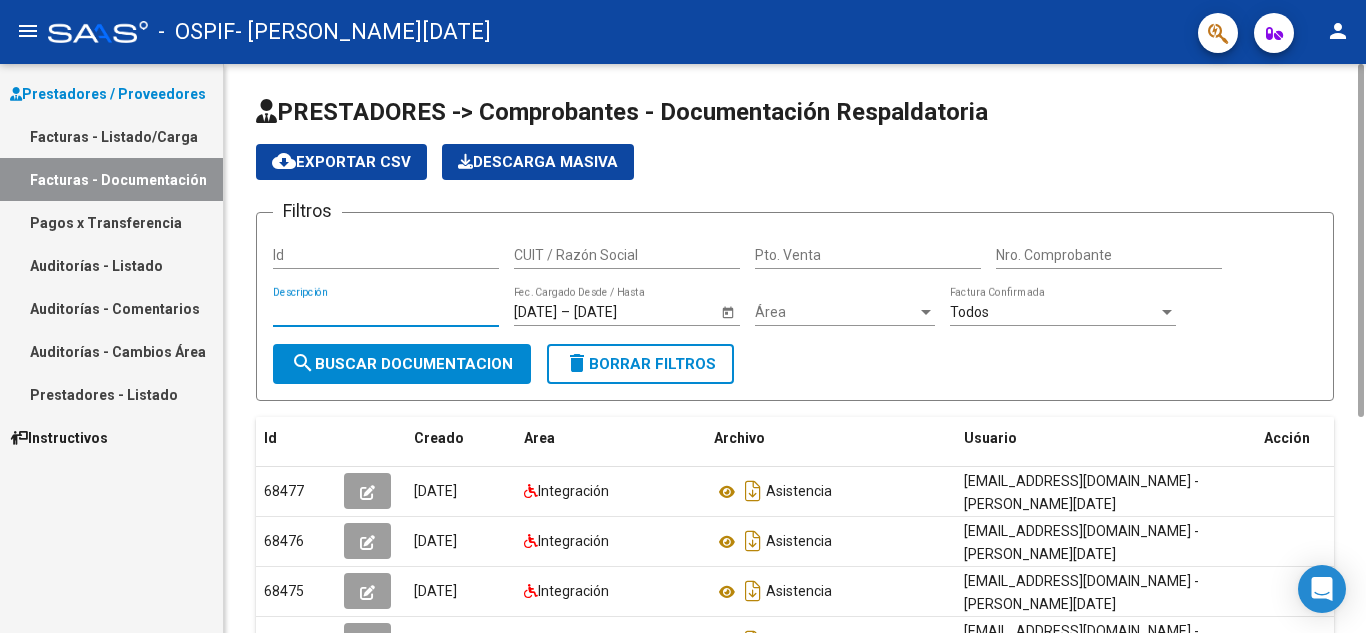 click on "Descripción" at bounding box center (386, 312) 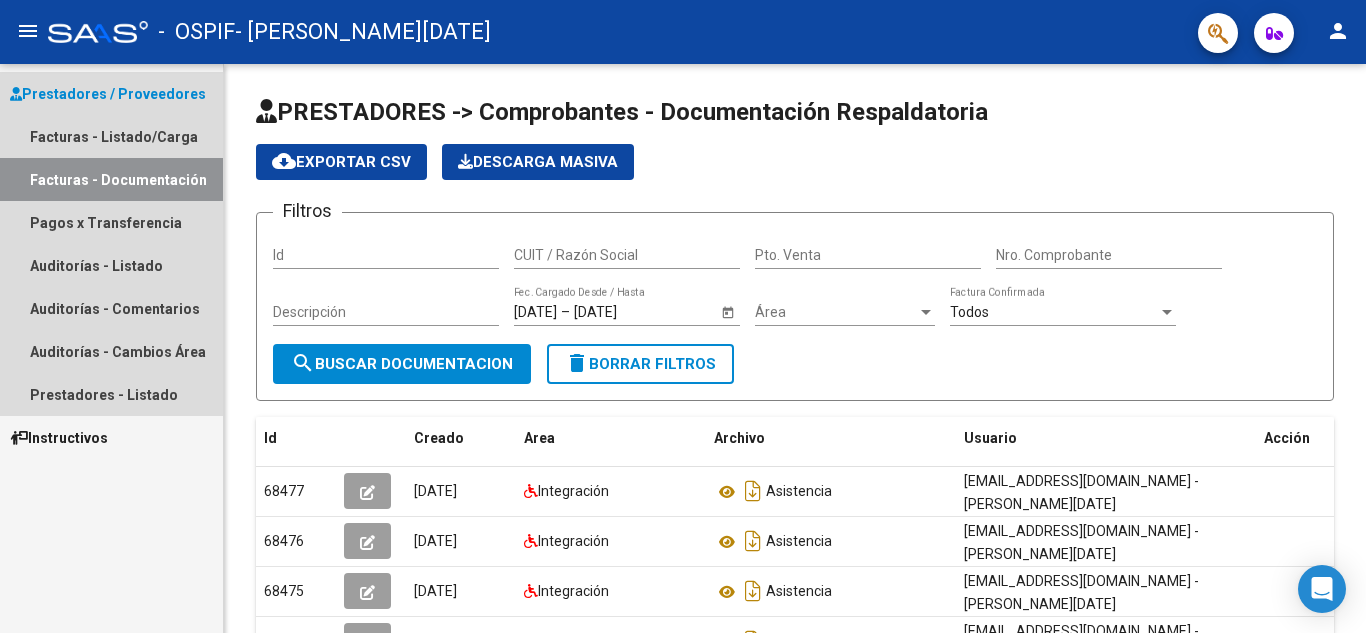 click on "Facturas - Documentación" at bounding box center (111, 179) 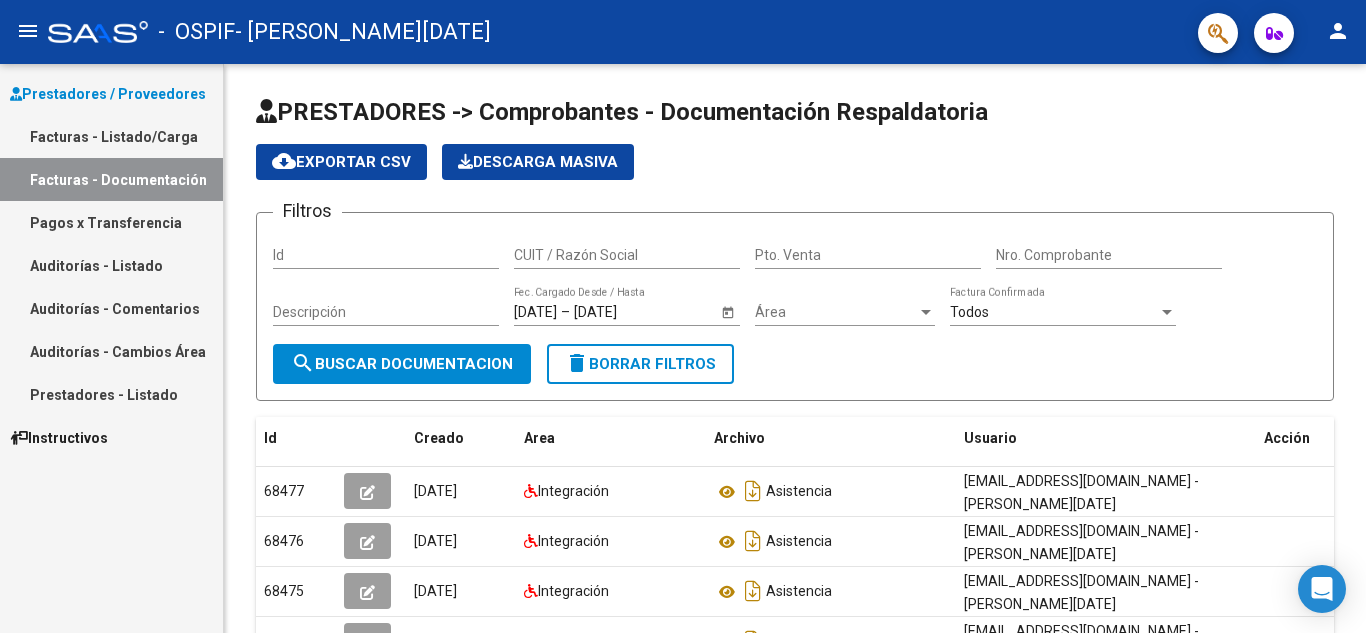 click on "Facturas - Documentación" at bounding box center [111, 179] 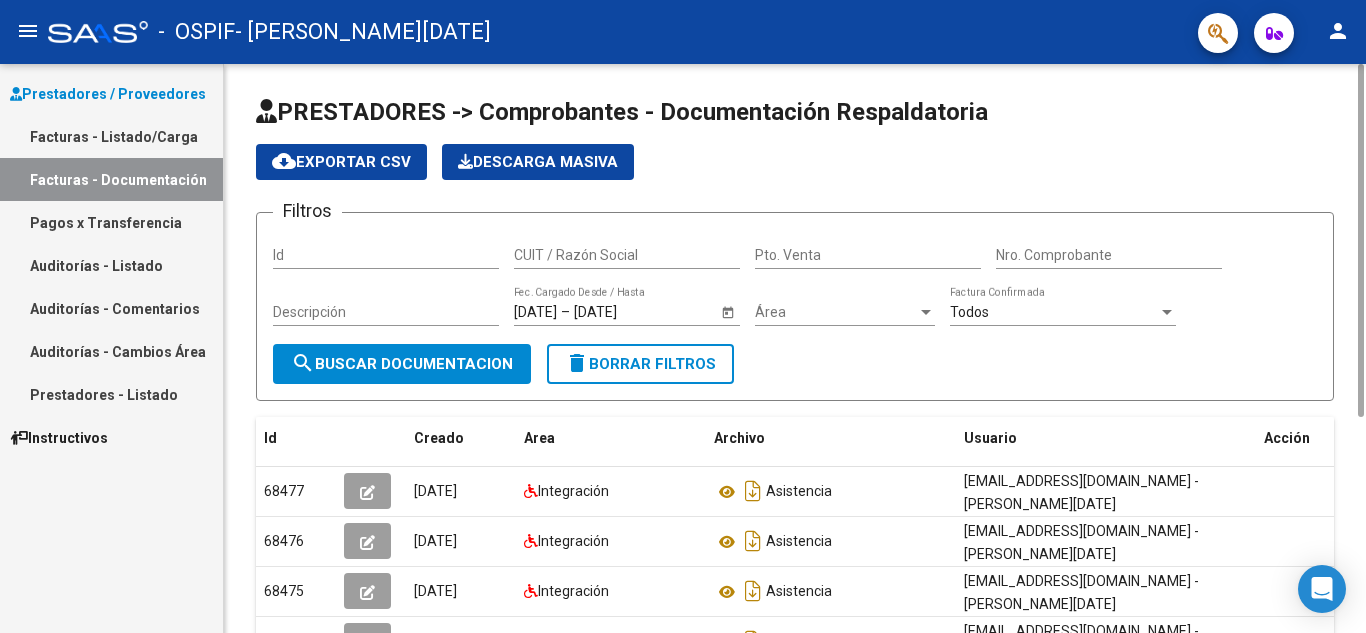 click on "CUIT / Razón Social" 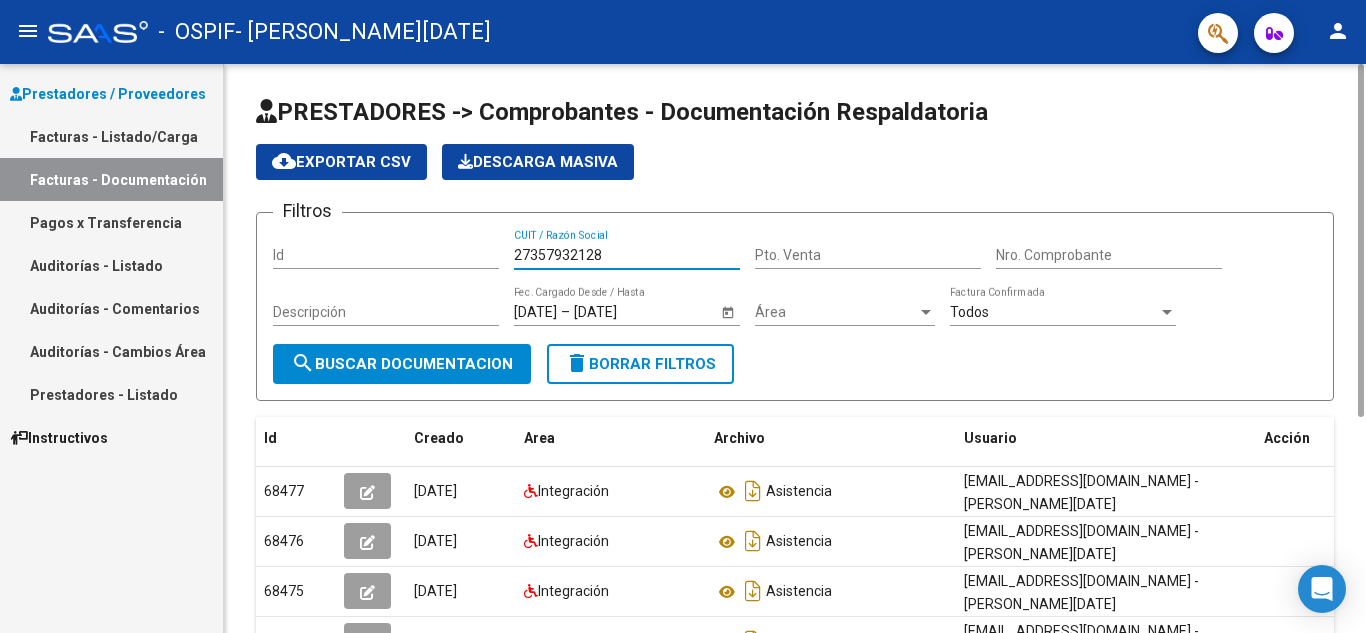 type on "27357932128" 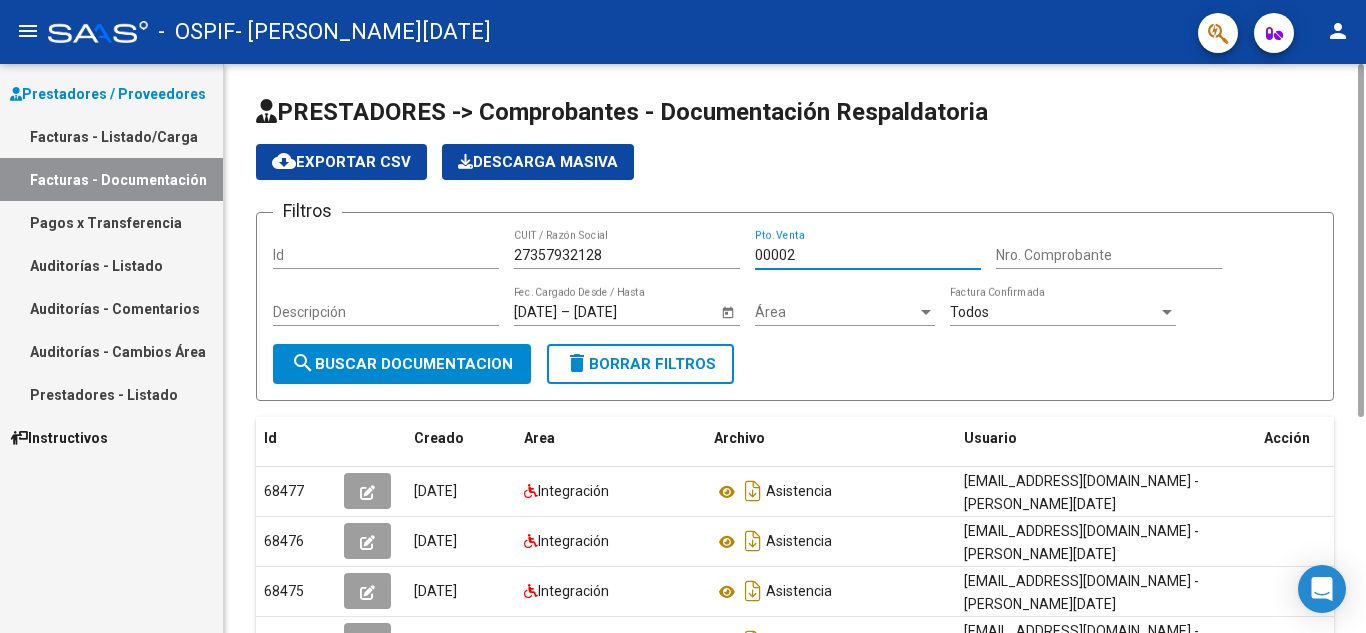 type on "00002" 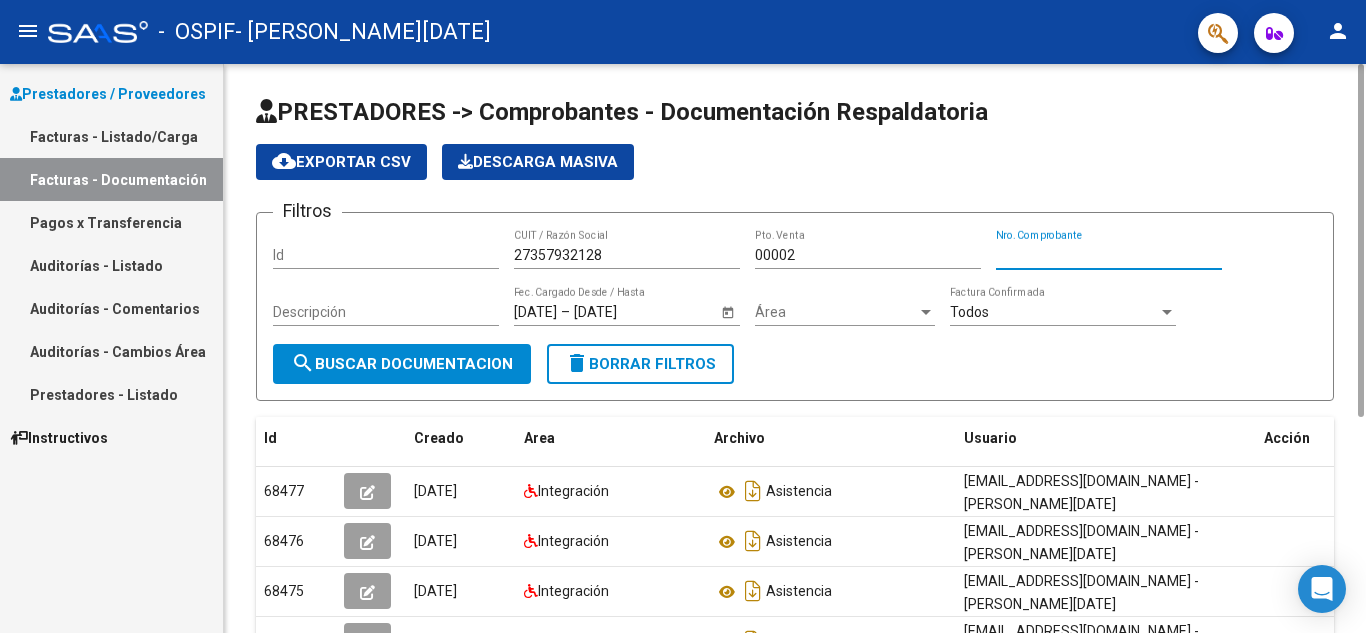 click on "Nro. Comprobante" at bounding box center [1109, 255] 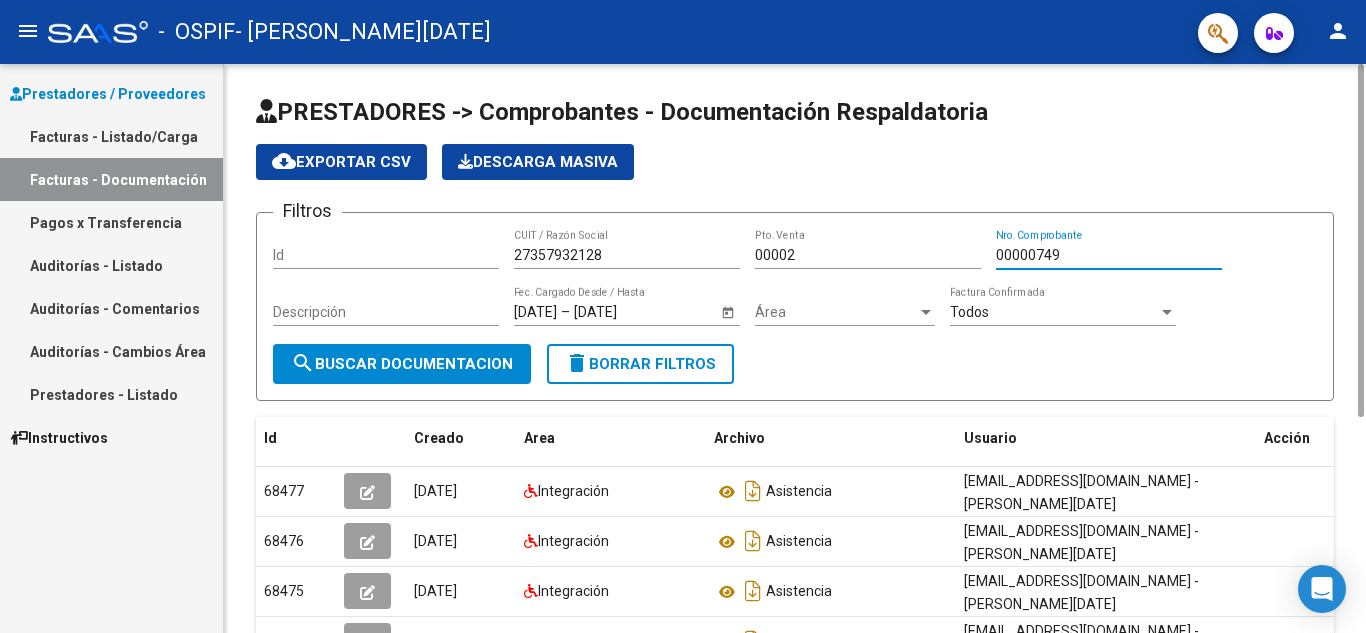 type on "00000749" 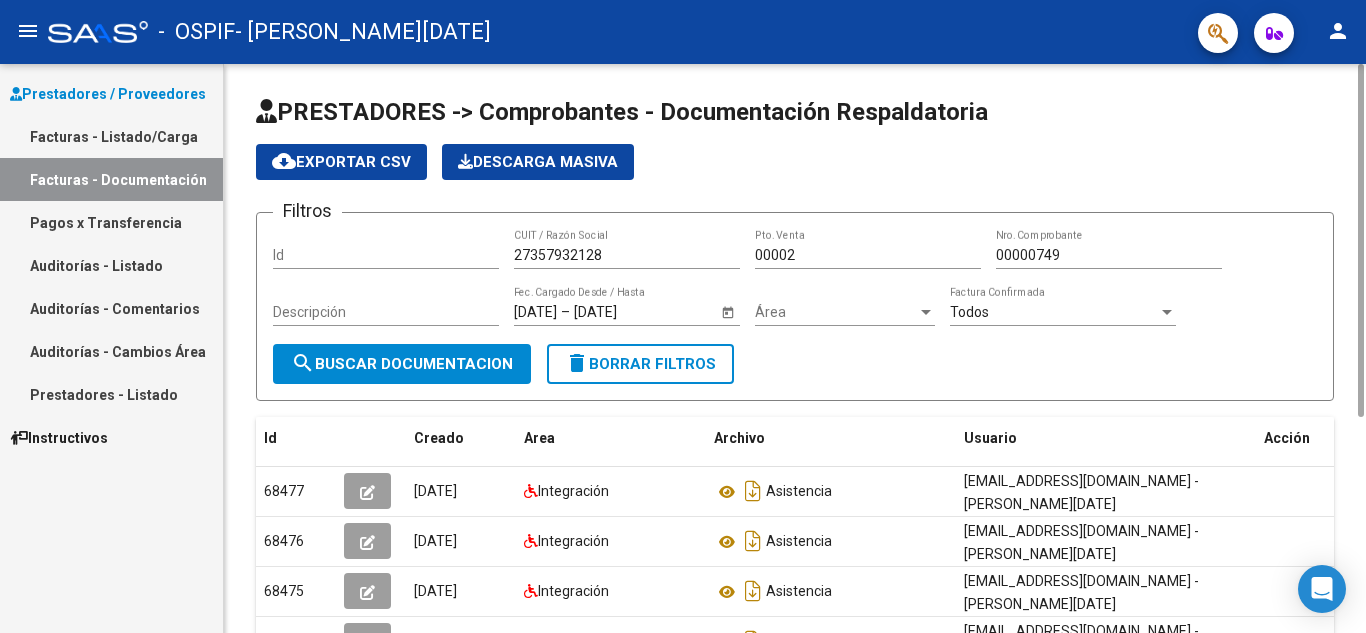 click on "Descripción" 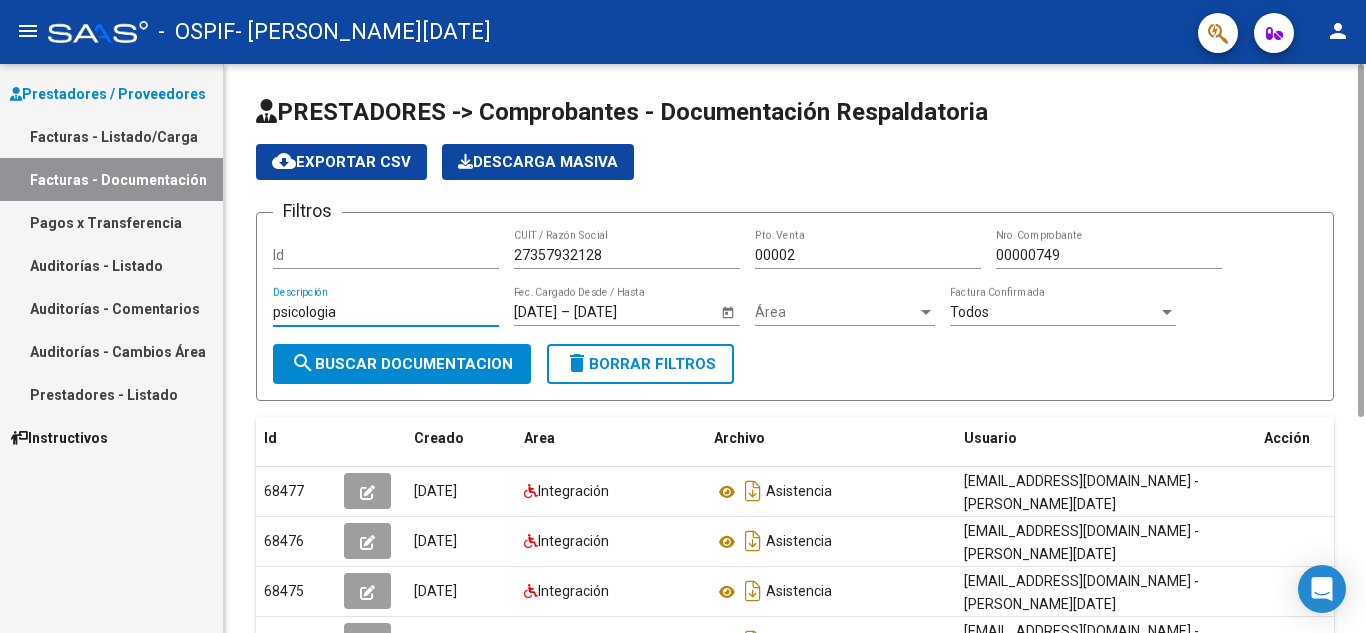 type on "psicologia" 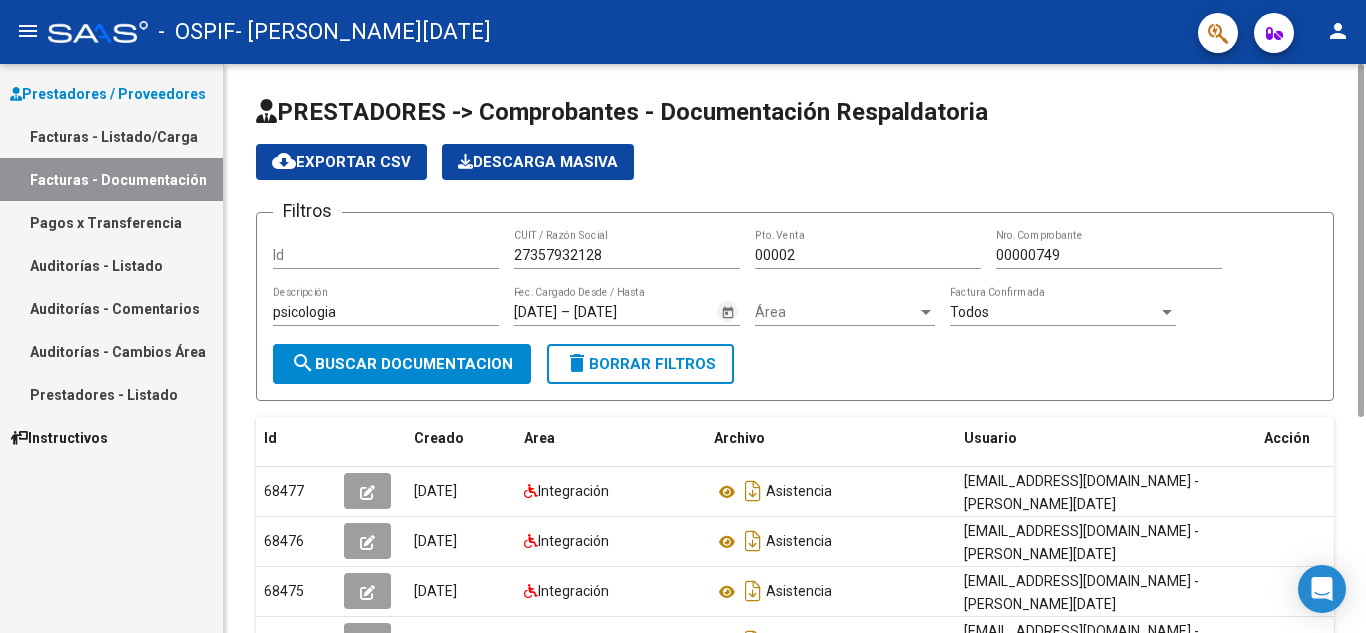 click 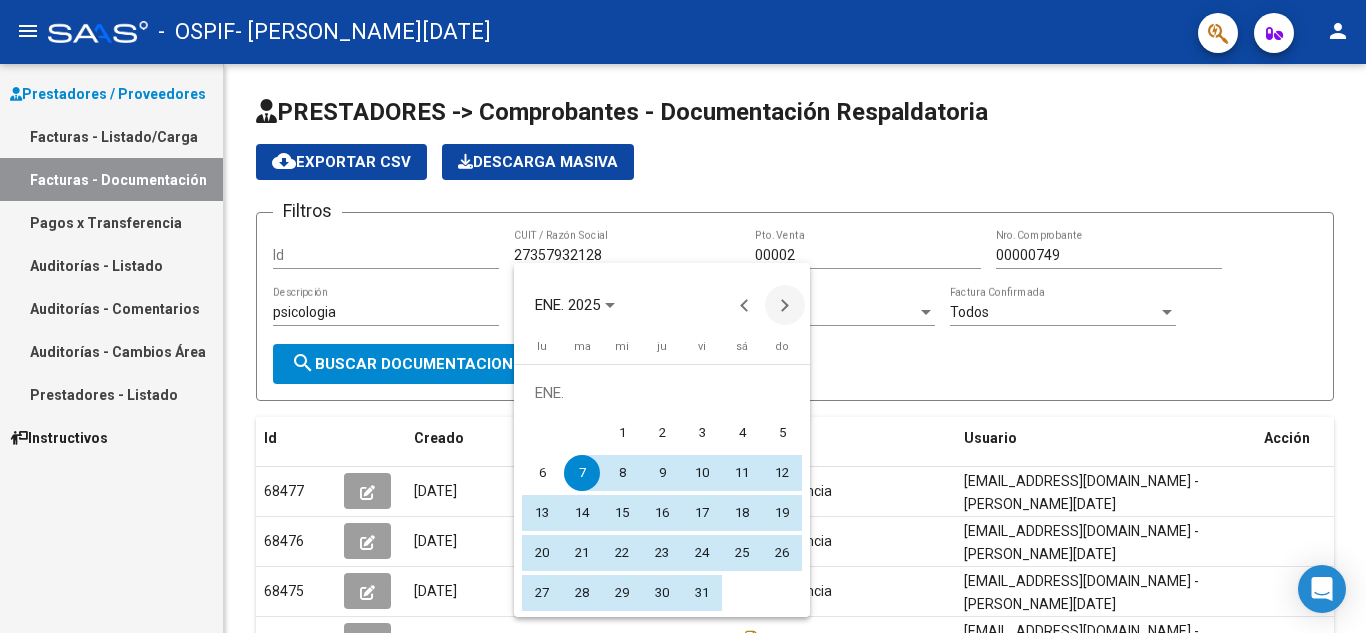 click at bounding box center (785, 305) 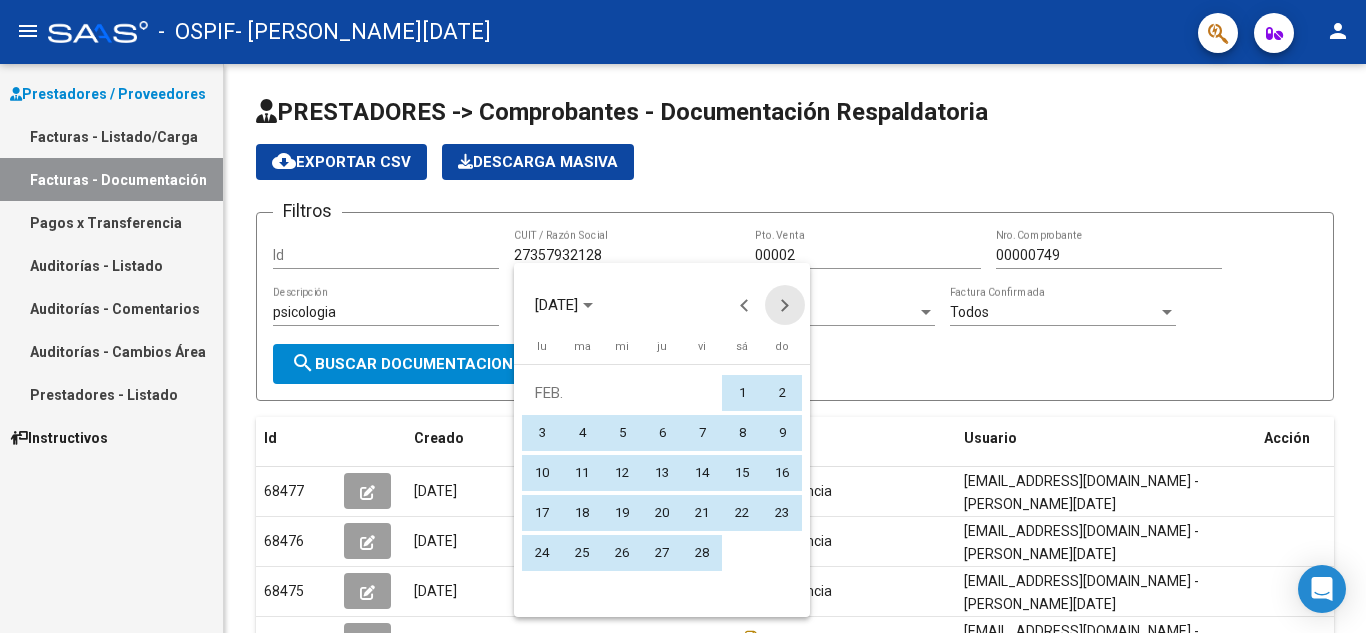 click at bounding box center (785, 305) 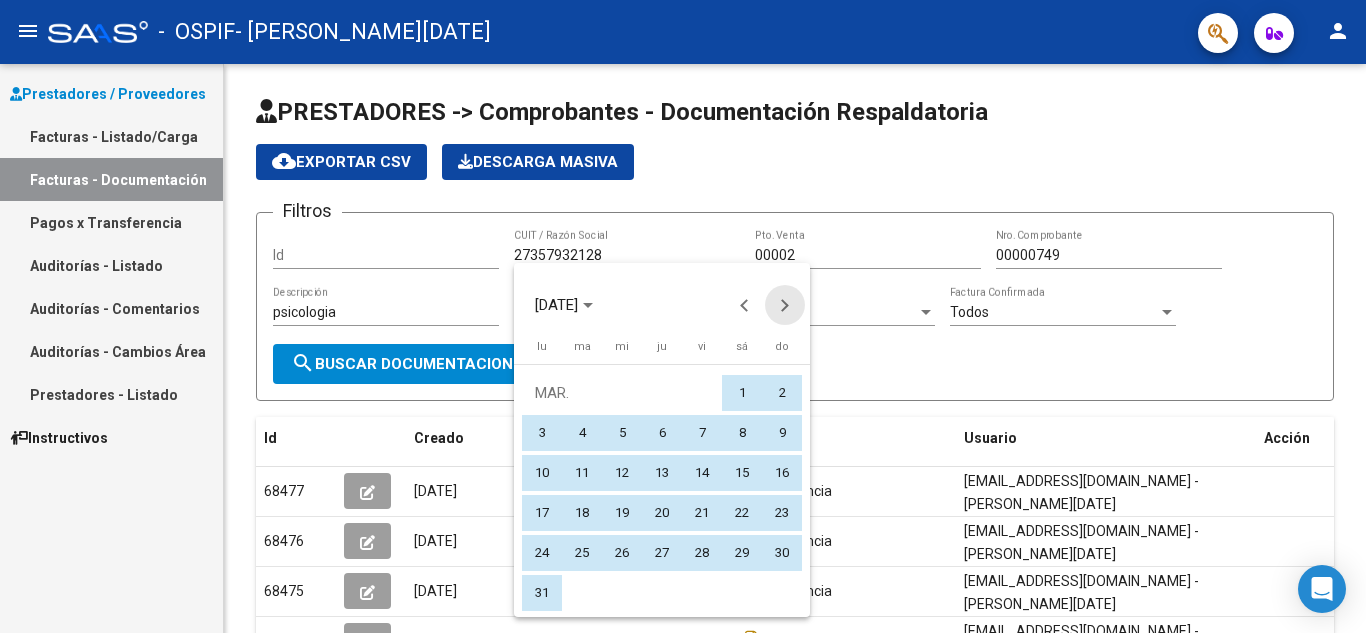 click at bounding box center (785, 305) 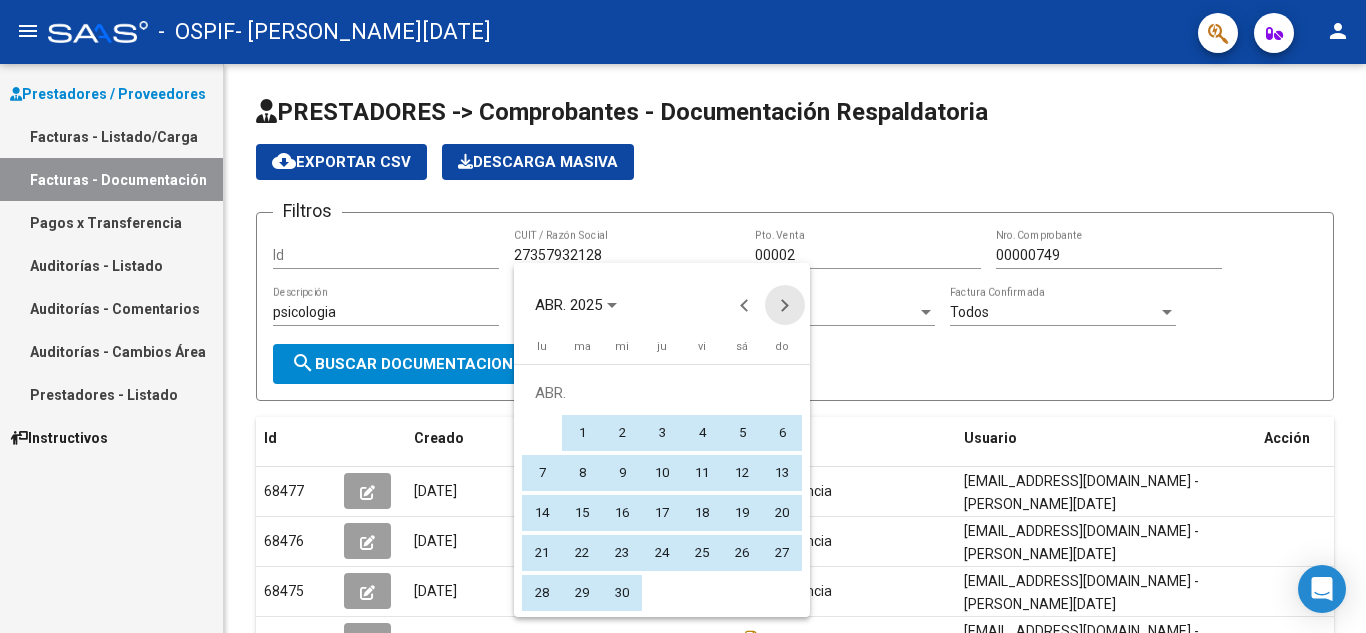 click at bounding box center [785, 305] 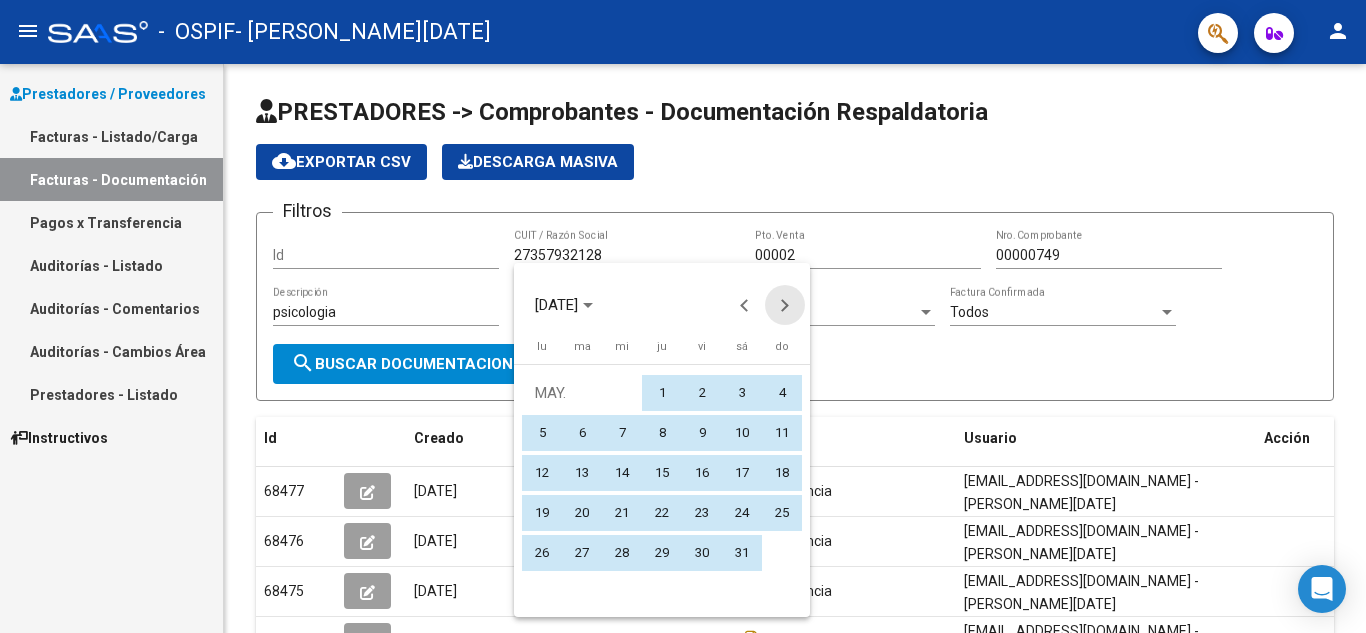 click at bounding box center [785, 305] 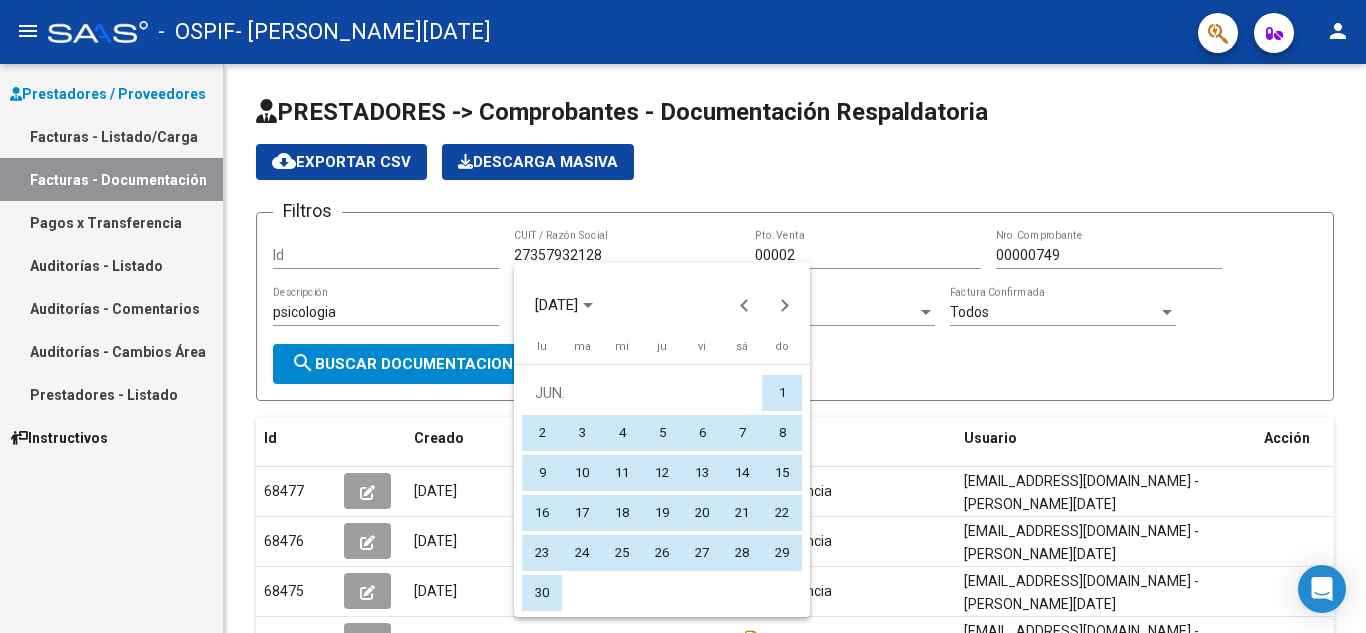 click on "1" at bounding box center [782, 393] 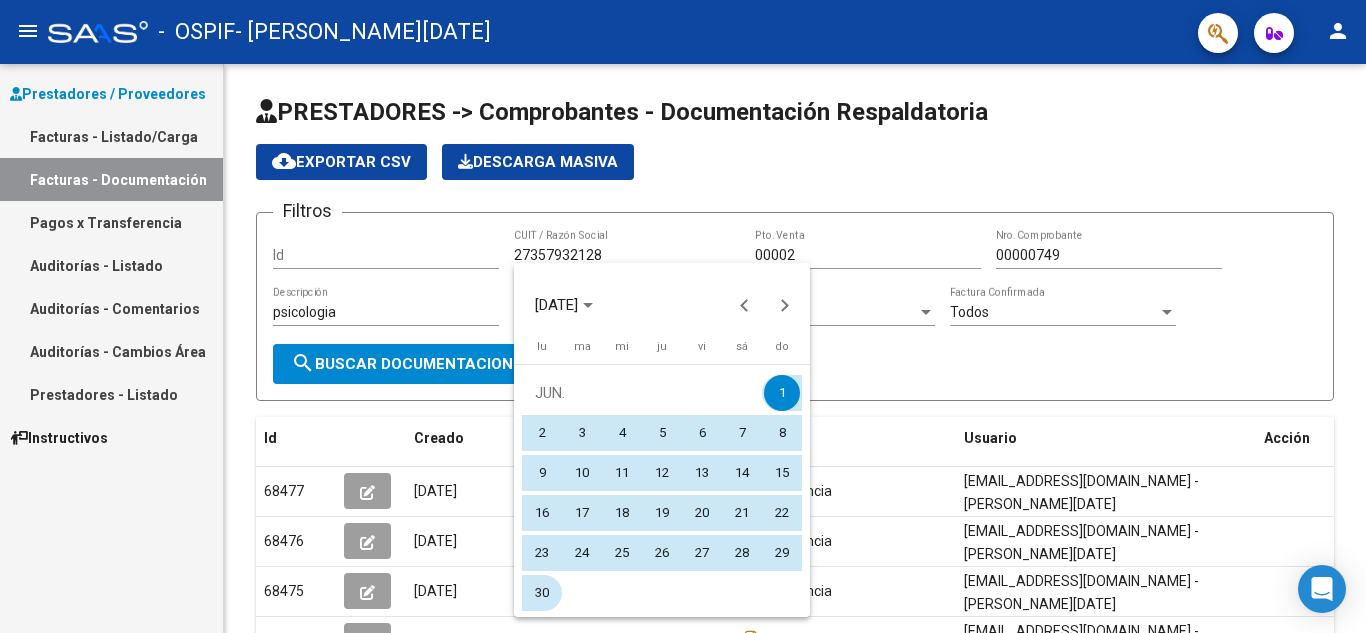 click on "30" at bounding box center [542, 593] 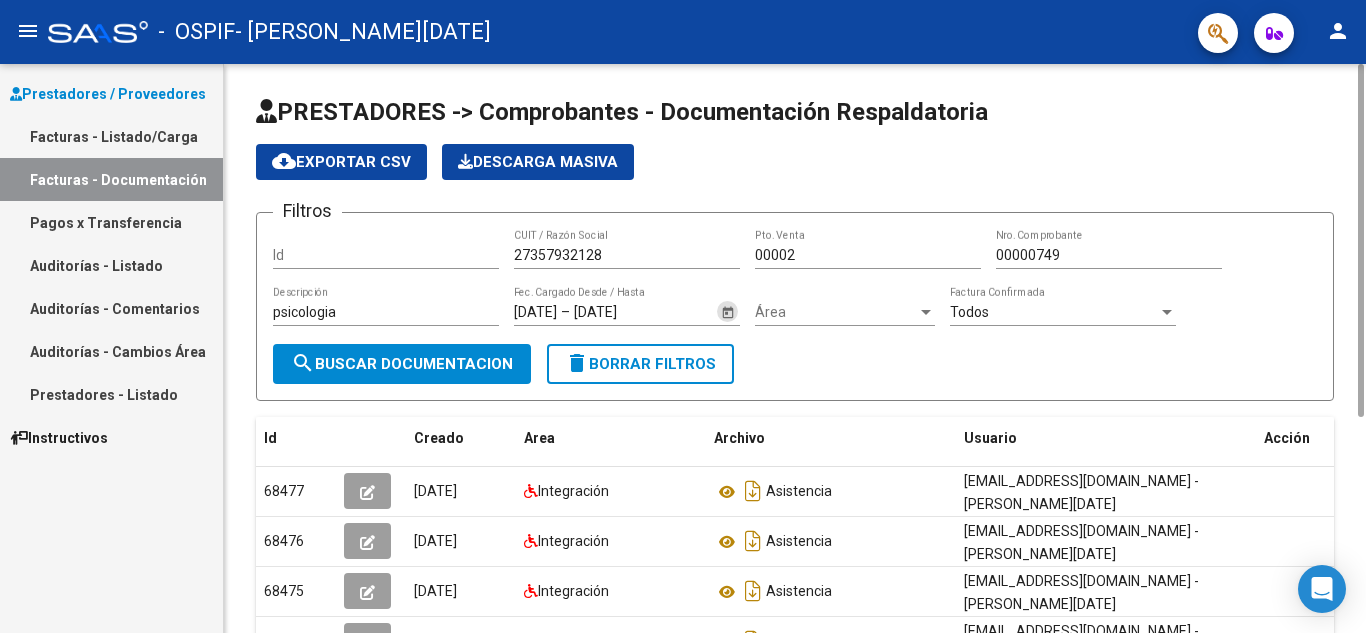 click on "Área Área" 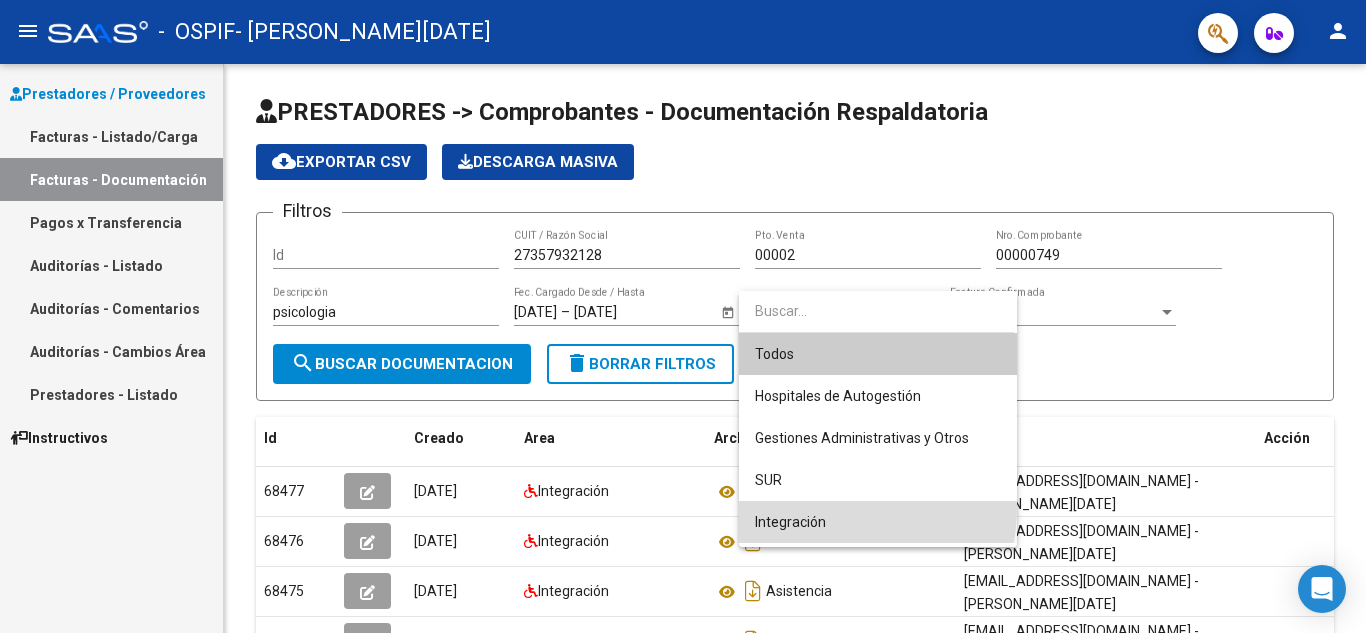 click on "Integración" at bounding box center (878, 522) 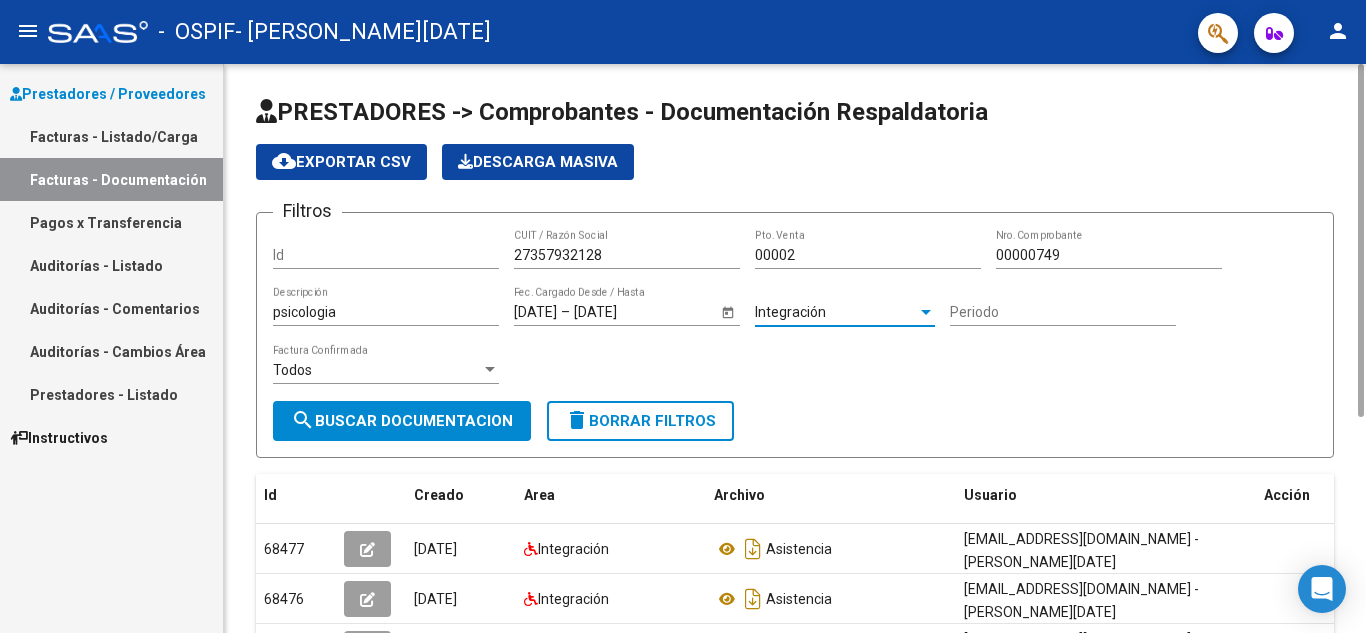 click on "Periodo" at bounding box center [1063, 312] 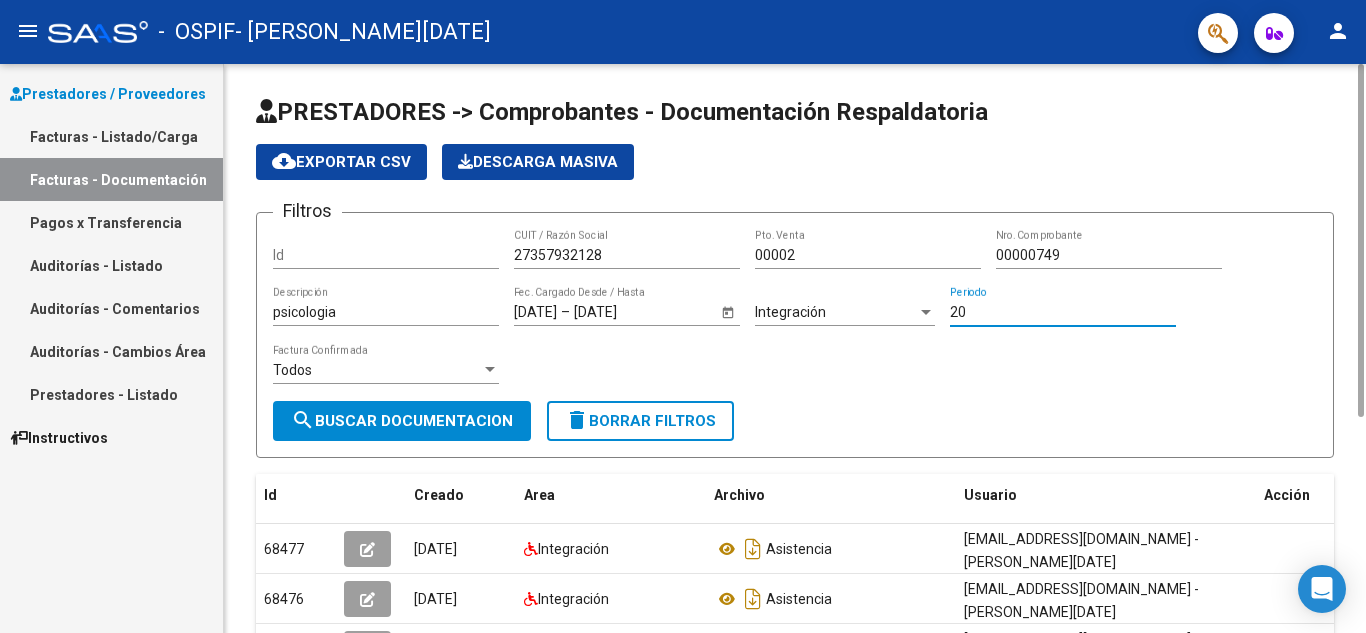 type on "2" 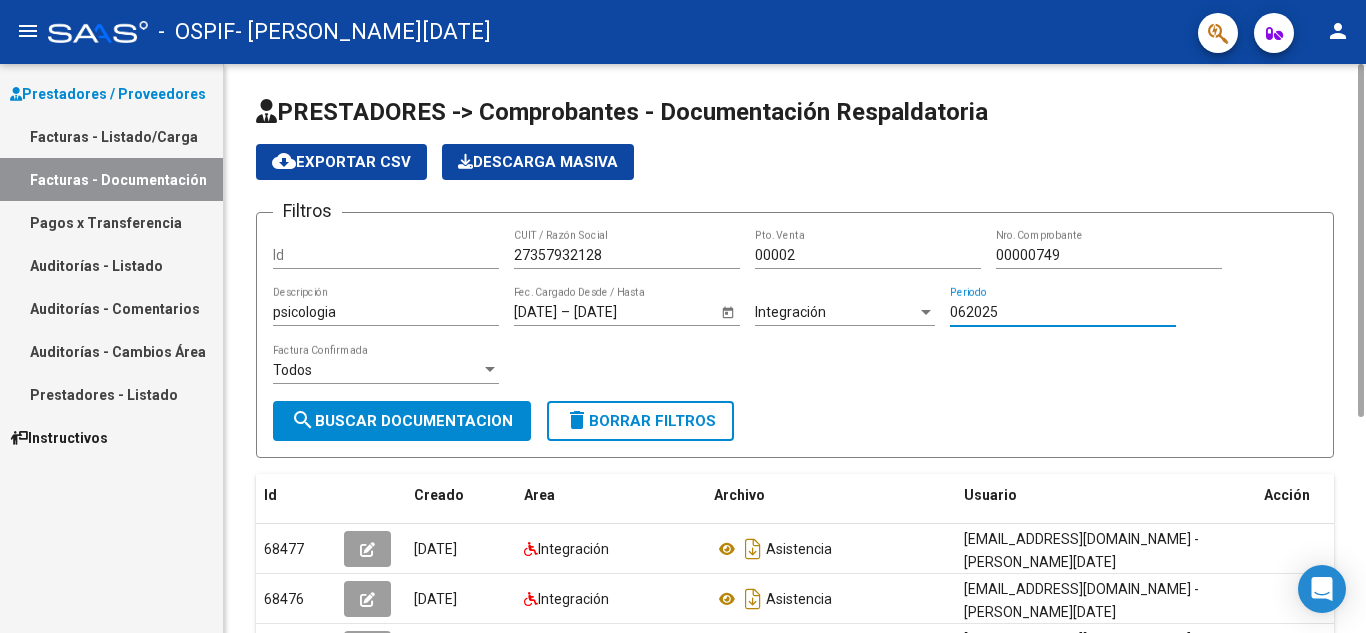 type on "062025" 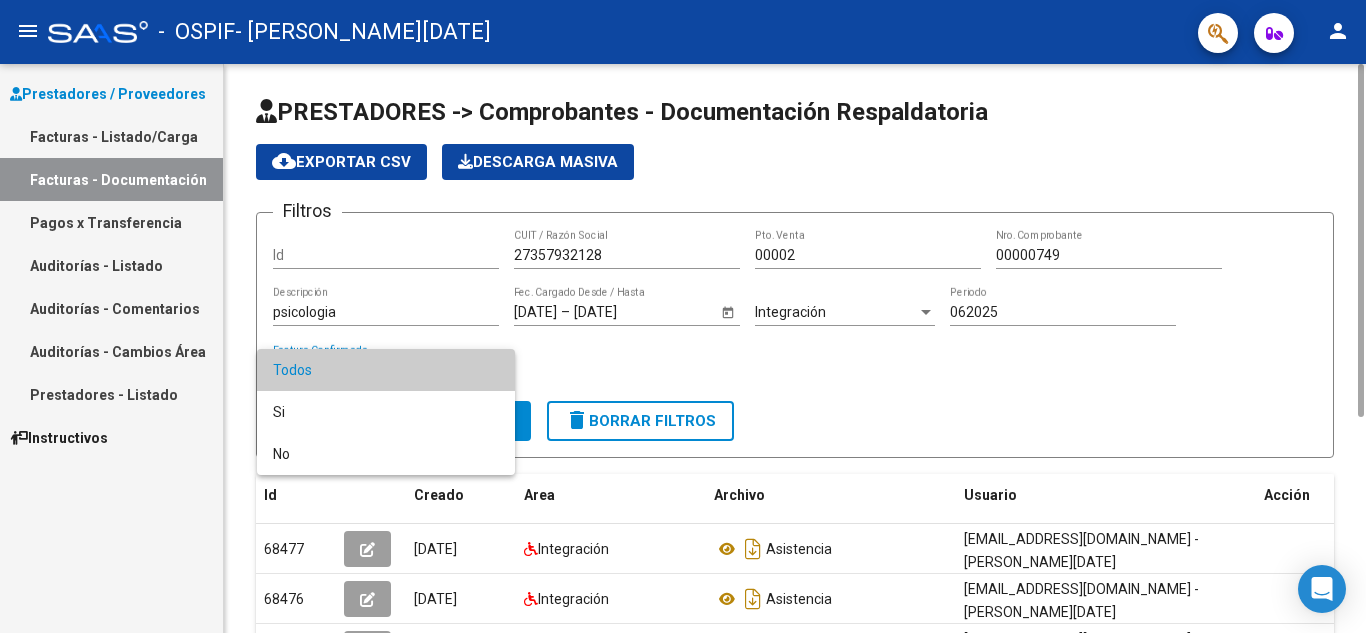 click on "Todos" at bounding box center [386, 370] 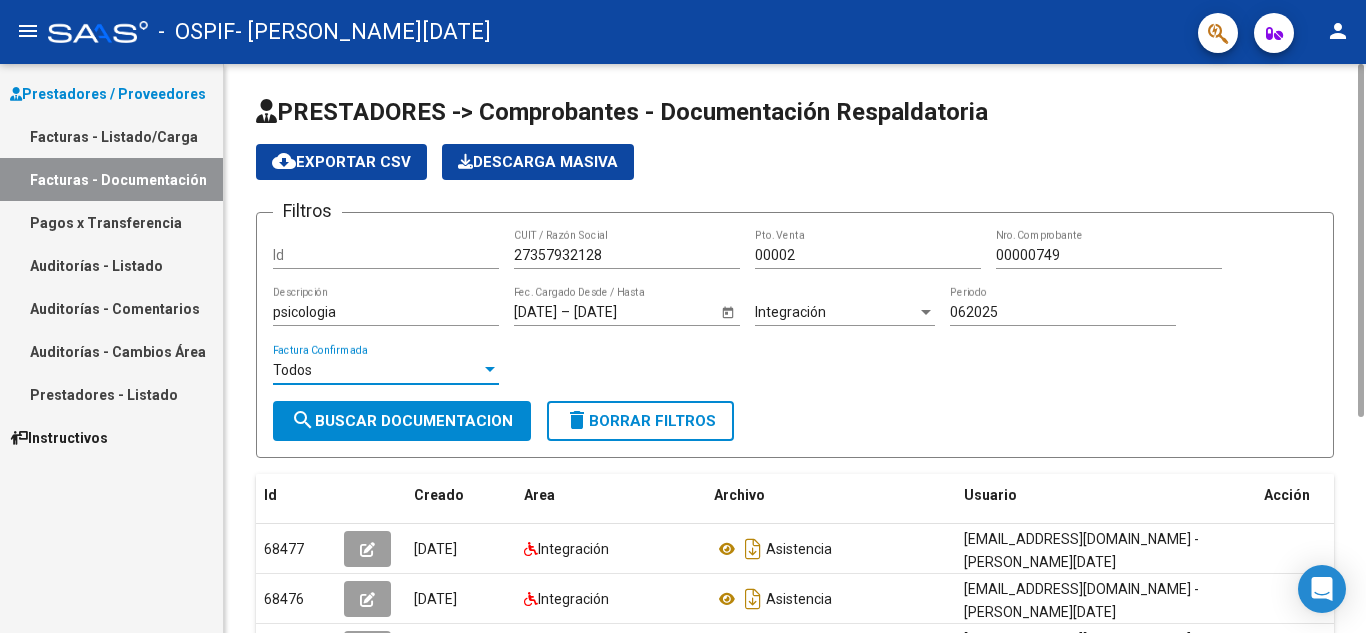 click on "search  Buscar Documentacion" 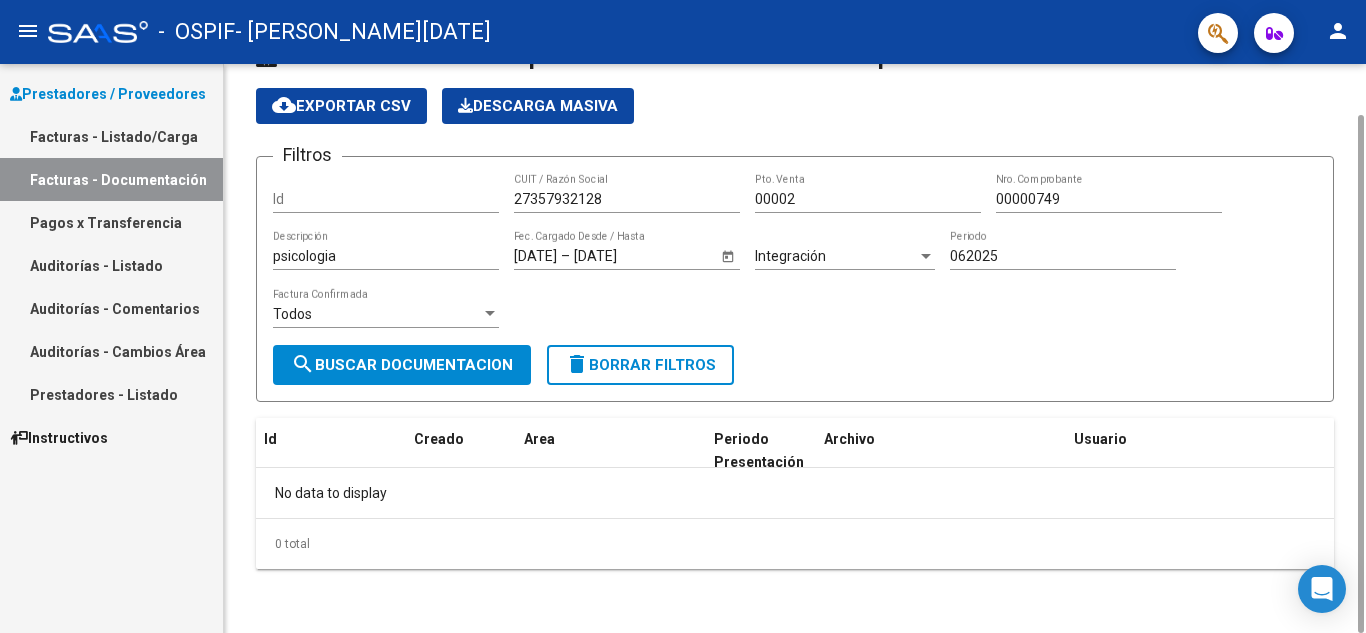 scroll, scrollTop: 0, scrollLeft: 0, axis: both 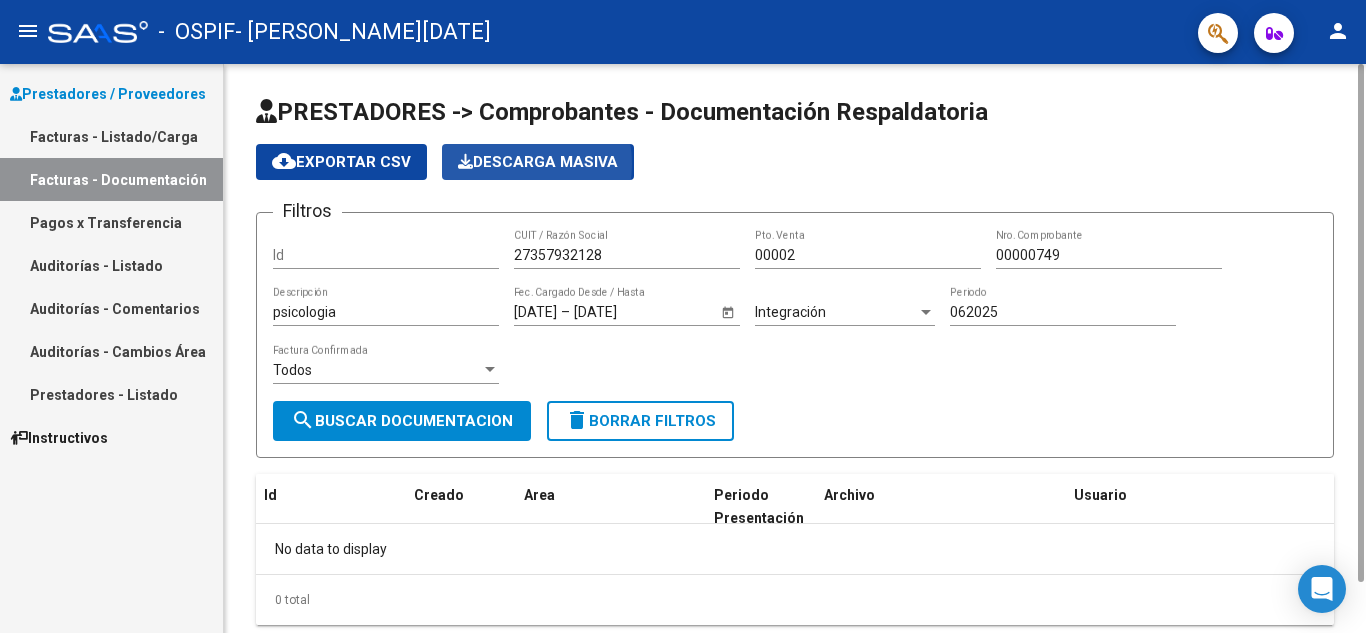 click on "Descarga Masiva" 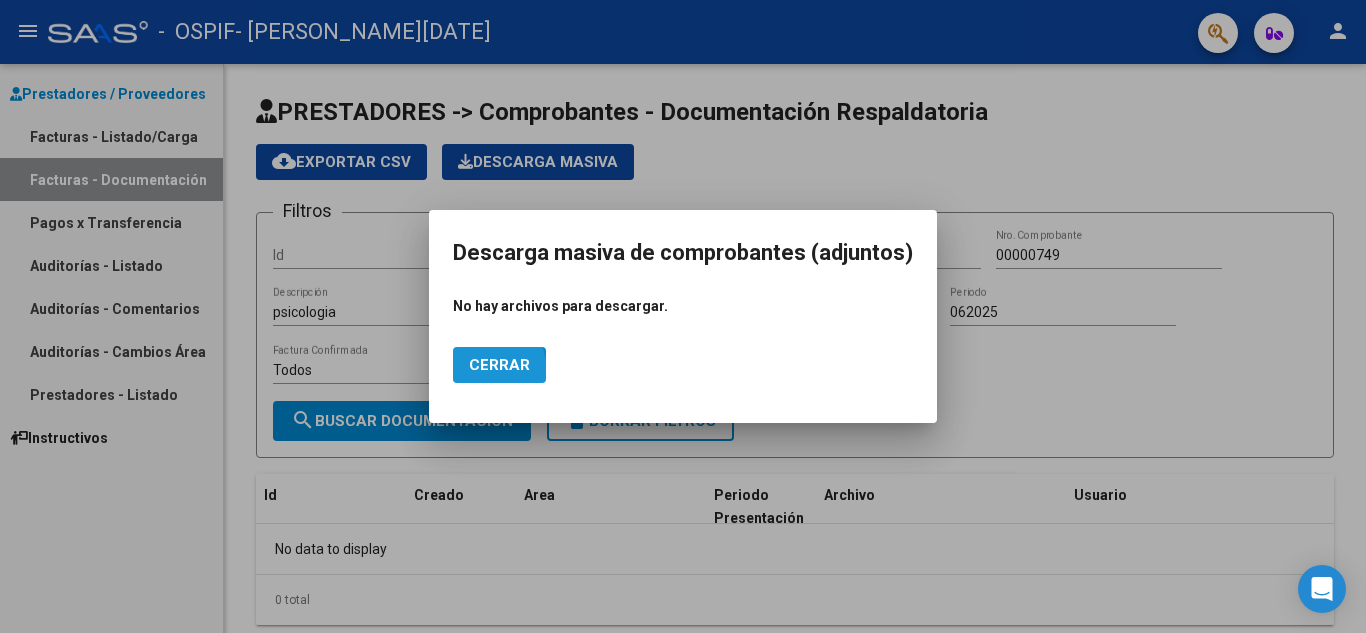 click on "Cerrar" 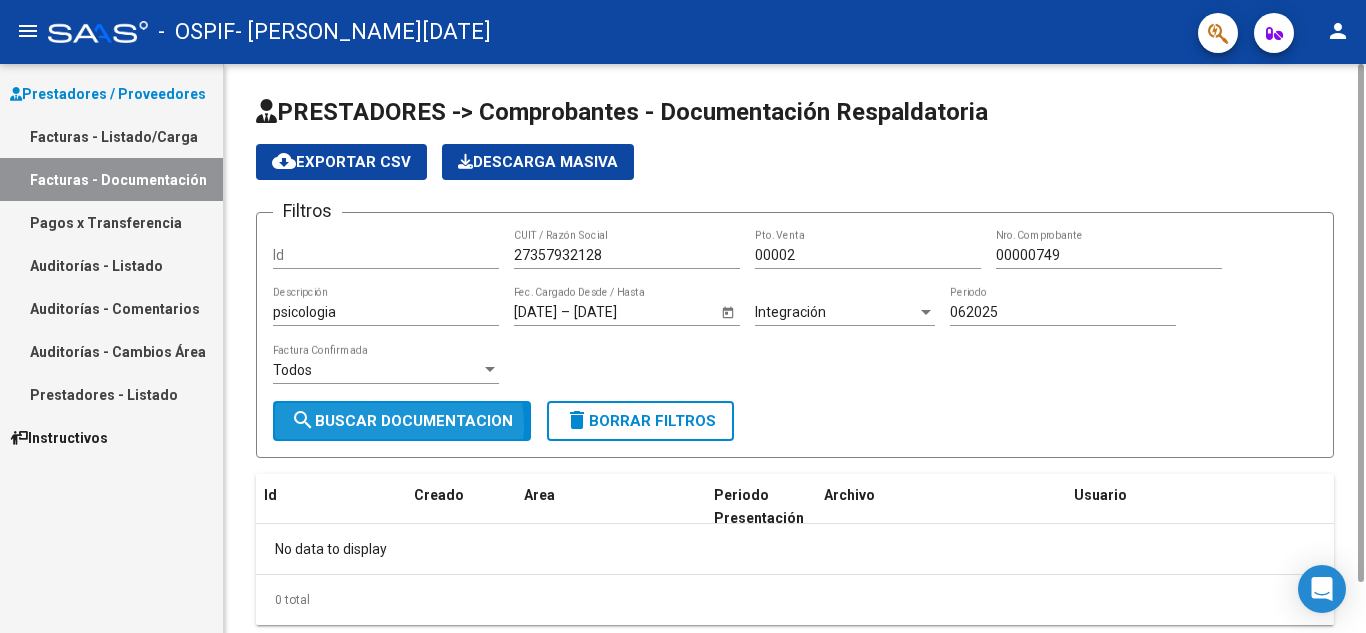 click on "search  Buscar Documentacion" 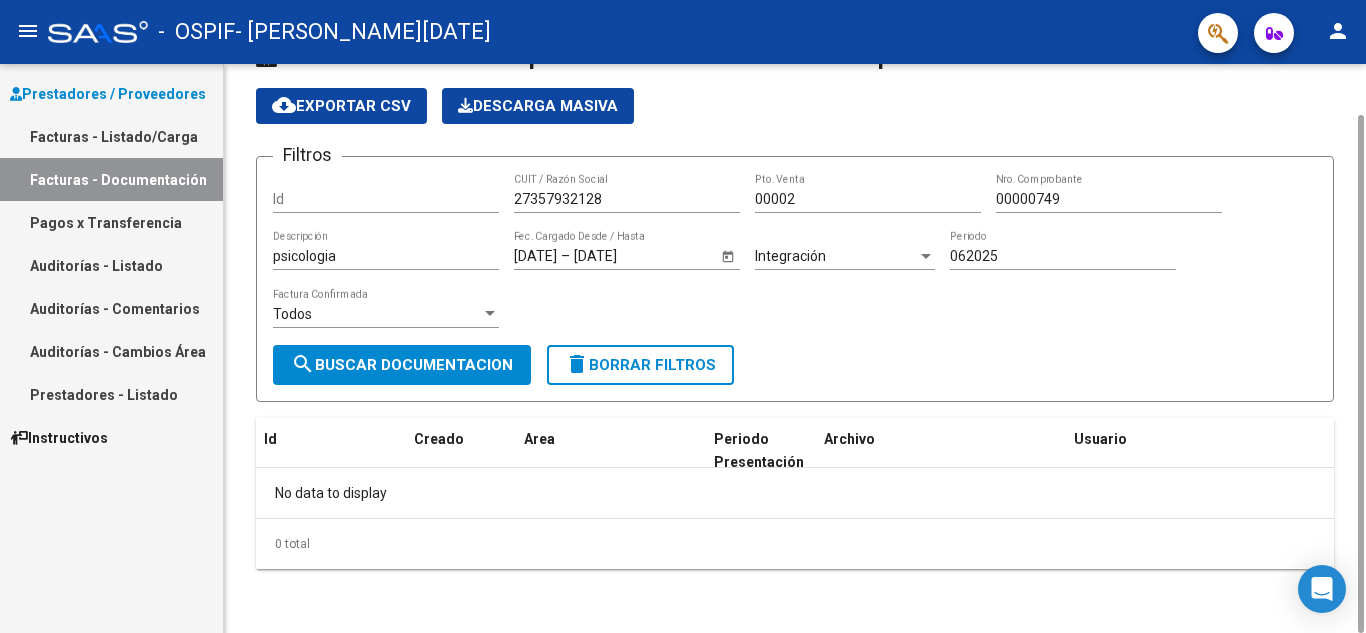 scroll, scrollTop: 0, scrollLeft: 0, axis: both 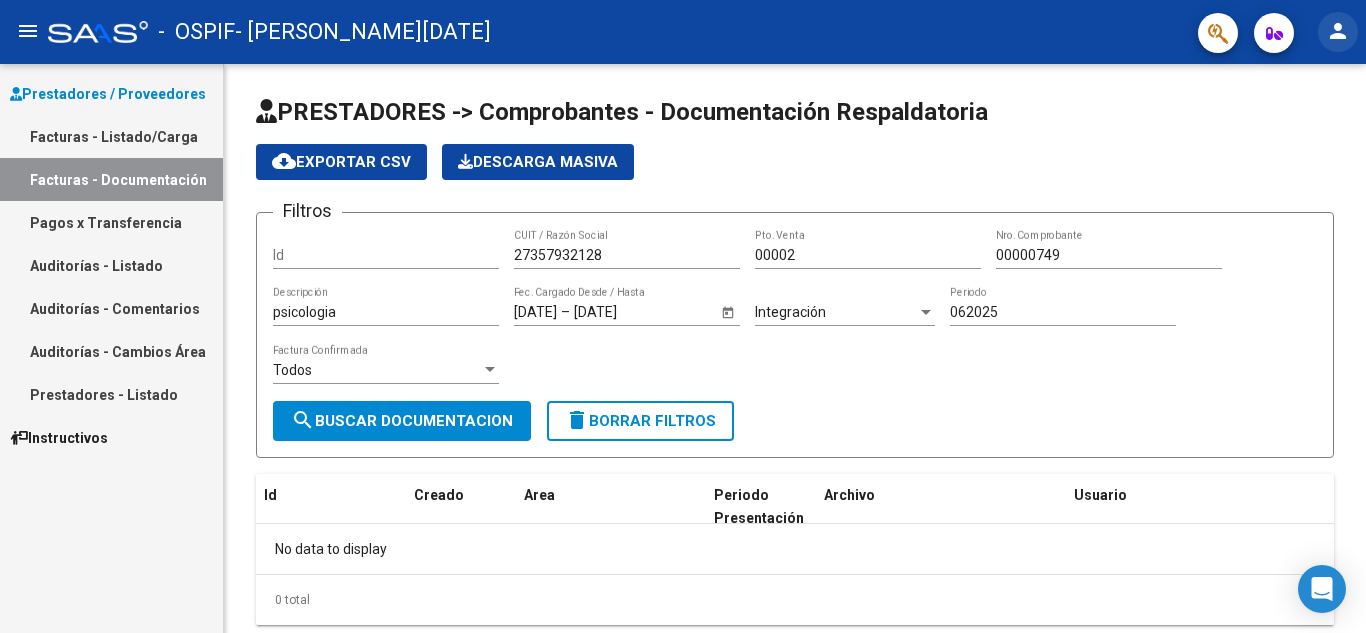 click on "person" 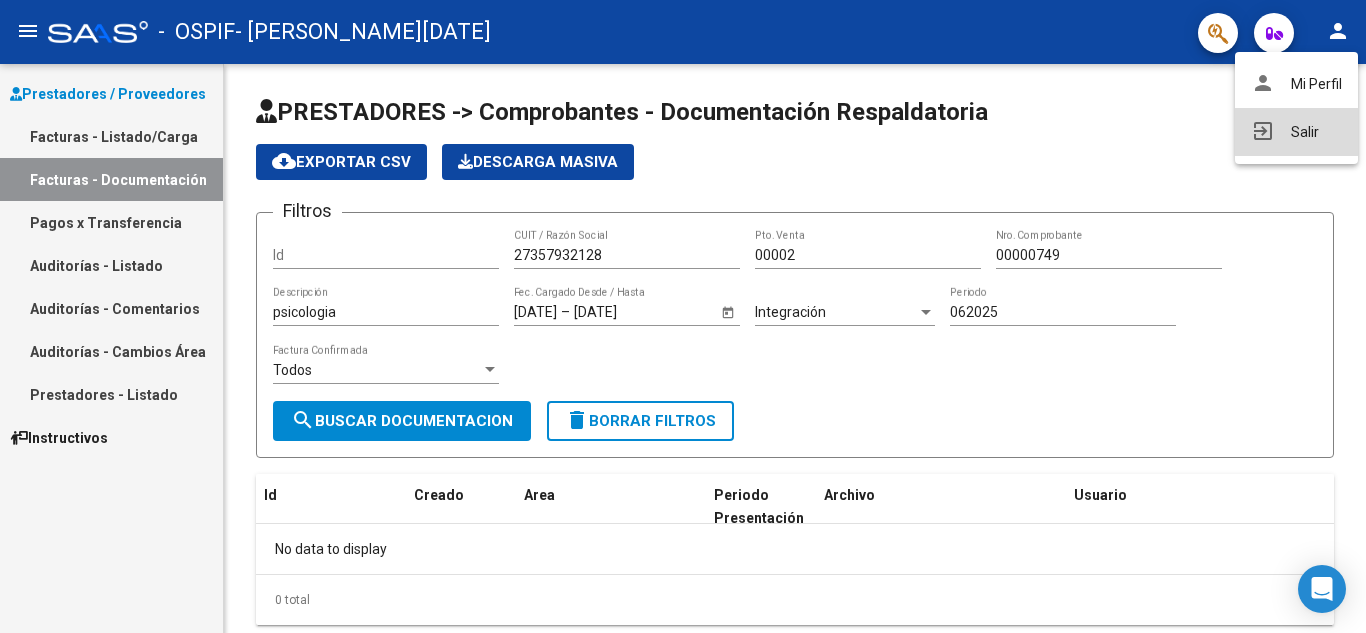 click on "exit_to_app  Salir" at bounding box center (1296, 132) 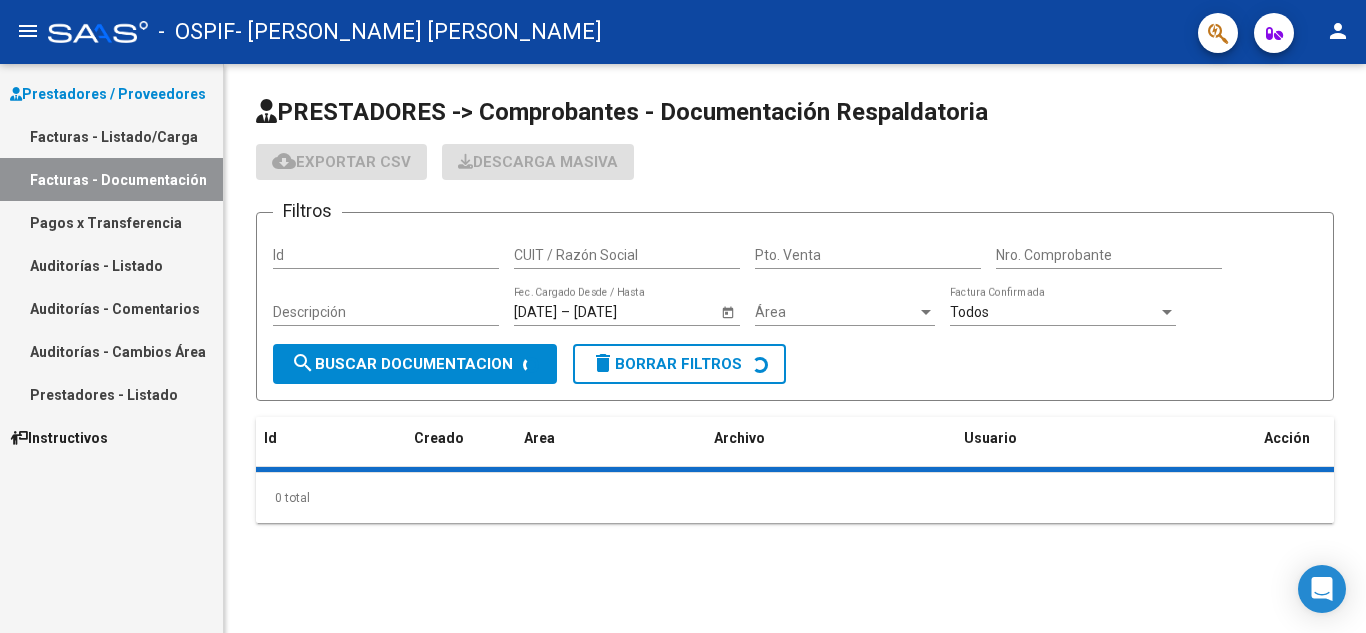 scroll, scrollTop: 0, scrollLeft: 0, axis: both 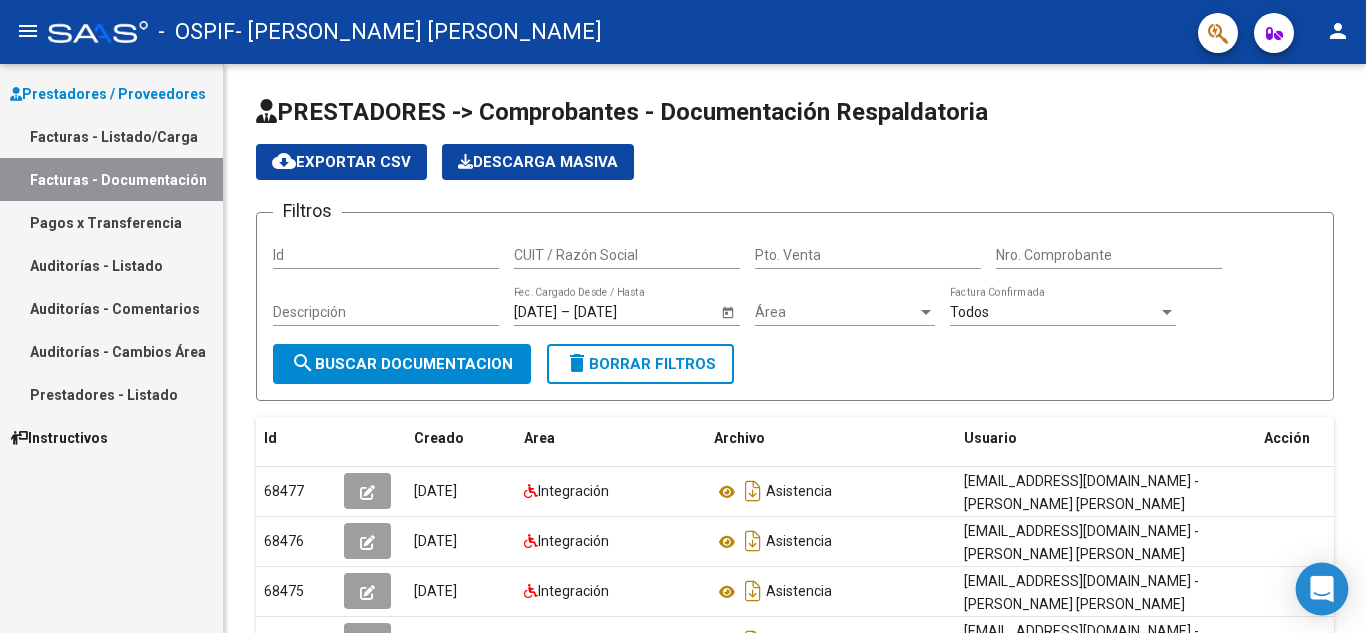 click 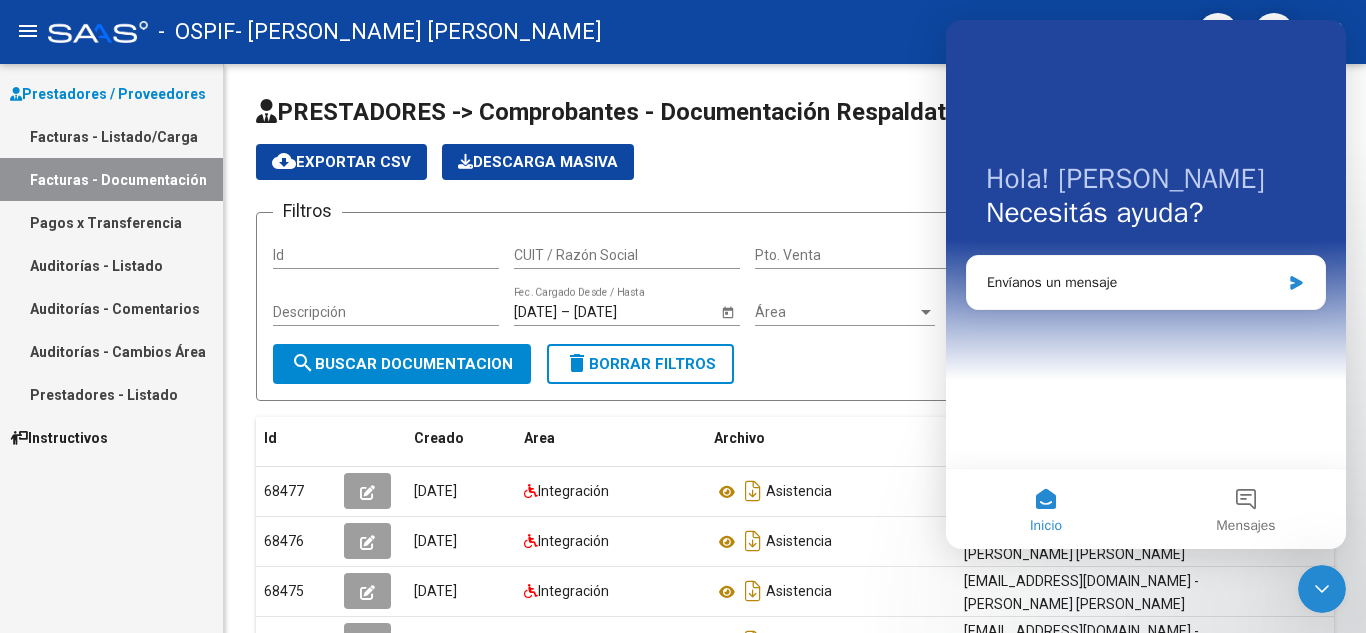 scroll, scrollTop: 0, scrollLeft: 0, axis: both 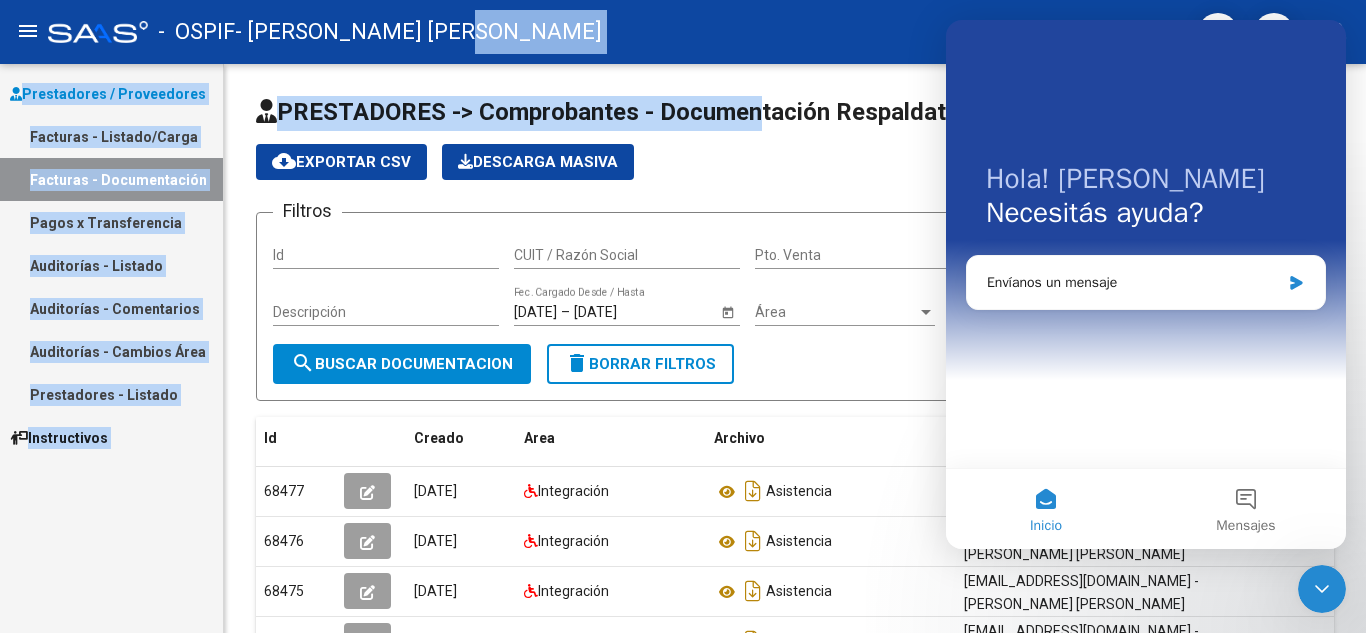 click on "menu -   OSPIF   - [PERSON_NAME] [PERSON_NAME] person    Prestadores / Proveedores Facturas - Listado/Carga Facturas - Documentación Pagos x Transferencia Auditorías - Listado Auditorías - Comentarios Auditorías - Cambios Área Prestadores - Listado    Instructivos  PRESTADORES -> Comprobantes - Documentación Respaldatoria cloud_download  Exportar CSV   Descarga Masiva
Filtros Id CUIT / Razón Social Pto. Venta Nro. Comprobante Descripción [DATE] [DATE] – [DATE] Fec. Cargado Desde / Hasta Área Área Todos  Factura Confirmada search  Buscar Documentacion  delete  Borrar Filtros  Id Creado Area Archivo Usuario Acción 68477
[DATE] Integración Asistencia  [EMAIL_ADDRESS][DOMAIN_NAME] - [PERSON_NAME] [PERSON_NAME]  68476
[DATE] Integración Asistencia  [EMAIL_ADDRESS][DOMAIN_NAME] - [PERSON_NAME] [PERSON_NAME]  68475
[DATE] Integración Asistencia  [EMAIL_ADDRESS][DOMAIN_NAME] - [PERSON_NAME] [PERSON_NAME]  68474
[DATE] Integración Asistencia  [EMAIL_ADDRESS][DOMAIN_NAME] - [PERSON_NAME] [PERSON_NAME]  67096
[DATE] Integración 67095
[DATE]" 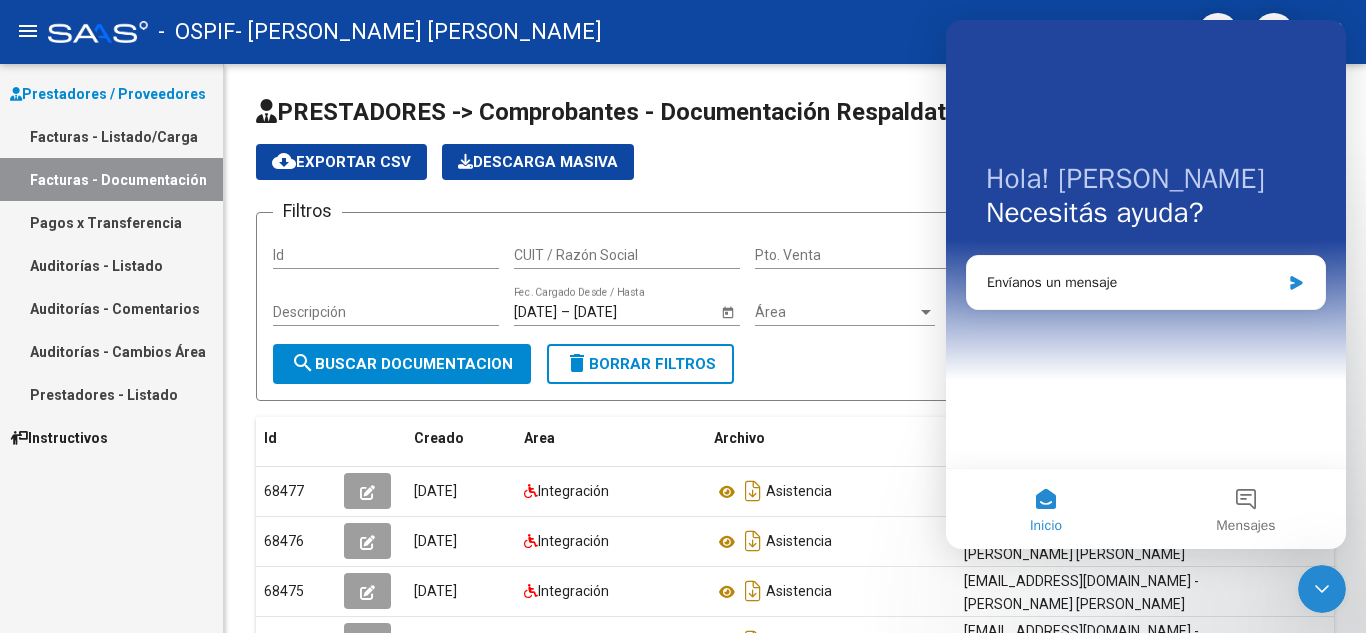 click on "Filtros Id CUIT / Razón Social Pto. Venta Nro. Comprobante Descripción [DATE] [DATE] – [DATE] Fec. Cargado Desde / Hasta Área Área Todos  Factura Confirmada search  Buscar Documentacion  delete  Borrar Filtros" 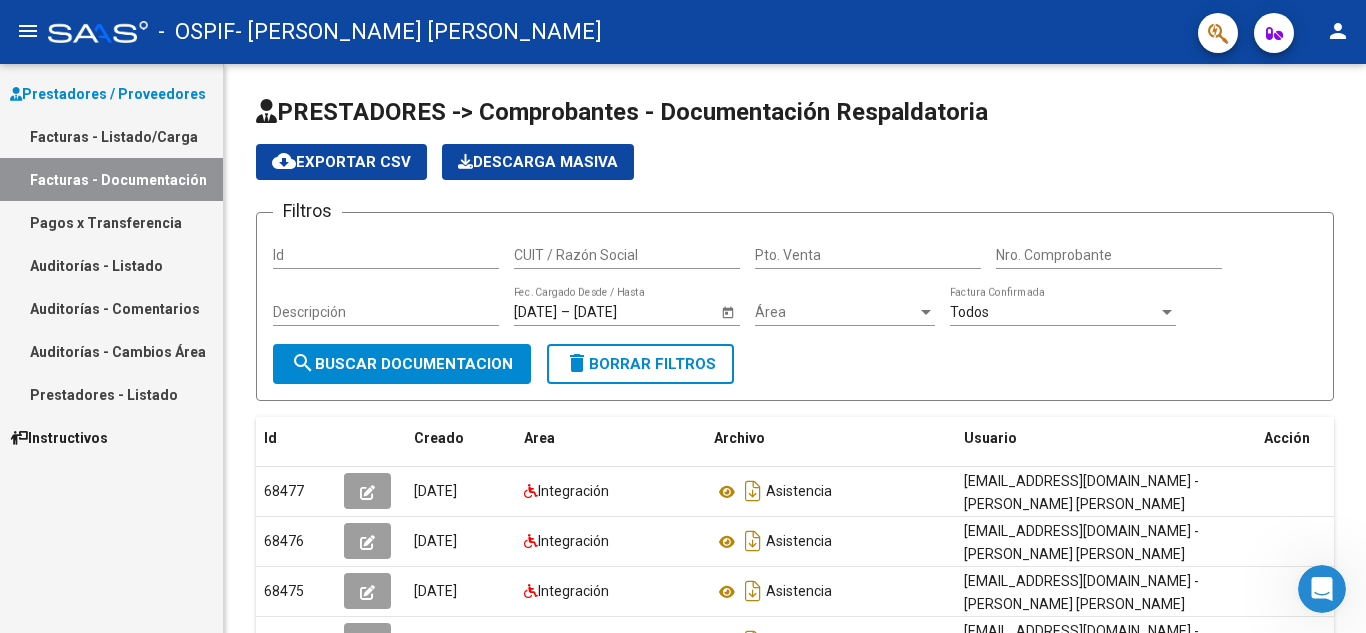 scroll, scrollTop: 0, scrollLeft: 0, axis: both 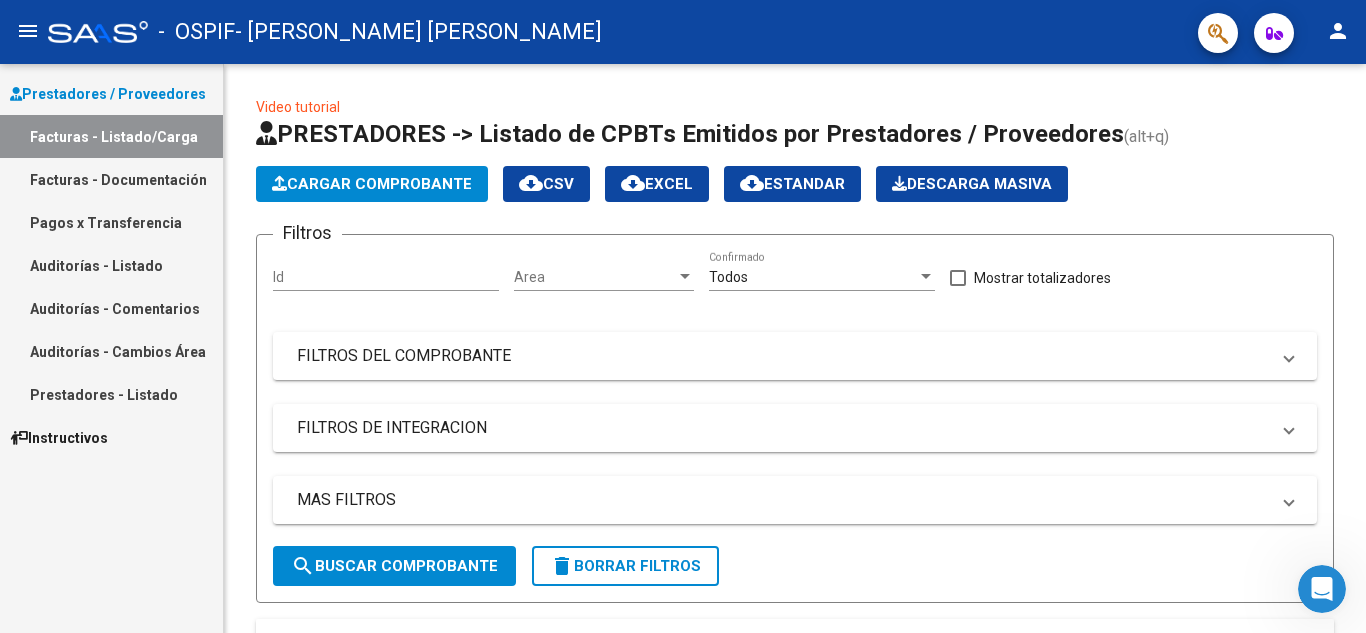 click on "Area" at bounding box center (595, 277) 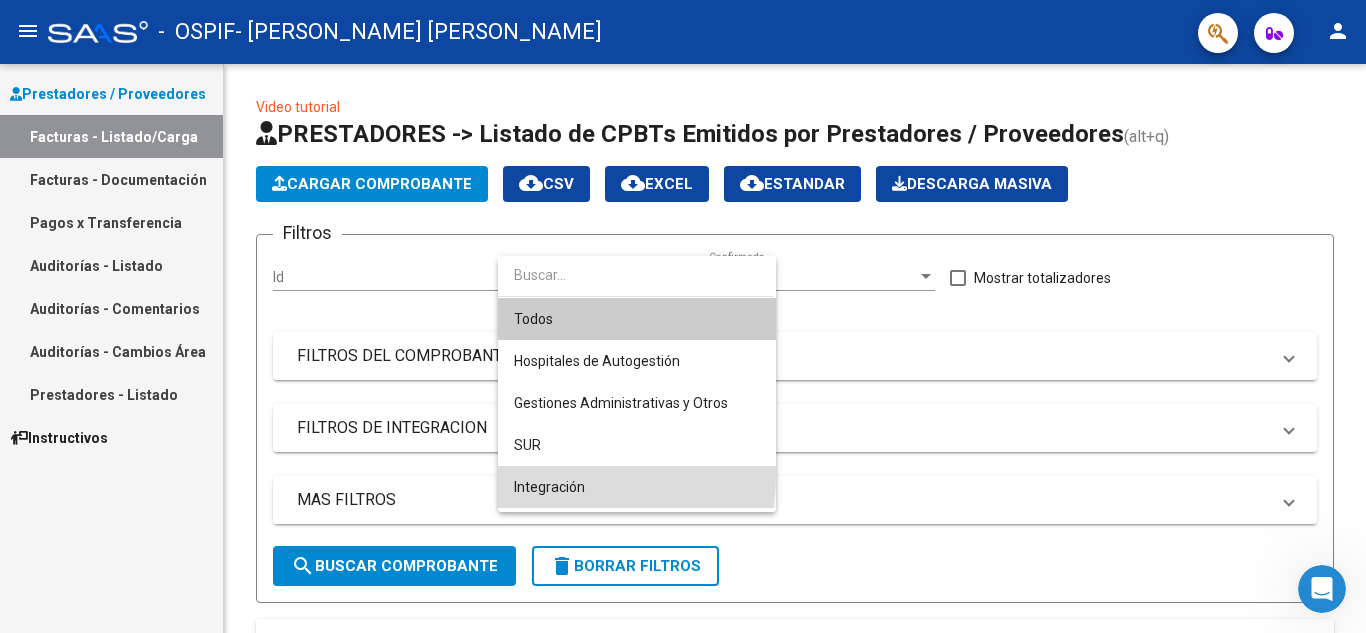 click on "Integración" at bounding box center [637, 487] 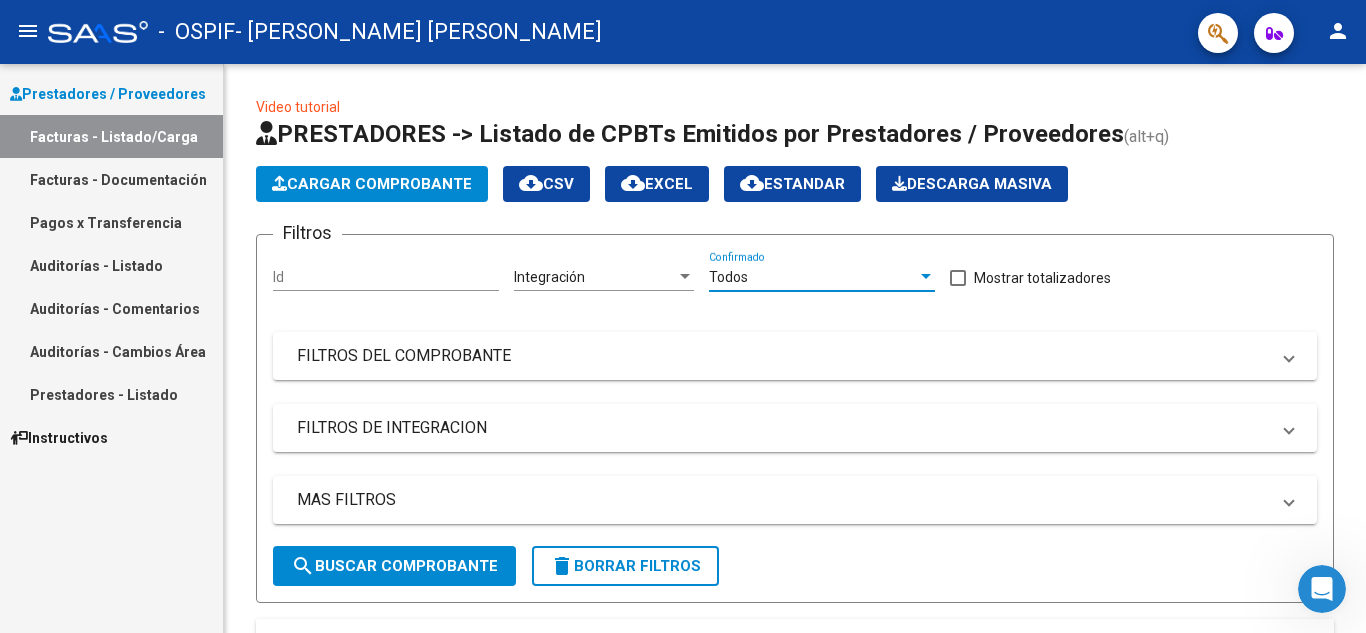 click on "Todos" at bounding box center (813, 277) 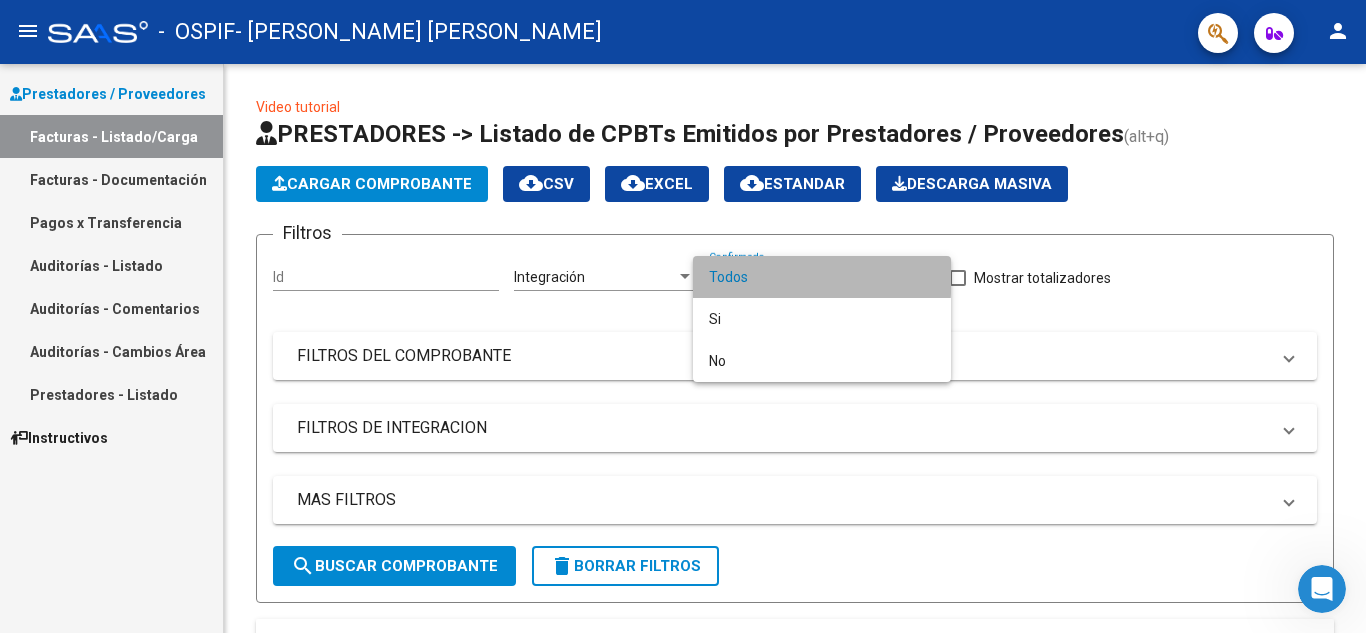 click on "Todos" at bounding box center [822, 277] 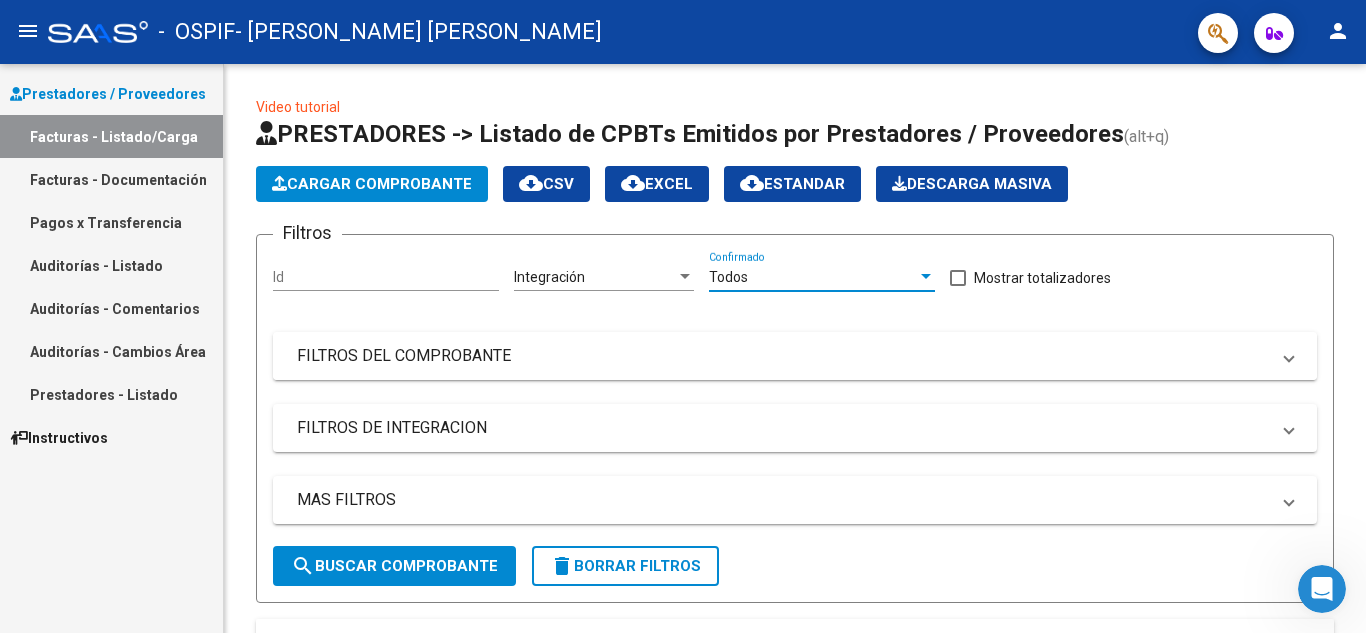 click on "FILTROS DEL COMPROBANTE" at bounding box center (783, 356) 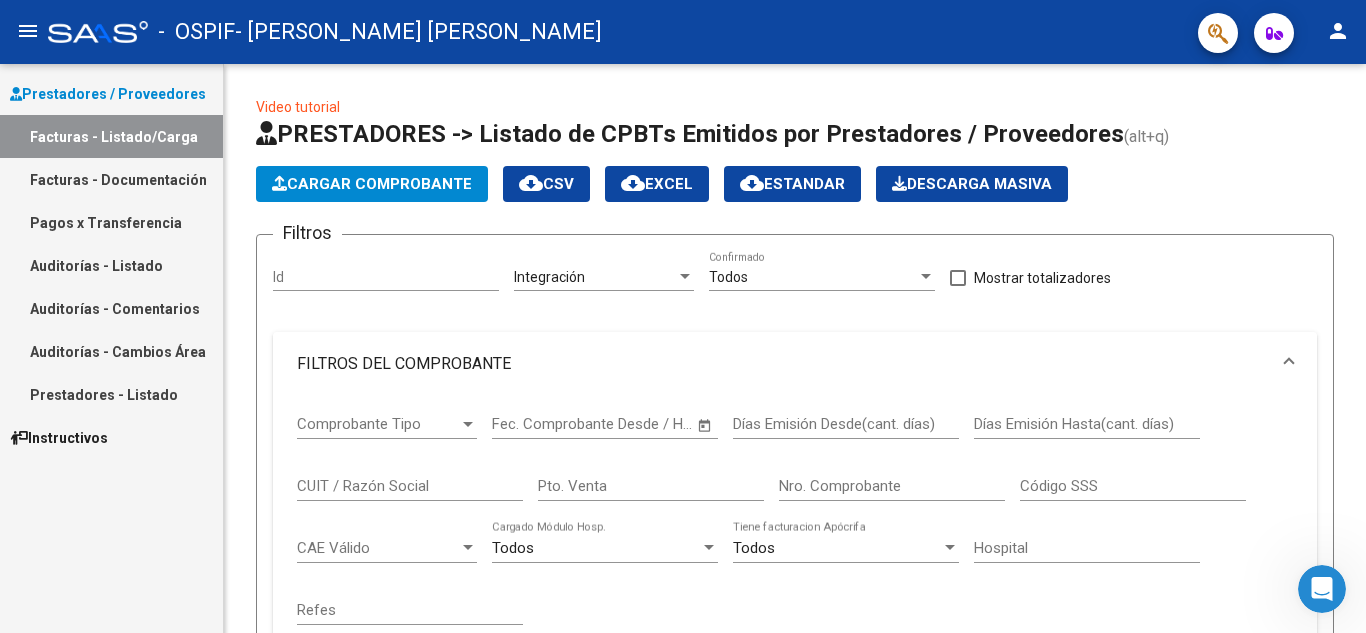 scroll, scrollTop: 400, scrollLeft: 0, axis: vertical 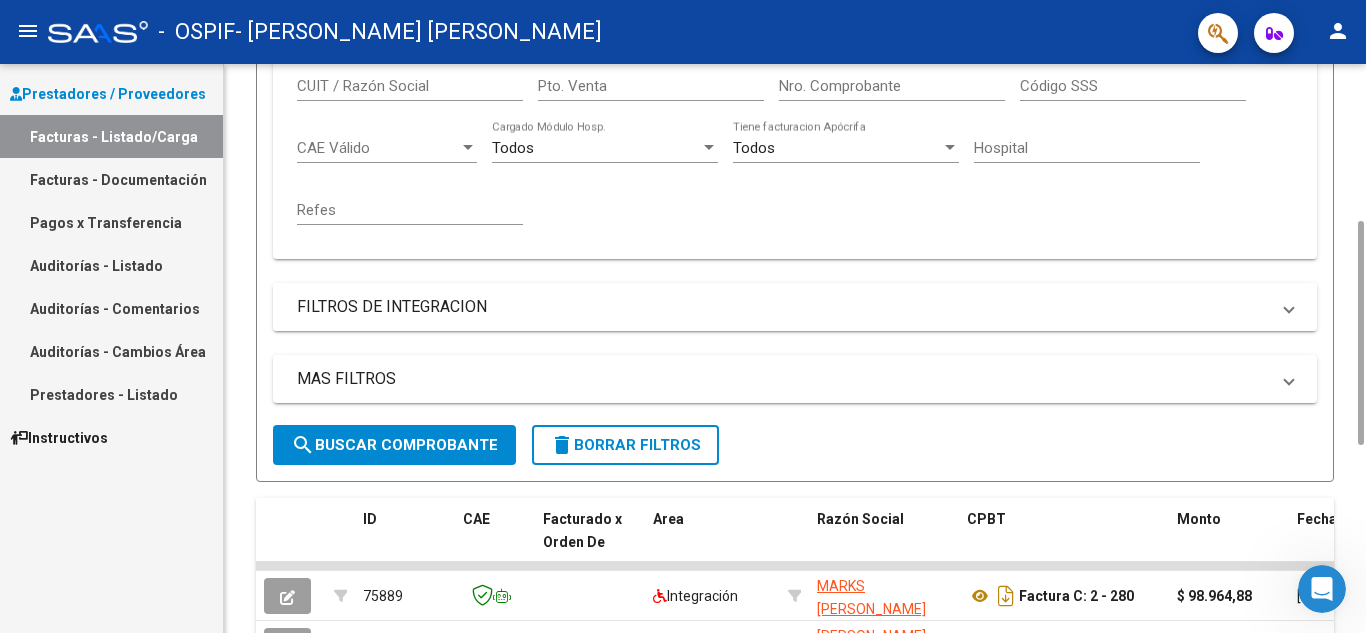 click on "FILTROS DE INTEGRACION" at bounding box center [783, 307] 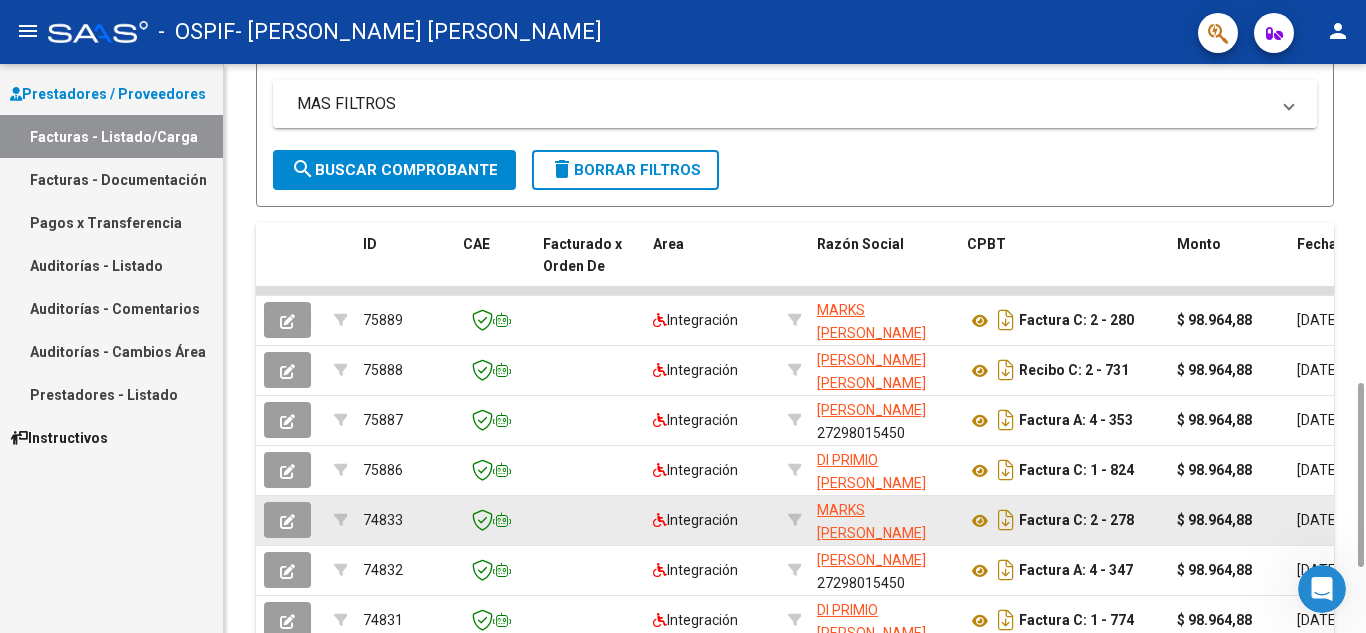 scroll, scrollTop: 1183, scrollLeft: 0, axis: vertical 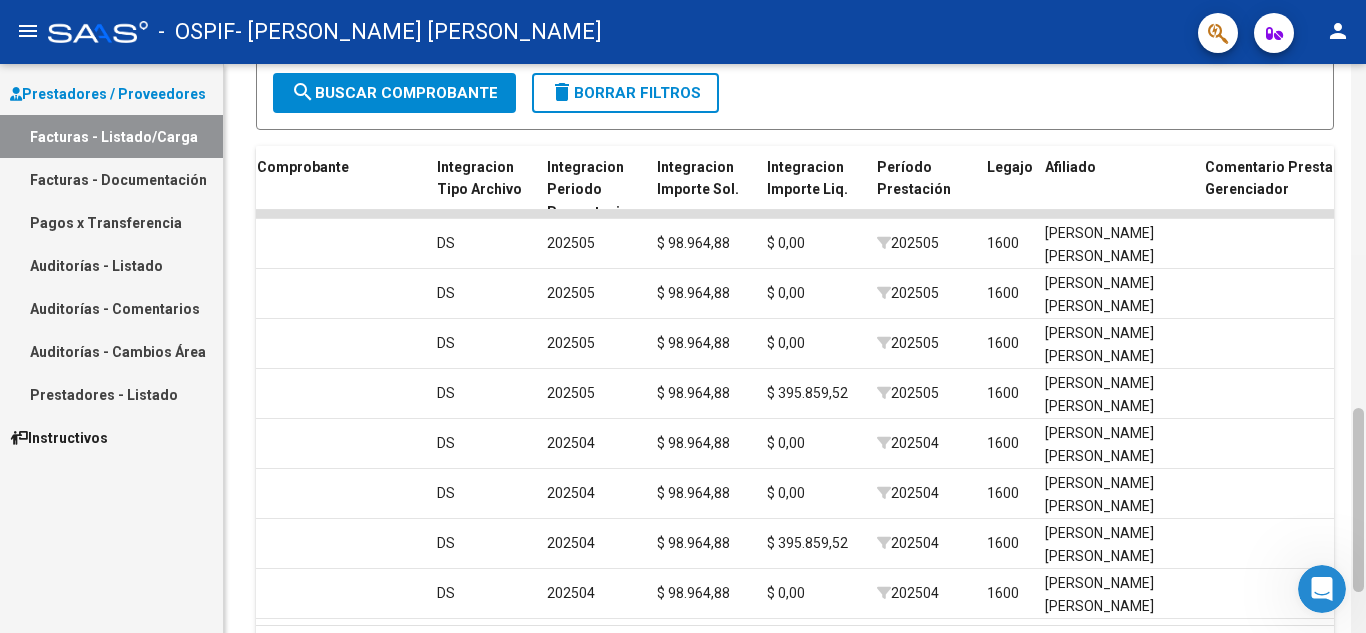 drag, startPoint x: 1360, startPoint y: 494, endPoint x: 1364, endPoint y: 454, distance: 40.1995 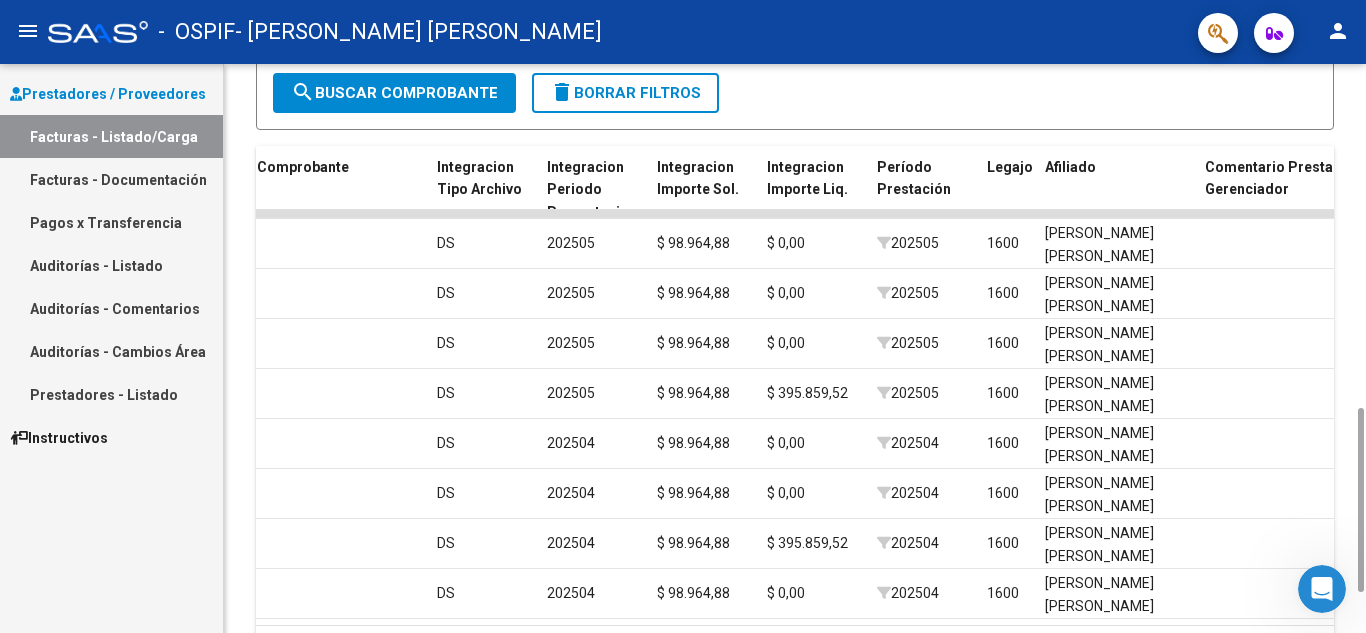 drag, startPoint x: 1021, startPoint y: 624, endPoint x: 1055, endPoint y: 623, distance: 34.0147 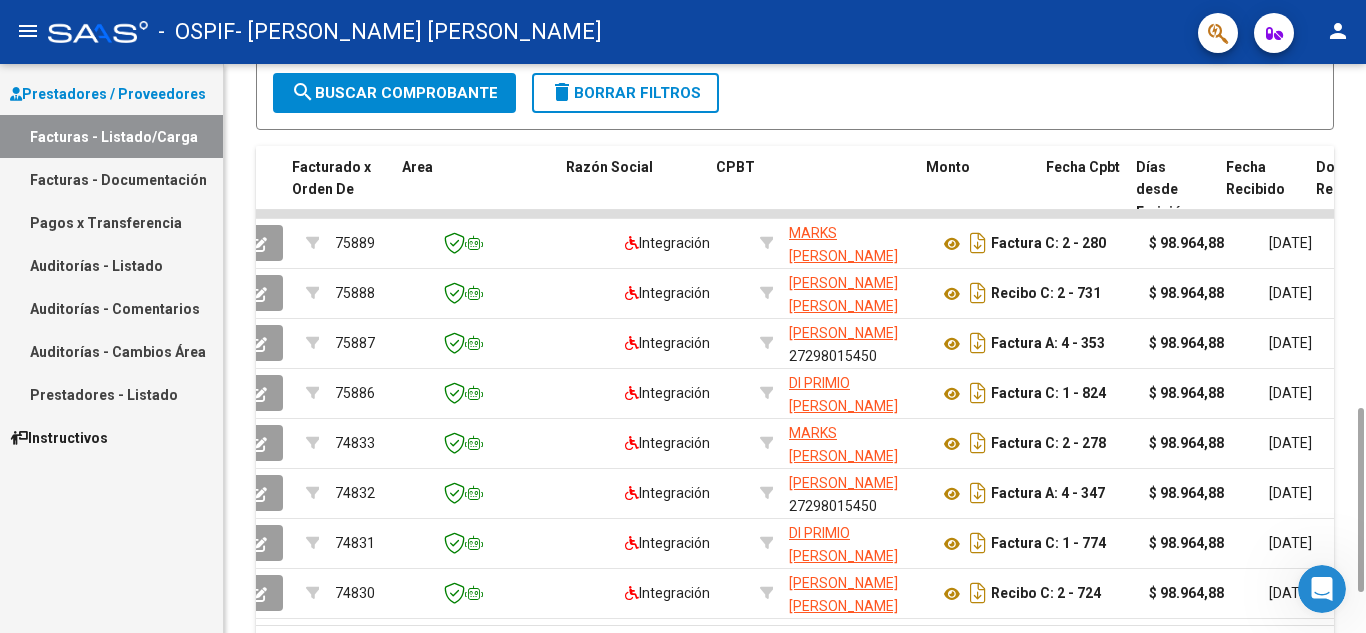 scroll, scrollTop: 0, scrollLeft: 0, axis: both 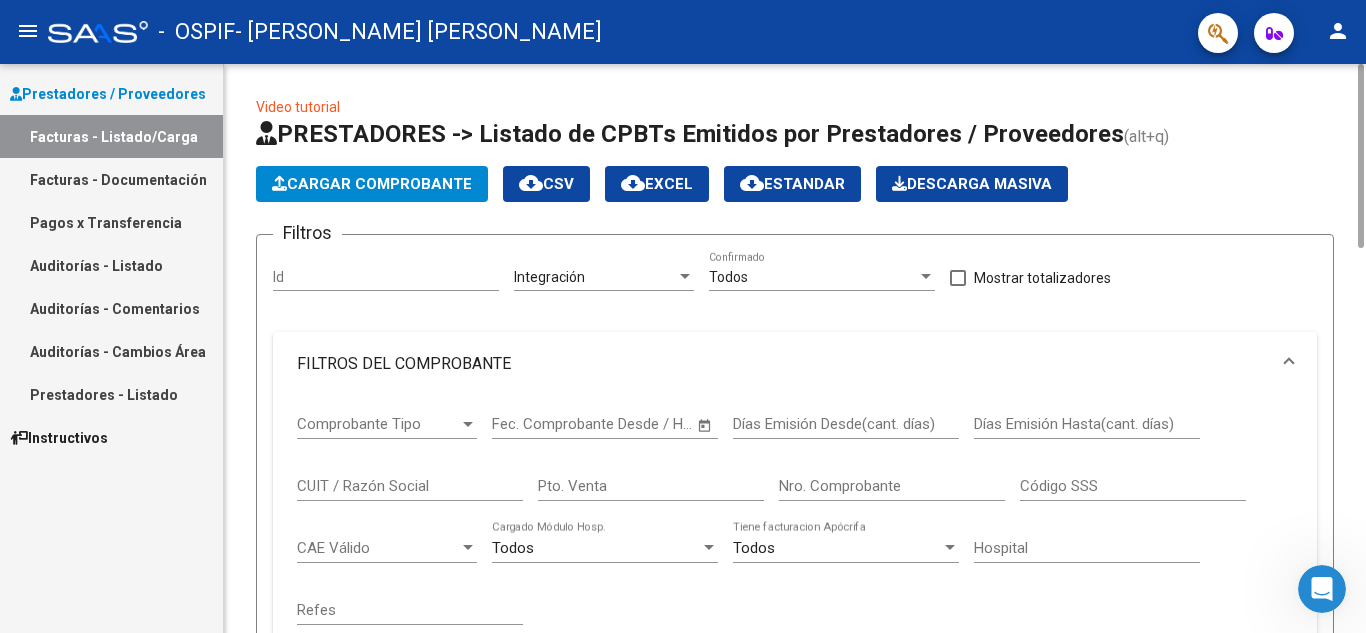 drag, startPoint x: 1357, startPoint y: 422, endPoint x: 1365, endPoint y: 51, distance: 371.08624 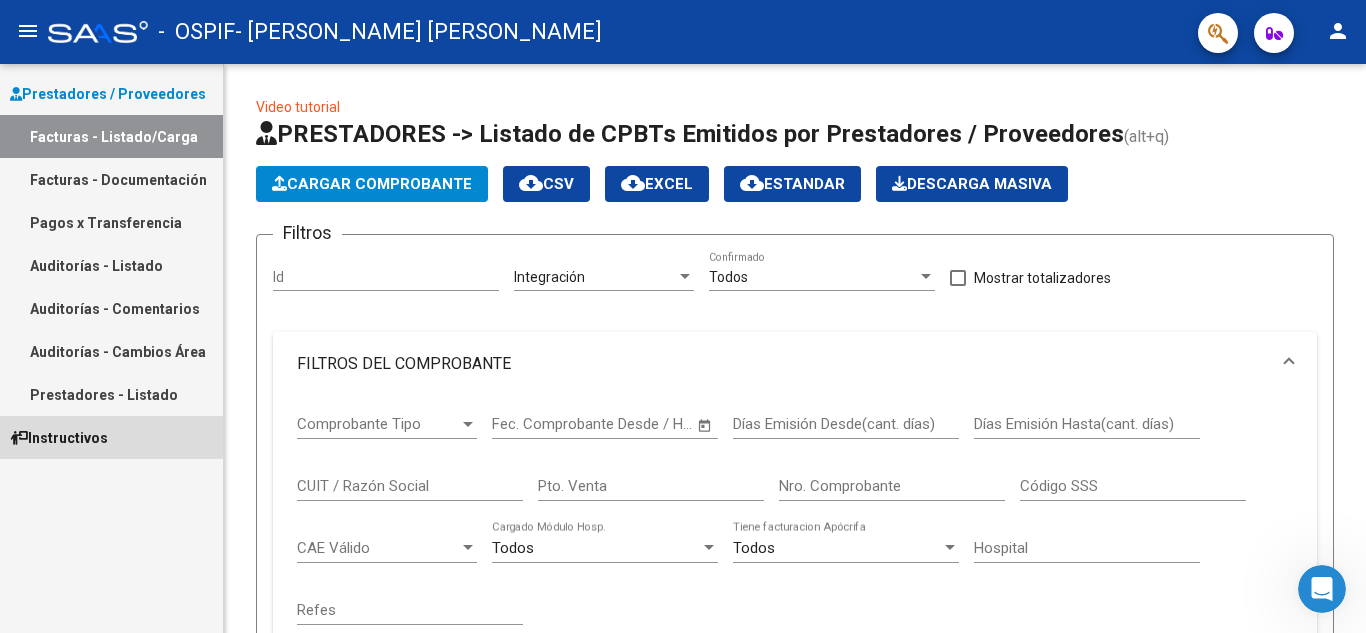 click on "Instructivos" at bounding box center (59, 438) 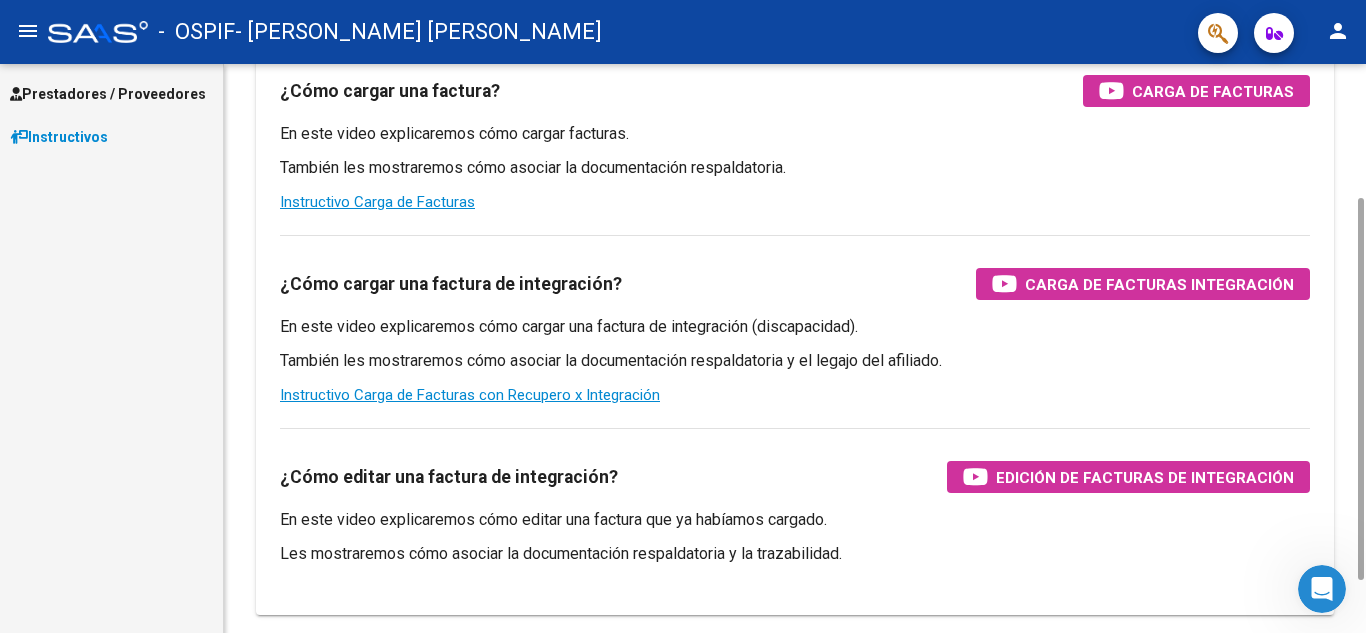 scroll, scrollTop: 278, scrollLeft: 0, axis: vertical 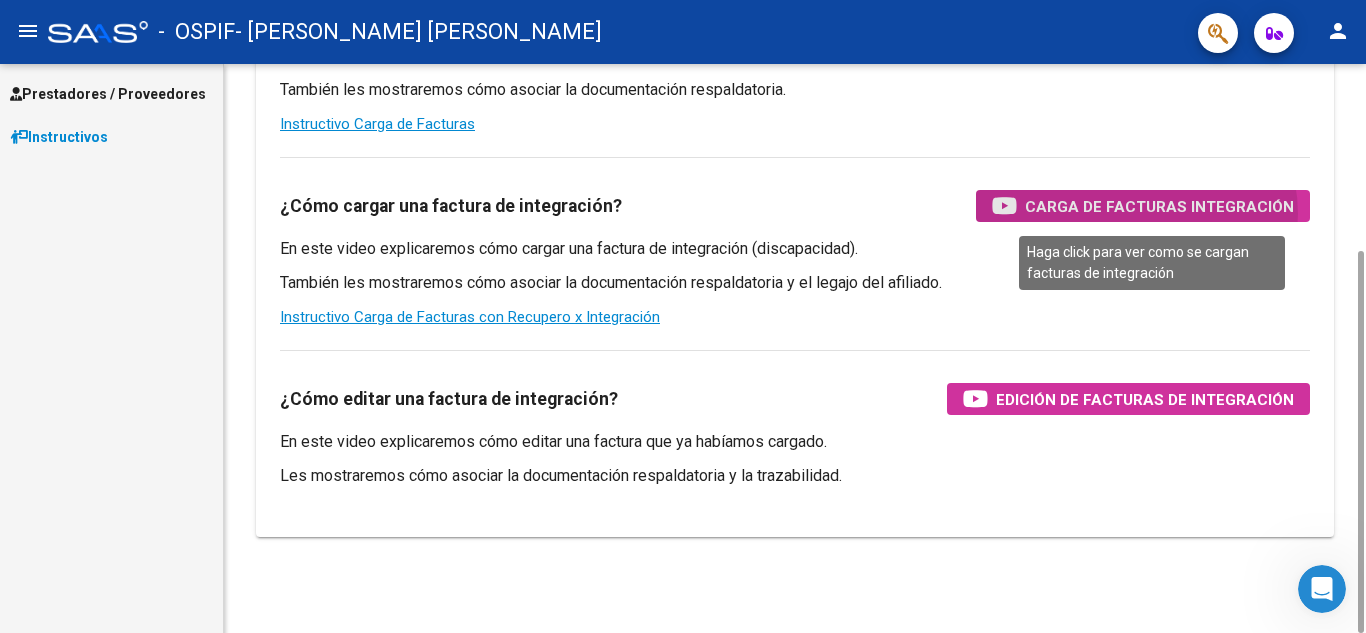 click on "Carga de Facturas Integración" at bounding box center [1159, 206] 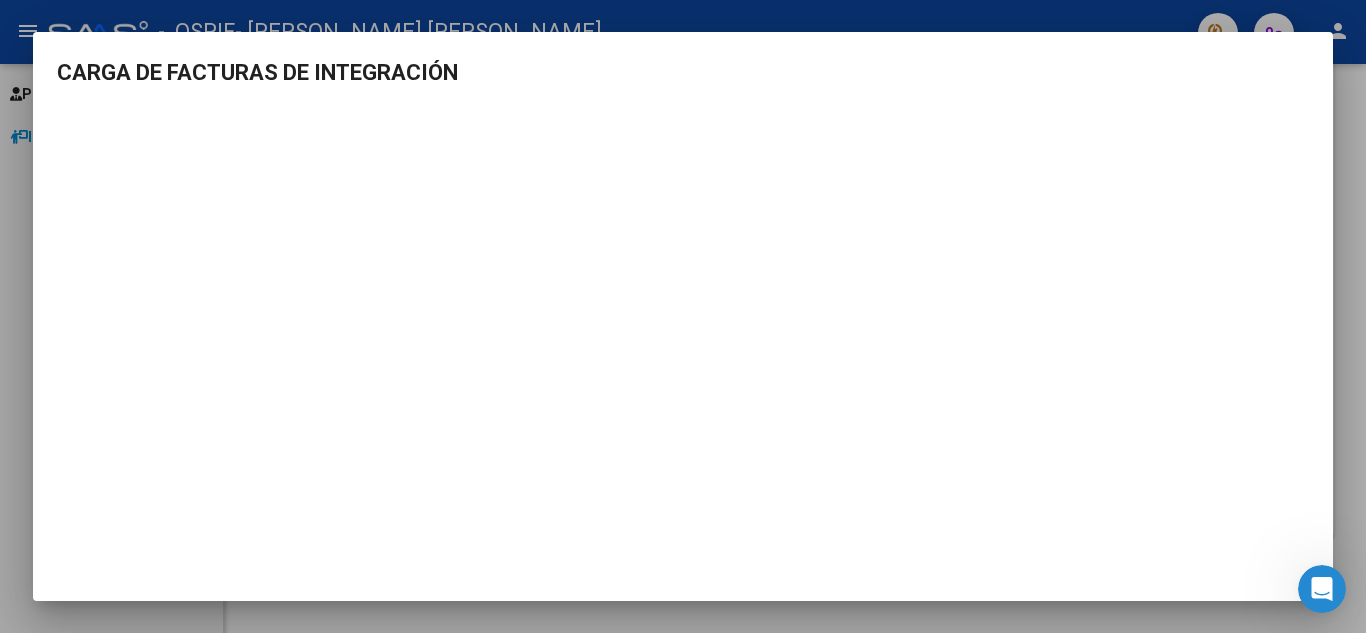 click at bounding box center [683, 316] 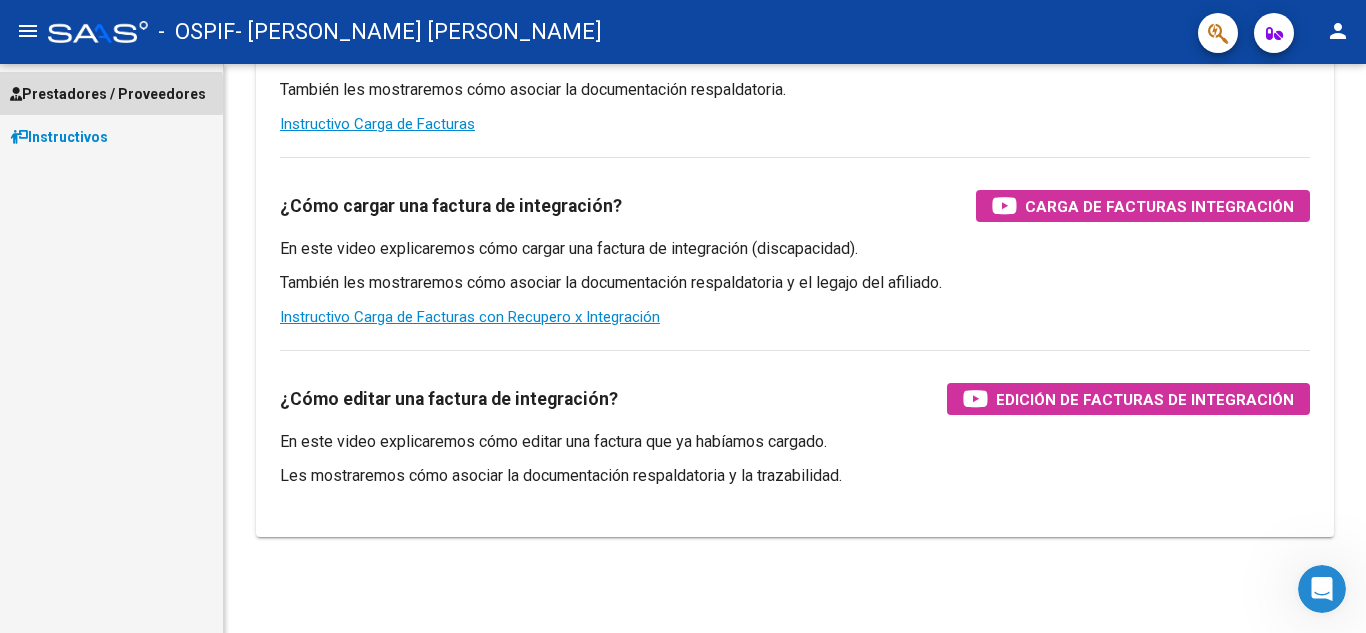 click on "Prestadores / Proveedores" at bounding box center (108, 94) 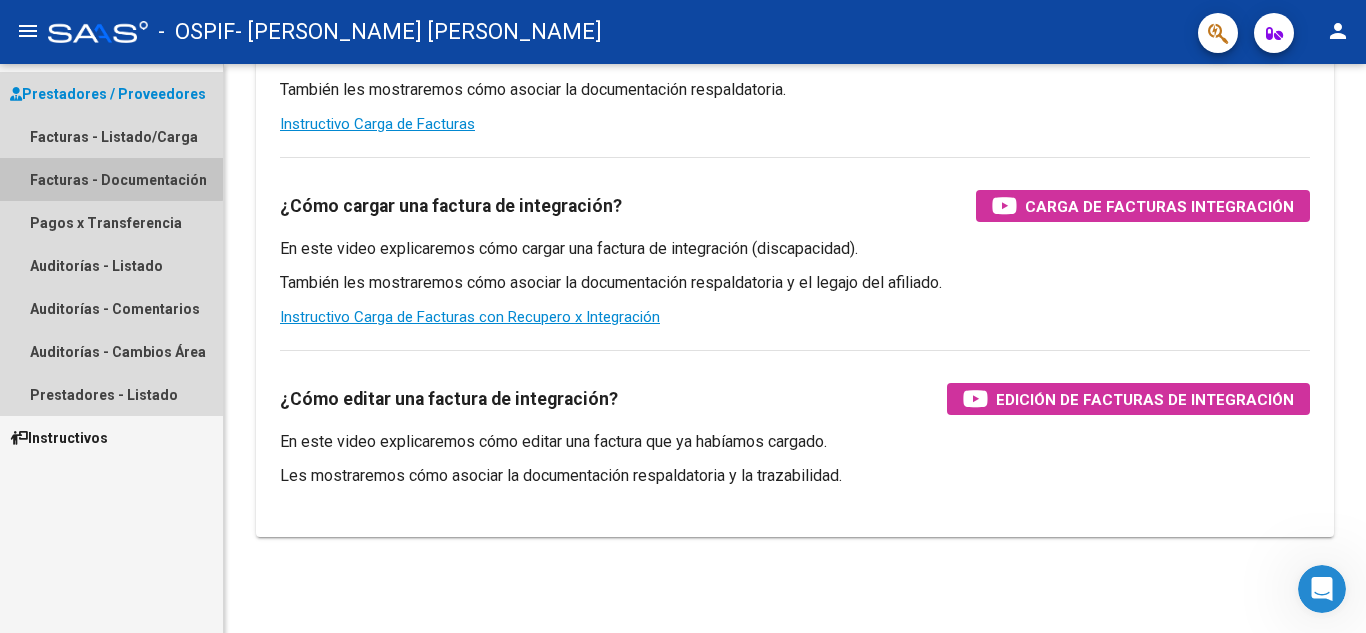 click on "Facturas - Documentación" at bounding box center (111, 179) 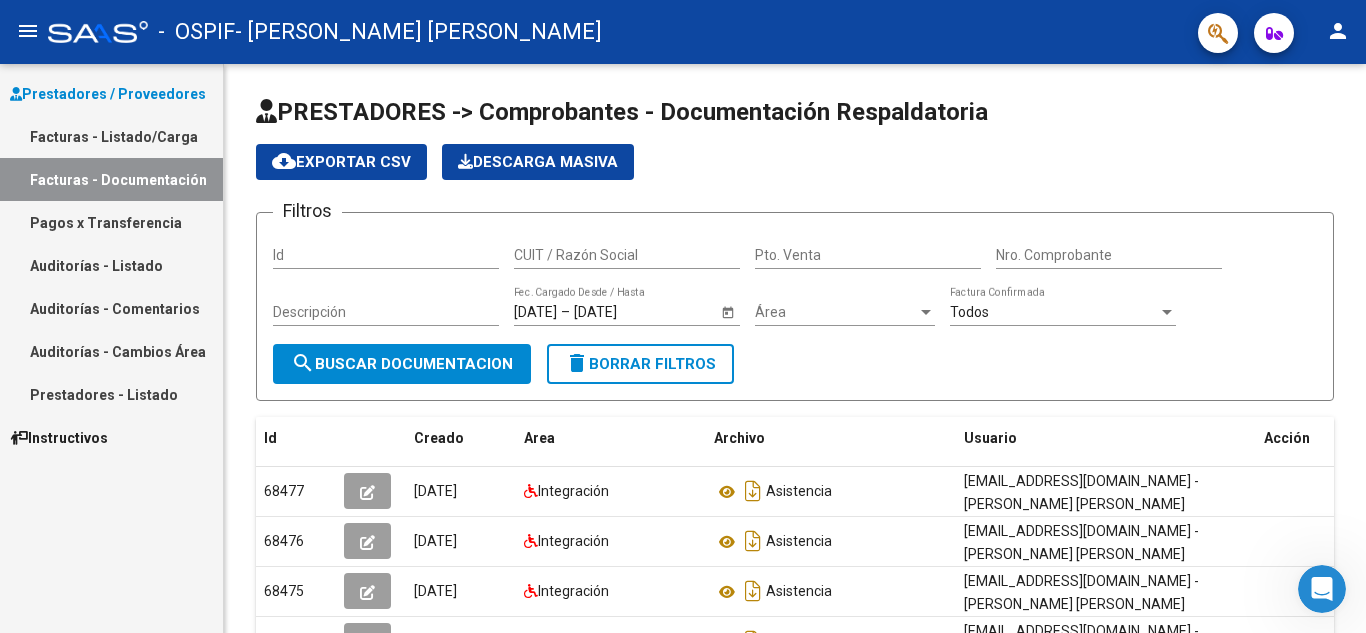 click on "Facturas - Listado/Carga" at bounding box center (111, 136) 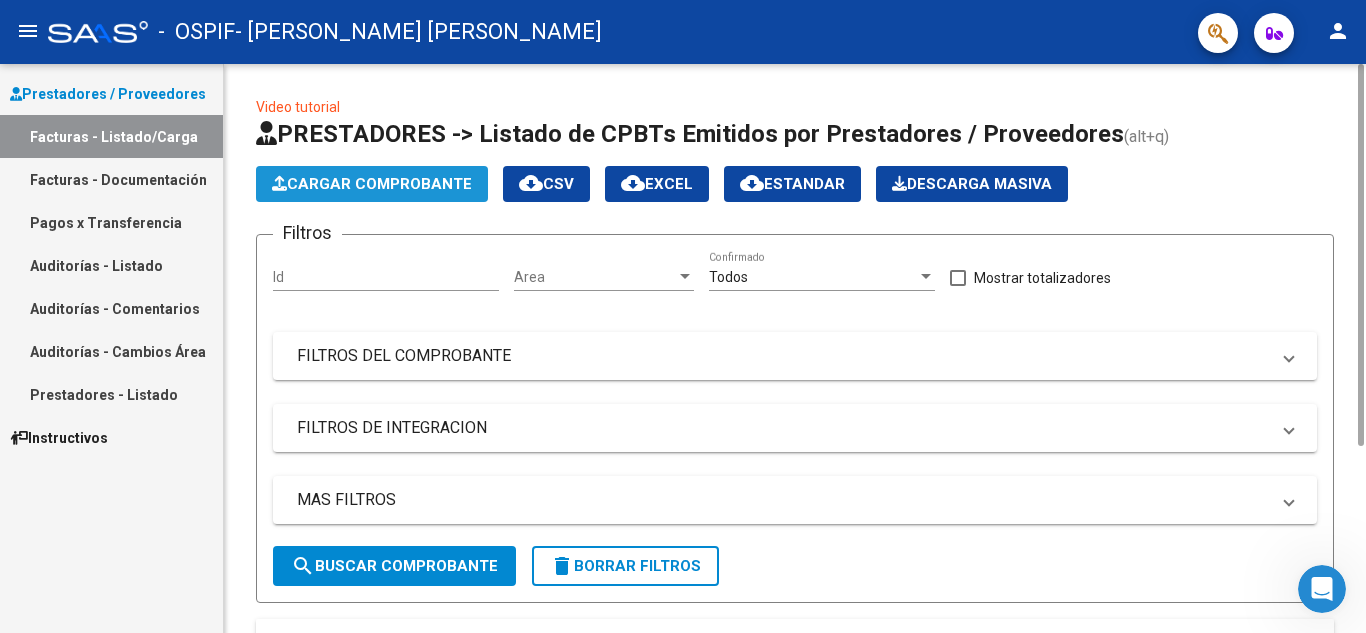 click on "Cargar Comprobante" 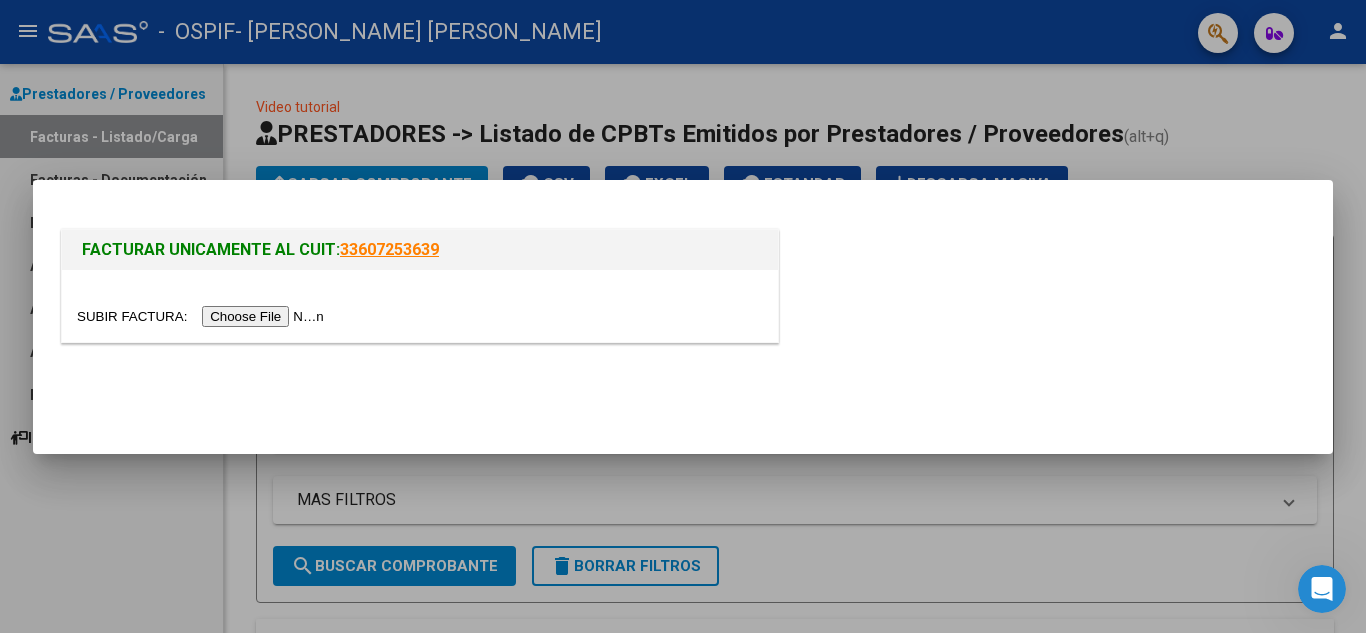 click at bounding box center [203, 316] 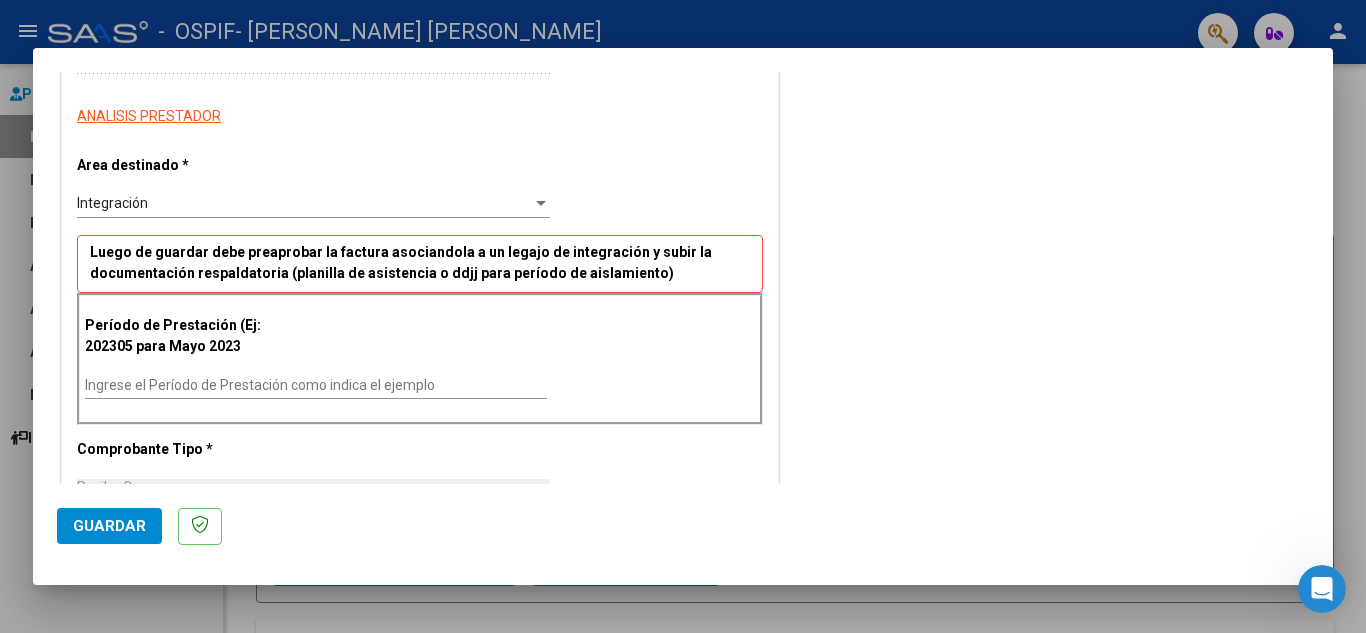 scroll, scrollTop: 400, scrollLeft: 0, axis: vertical 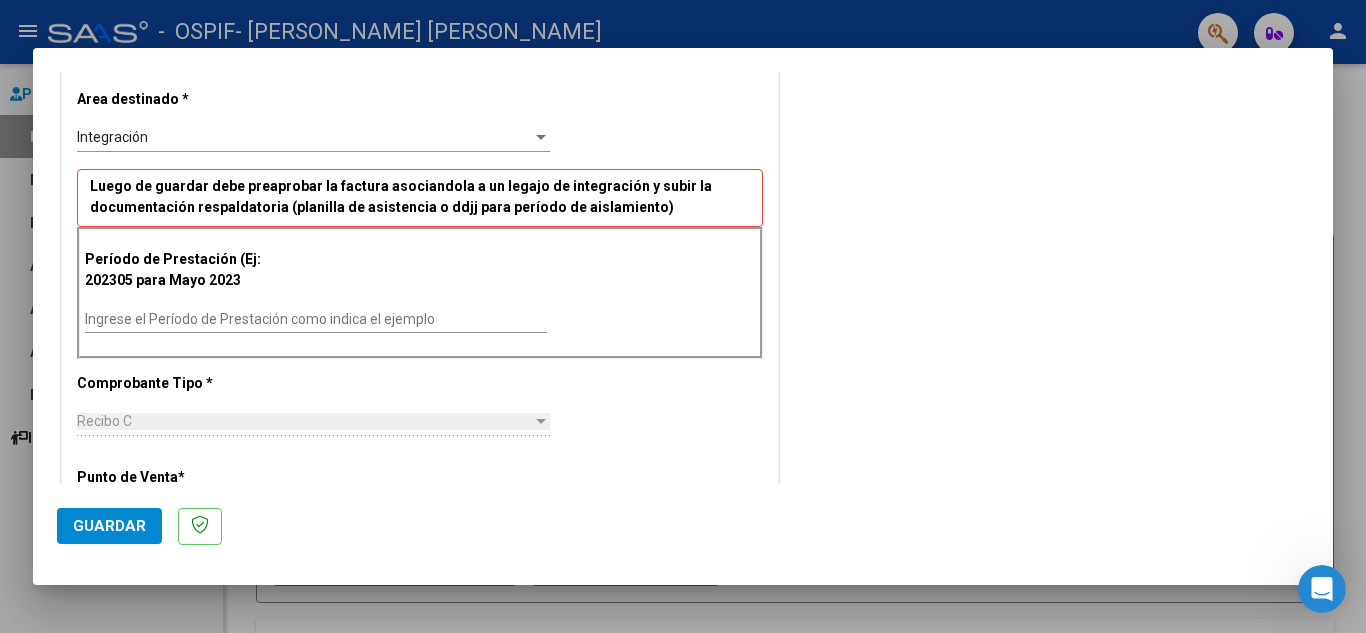 click on "Período de Prestación (Ej: 202305 para Mayo 2023    Ingrese el Período de Prestación como indica el ejemplo" at bounding box center [420, 292] 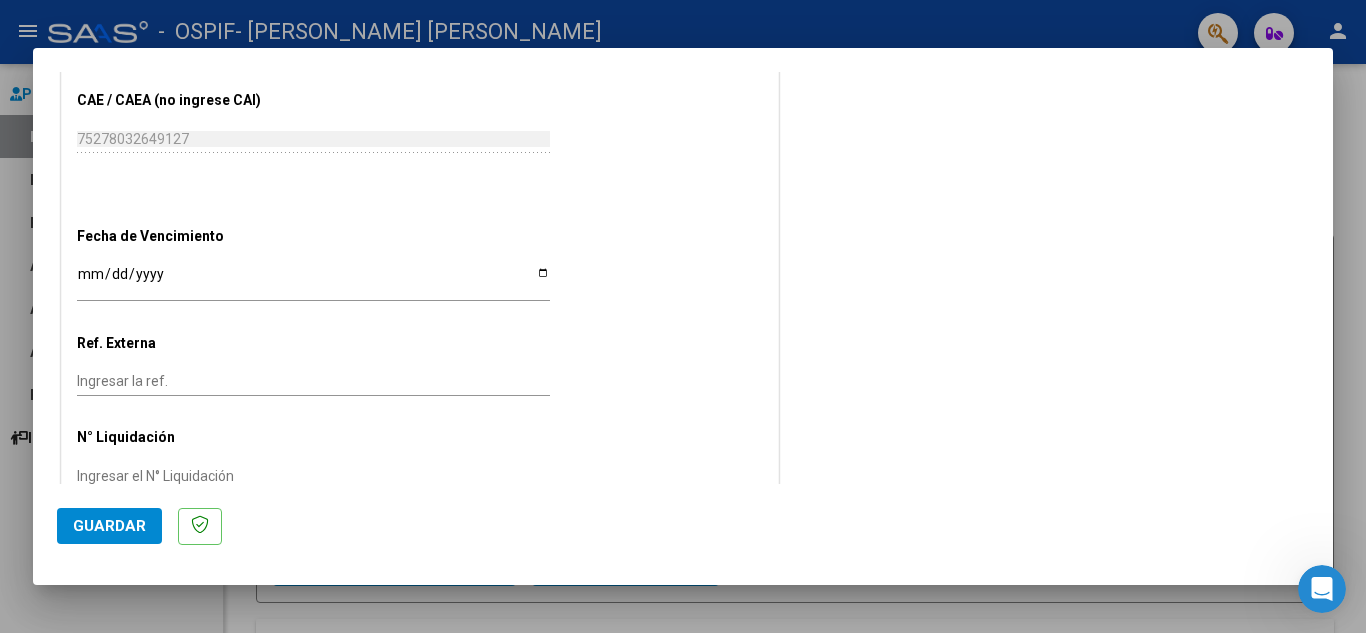 scroll, scrollTop: 1200, scrollLeft: 0, axis: vertical 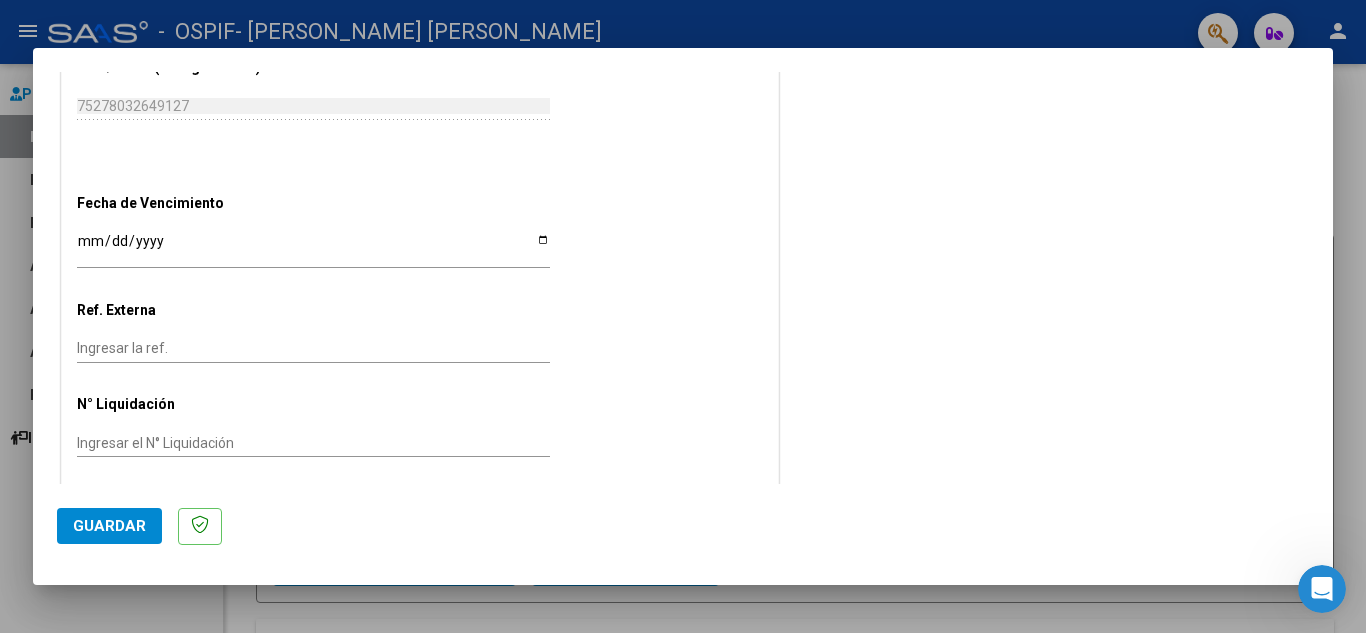 type on "202506" 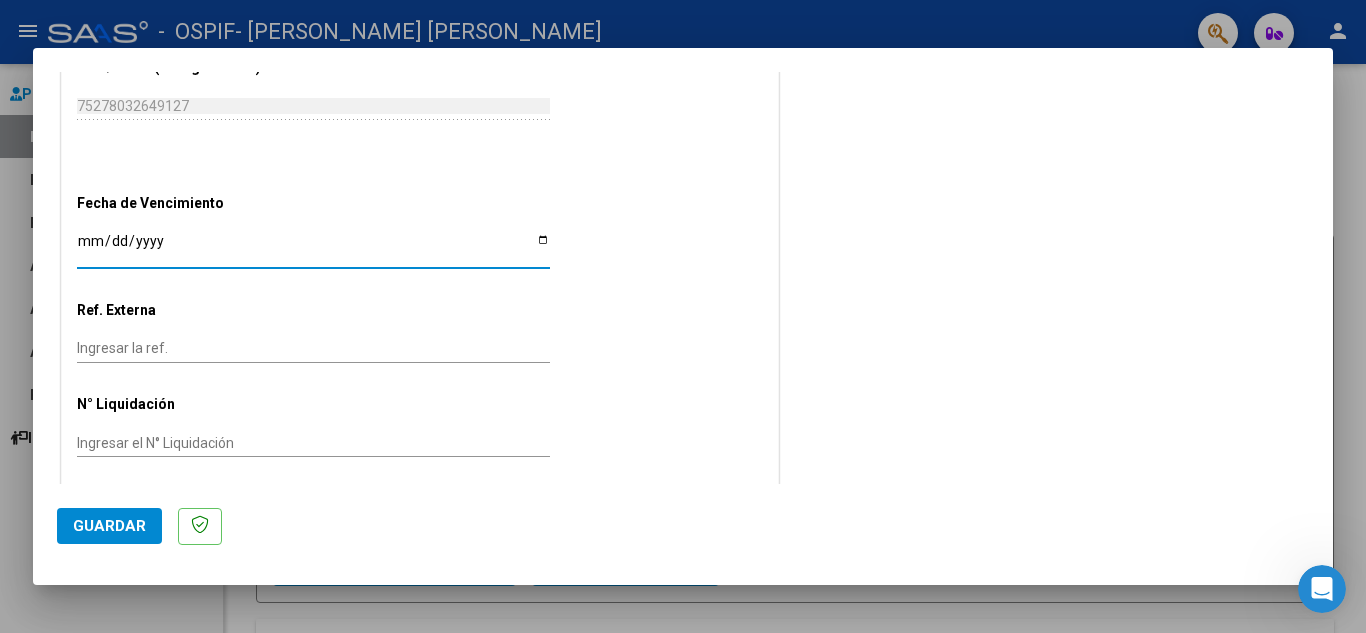 click on "Ingresar la fecha" at bounding box center [313, 248] 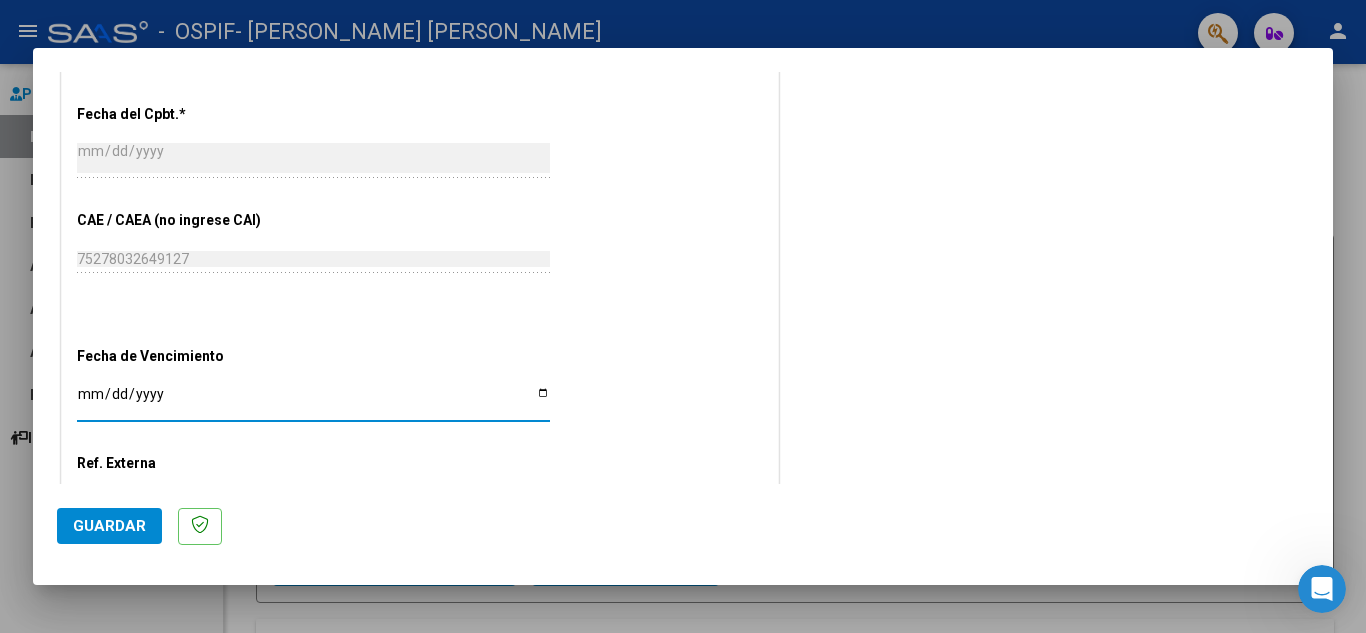 scroll, scrollTop: 1100, scrollLeft: 0, axis: vertical 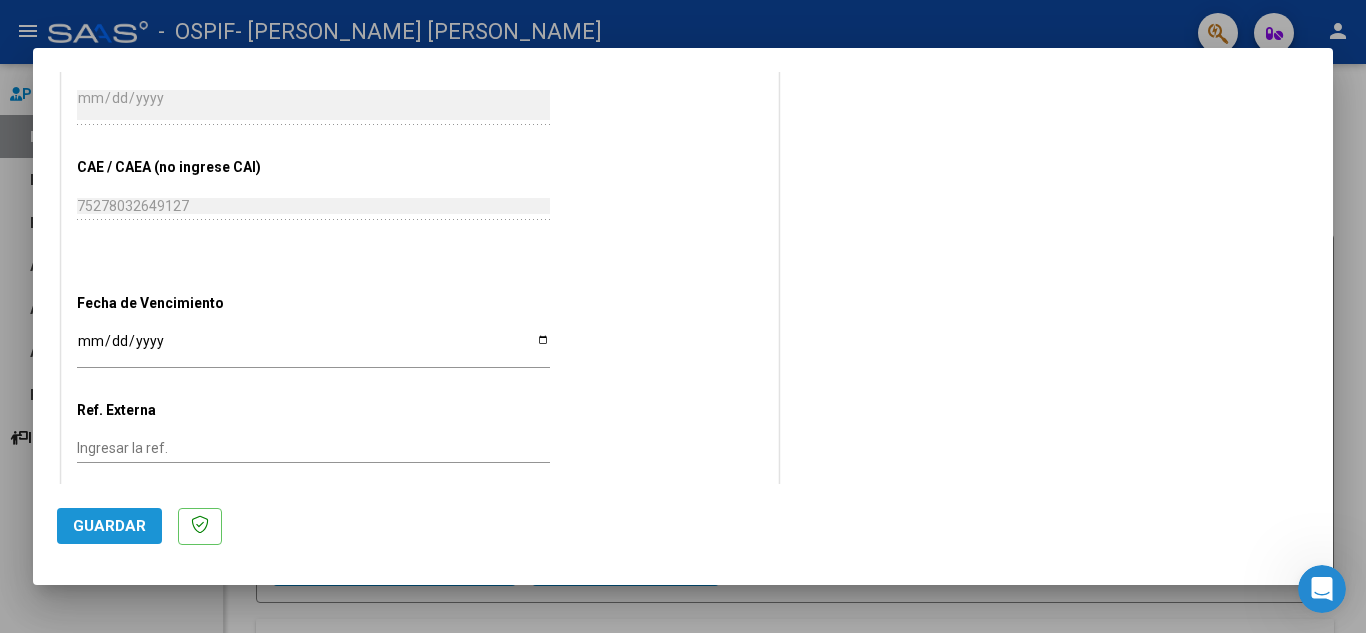click on "Guardar" 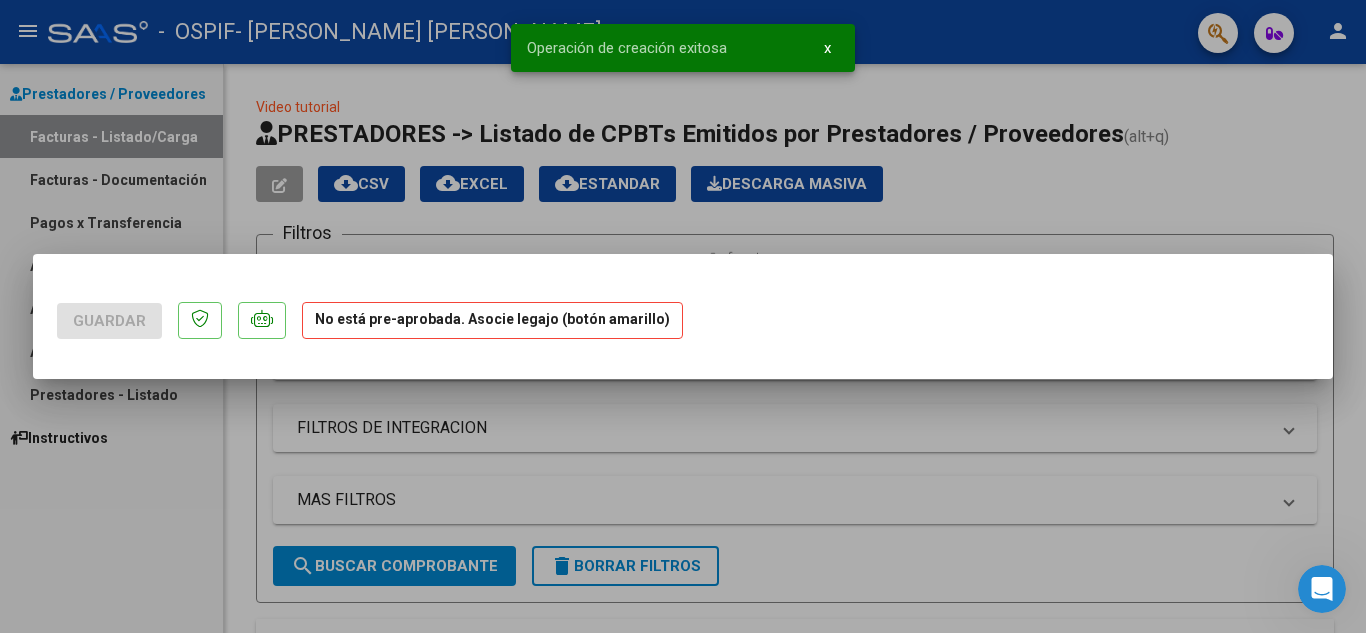 scroll, scrollTop: 0, scrollLeft: 0, axis: both 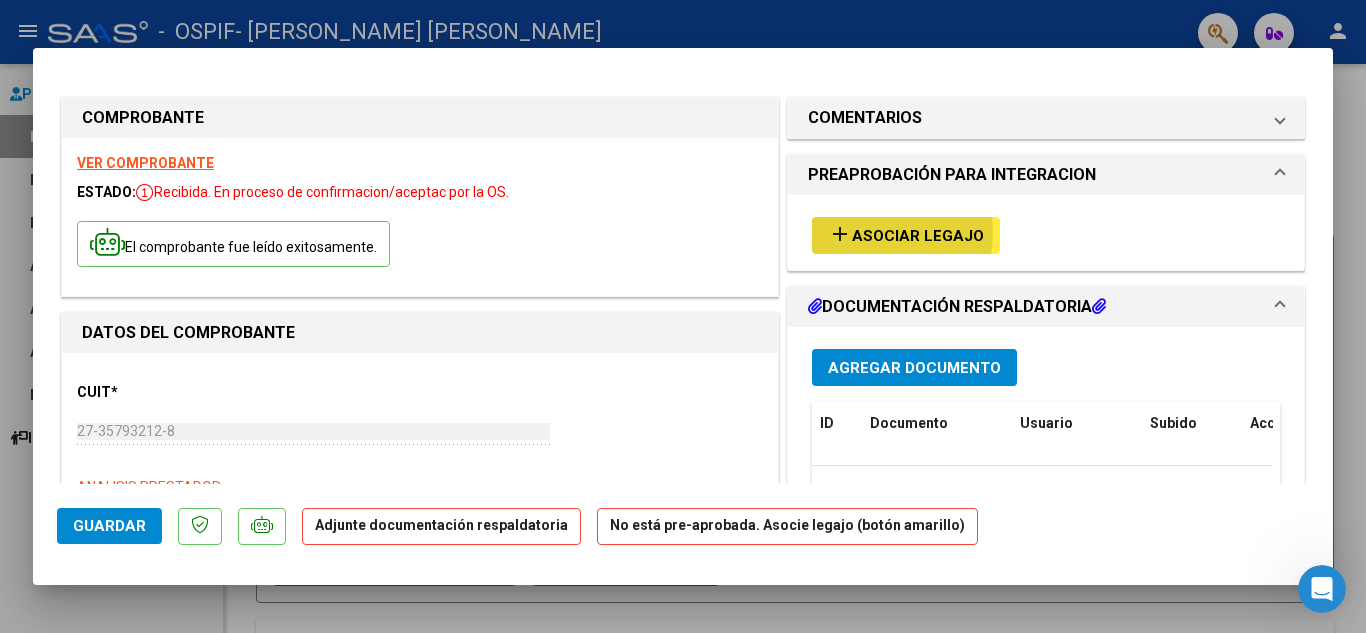 click on "add" at bounding box center (840, 234) 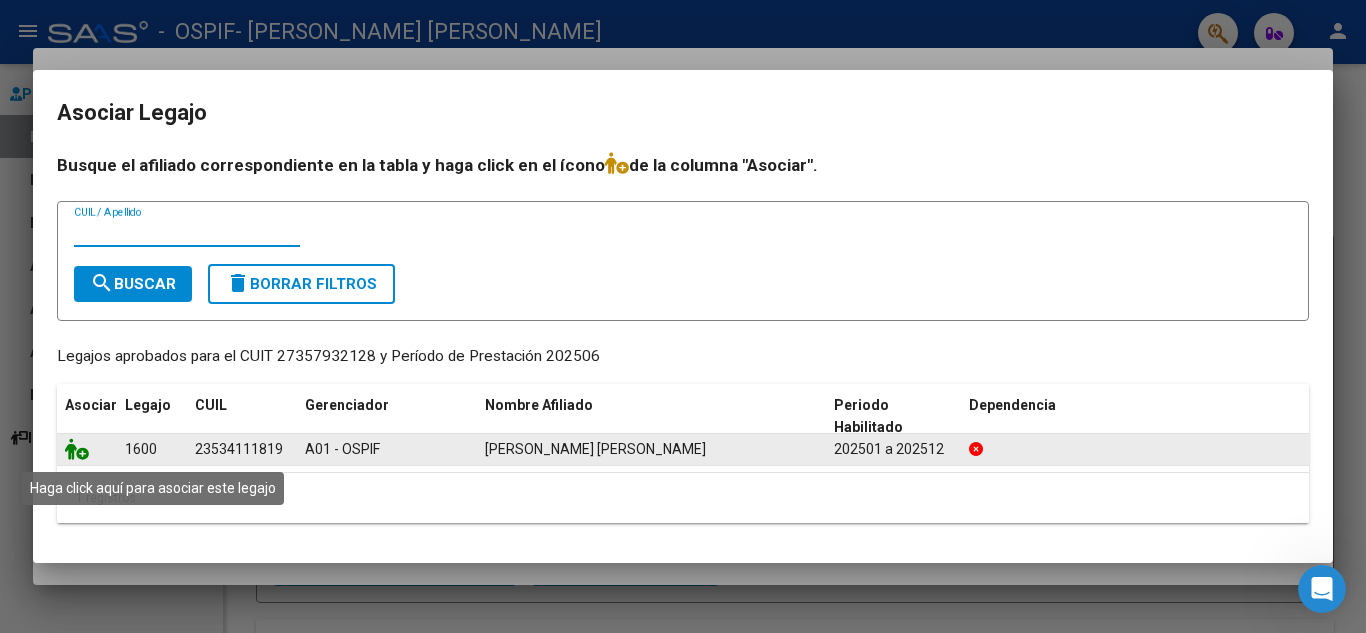 click 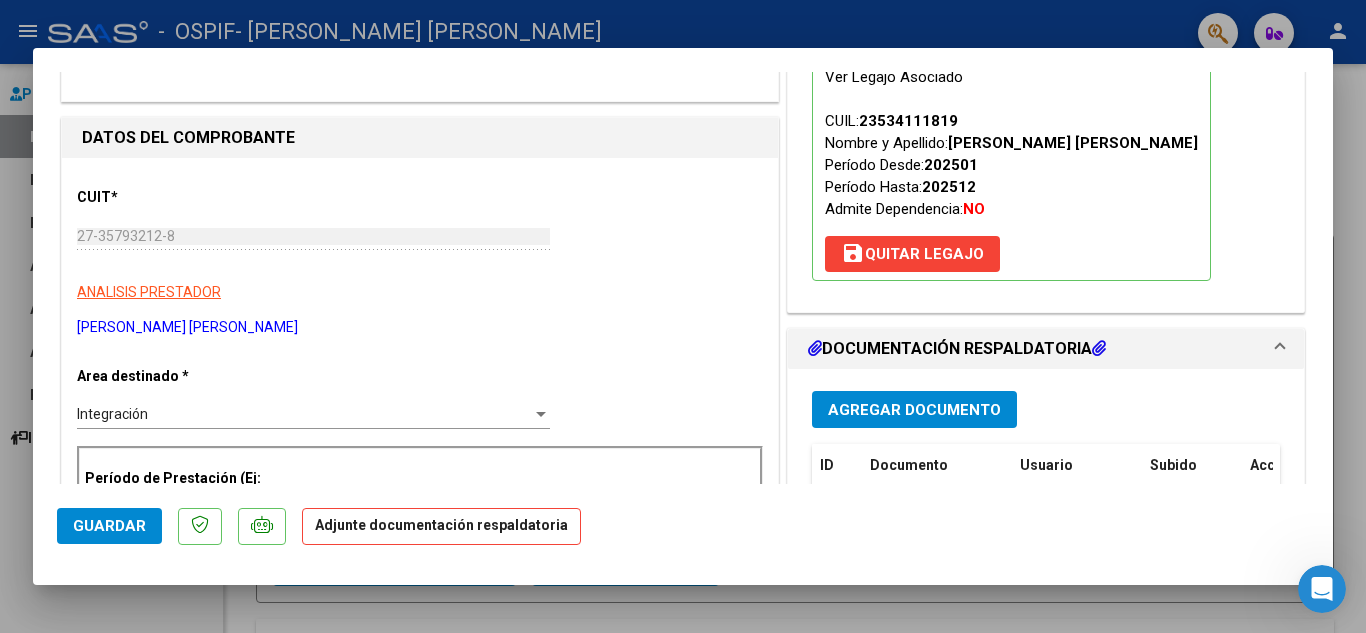 scroll, scrollTop: 200, scrollLeft: 0, axis: vertical 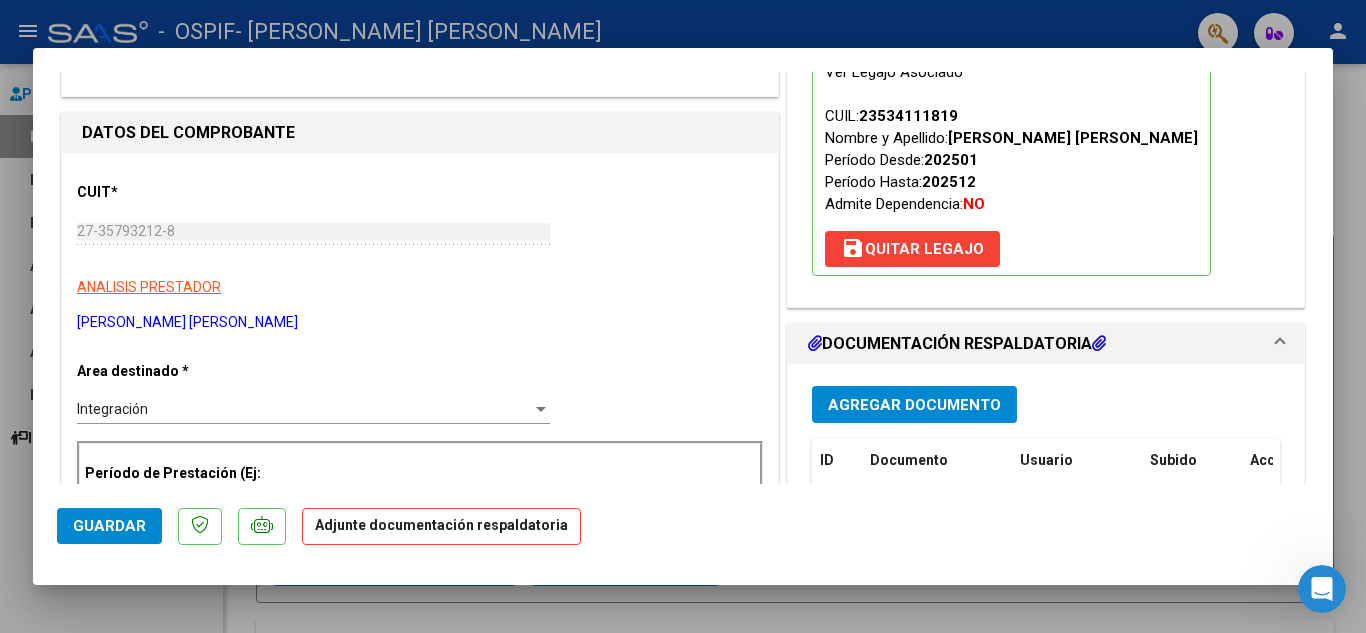 click on "Adjunte documentación respaldatoria" 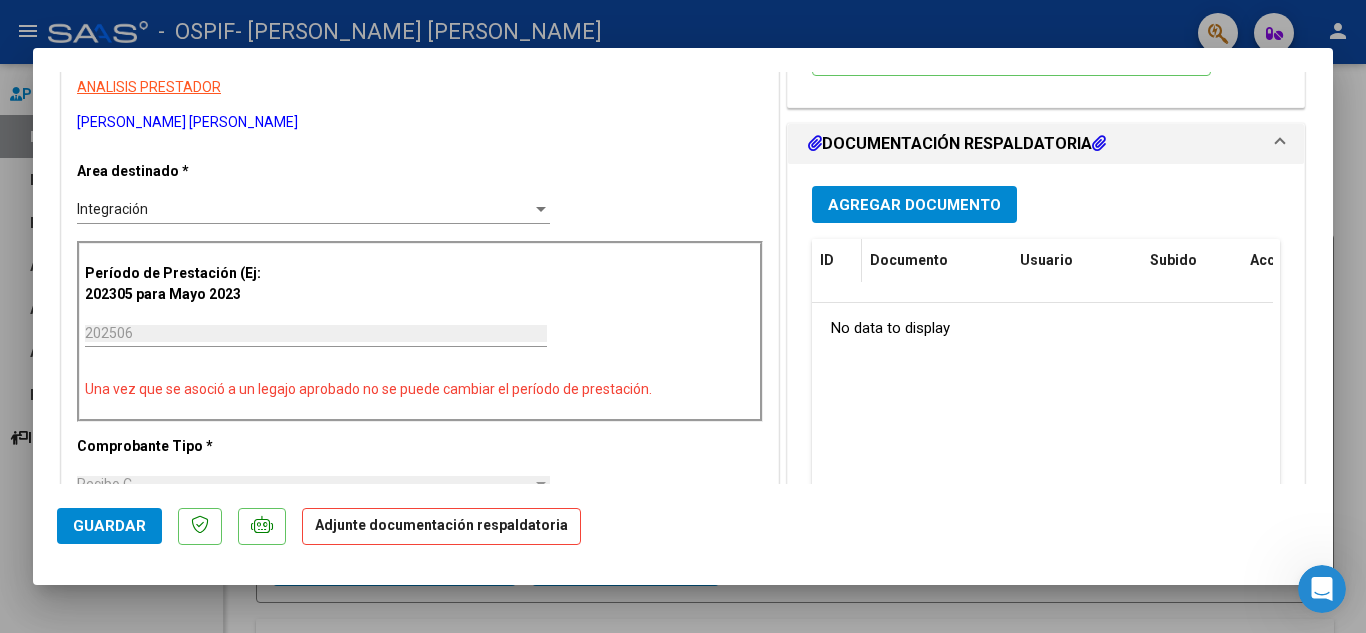 scroll, scrollTop: 300, scrollLeft: 0, axis: vertical 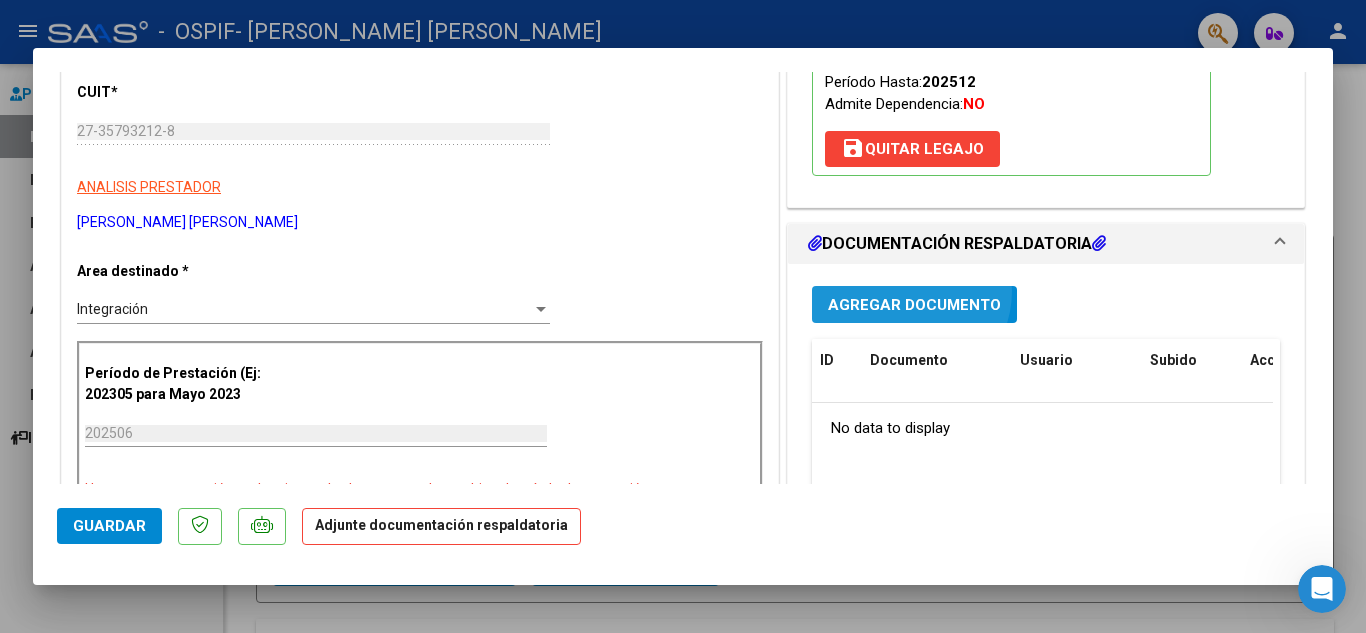 click on "Agregar Documento" at bounding box center [914, 304] 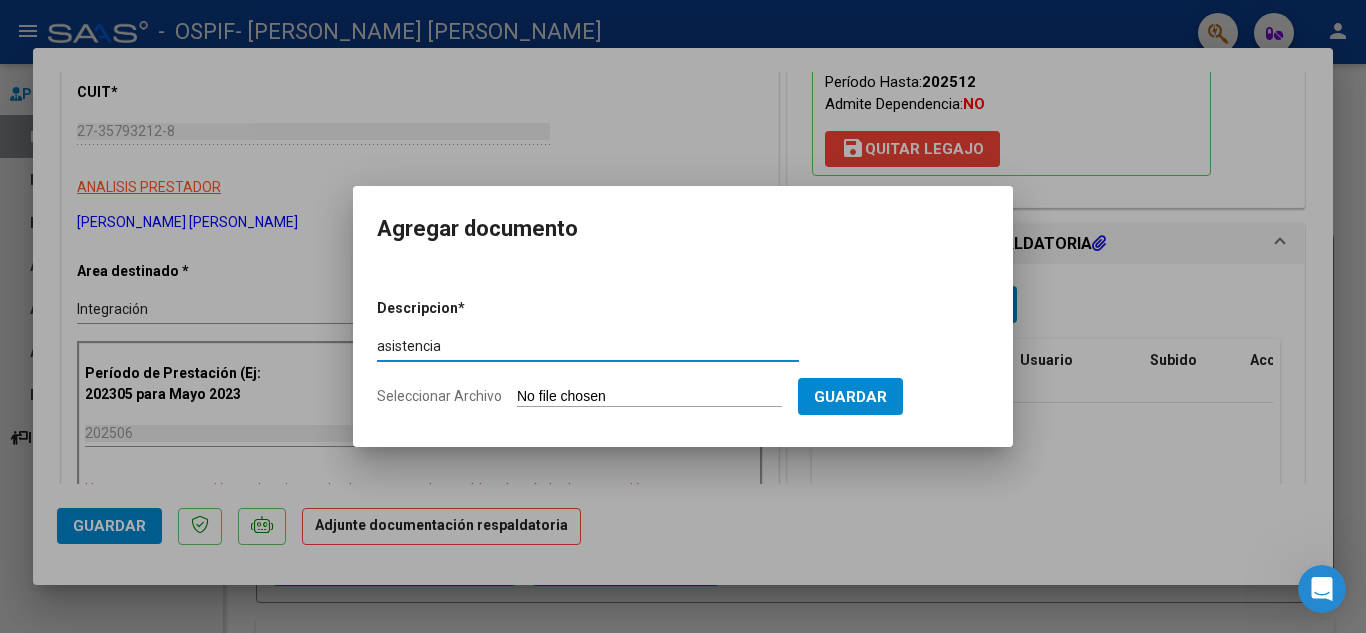 type on "asistencia" 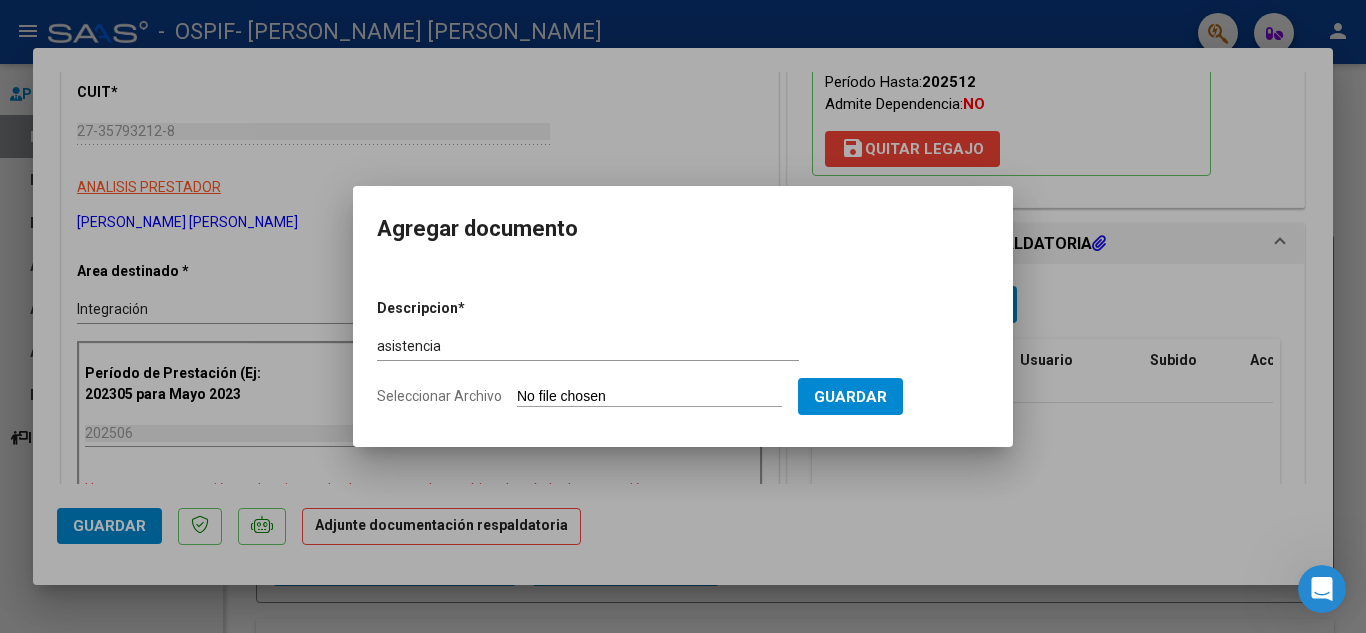type on "C:\fakepath\[PERSON_NAME] ps.pdf" 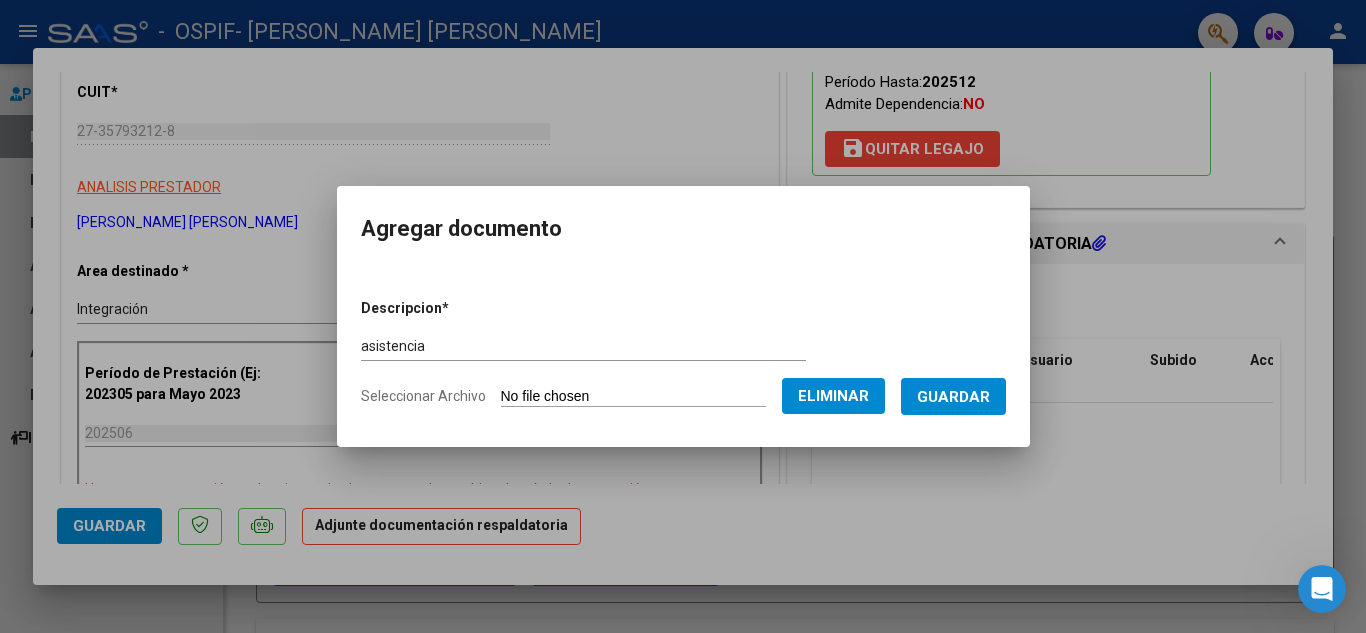 click on "Guardar" at bounding box center (953, 397) 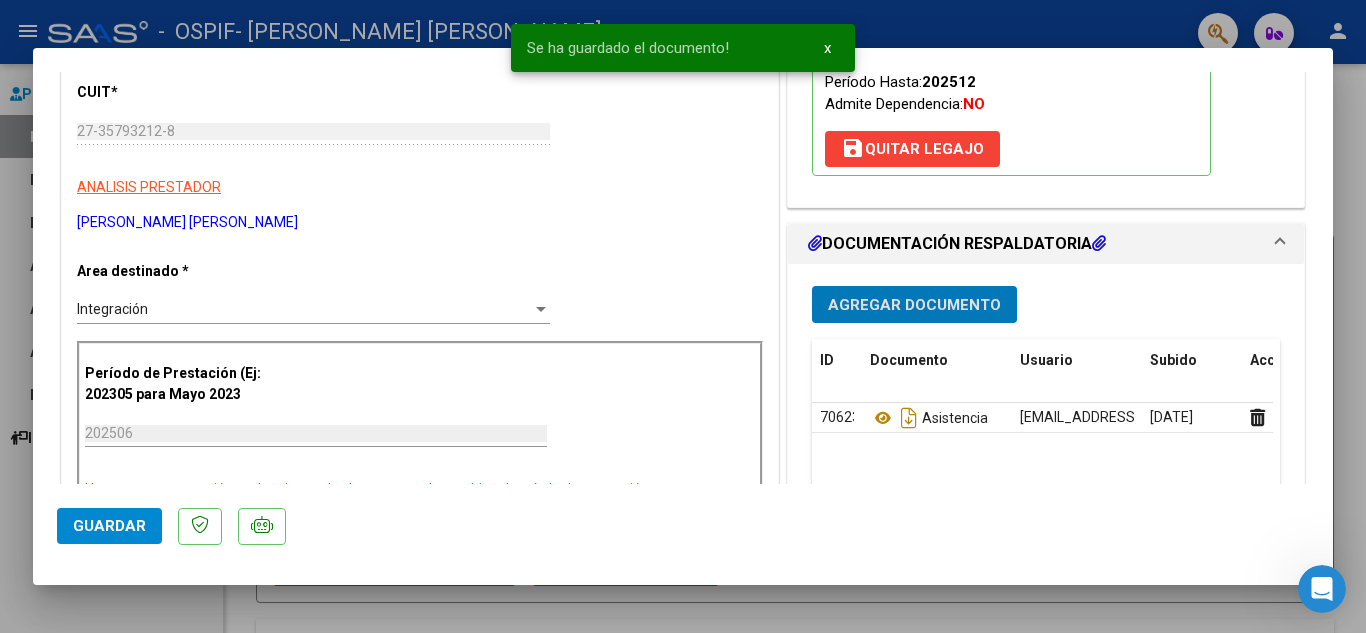 click on "Agregar Documento" at bounding box center (914, 304) 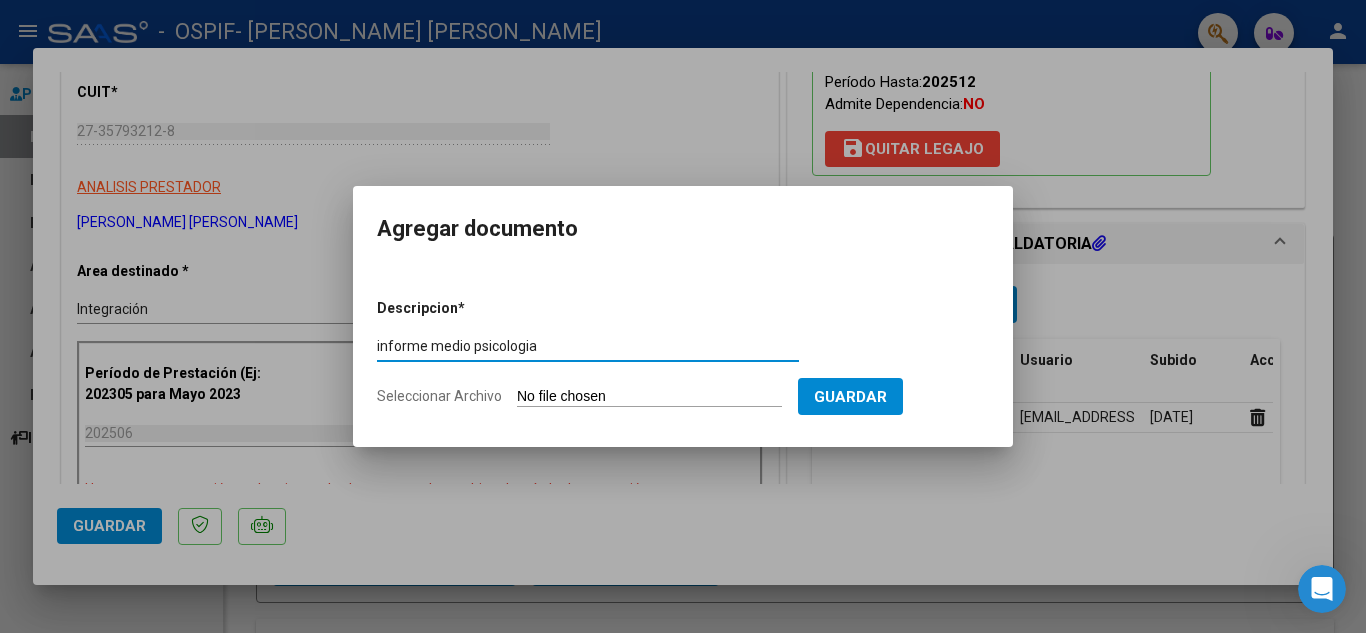 type on "informe medio psicologia" 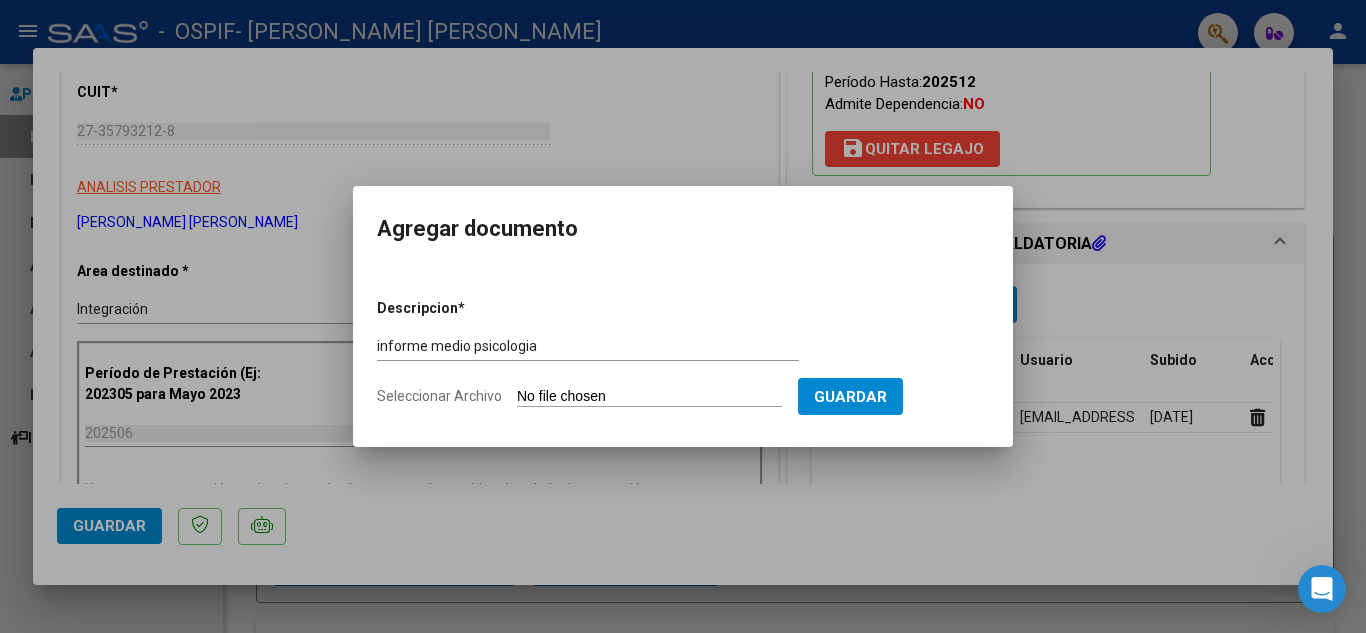 click on "Guardar" at bounding box center (850, 397) 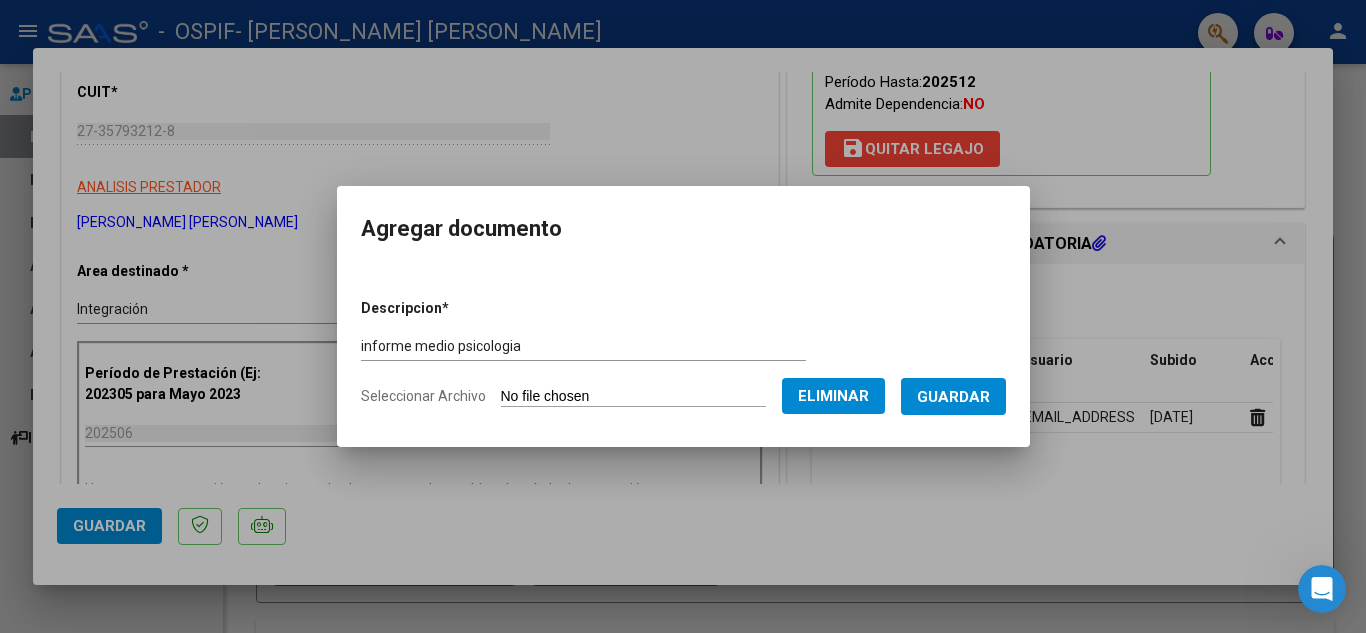 click on "Guardar" at bounding box center (953, 396) 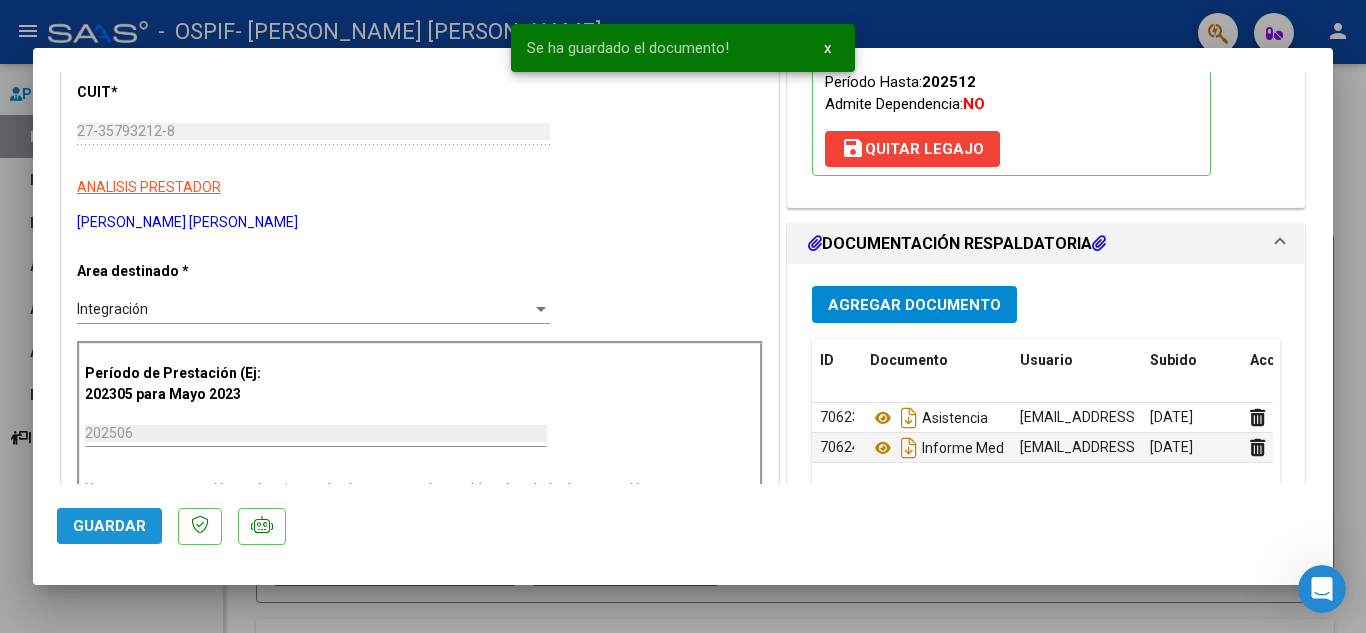 click on "Guardar" 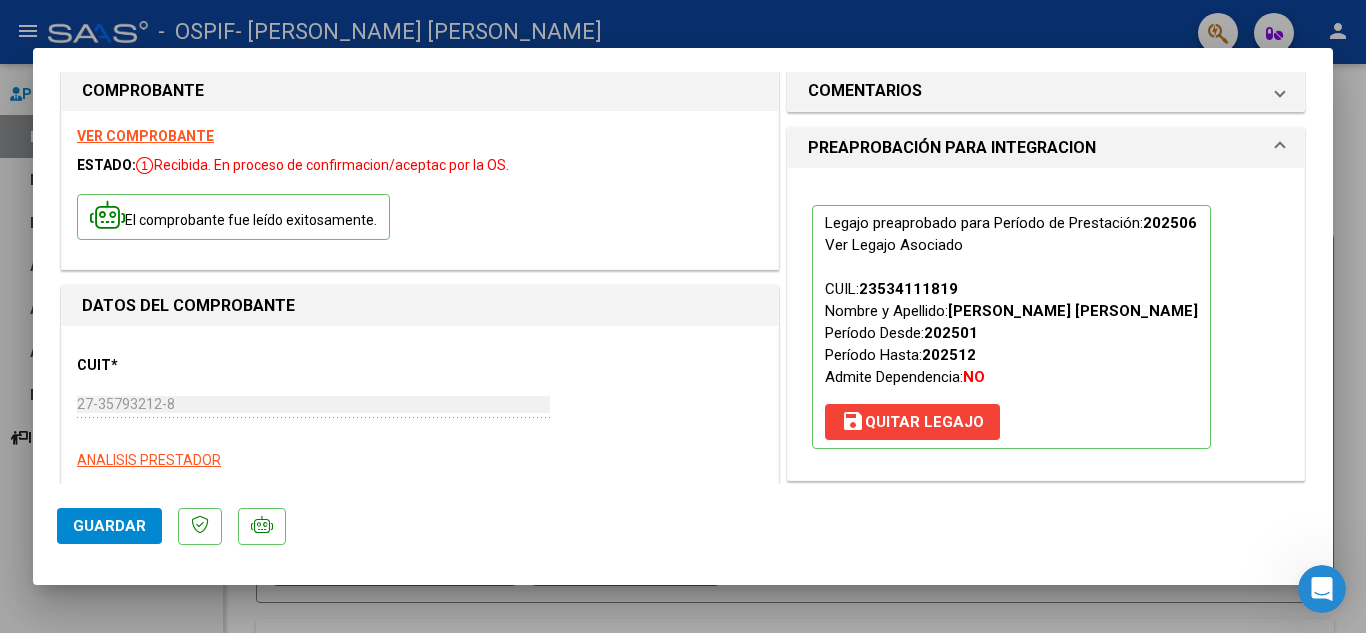 scroll, scrollTop: 0, scrollLeft: 0, axis: both 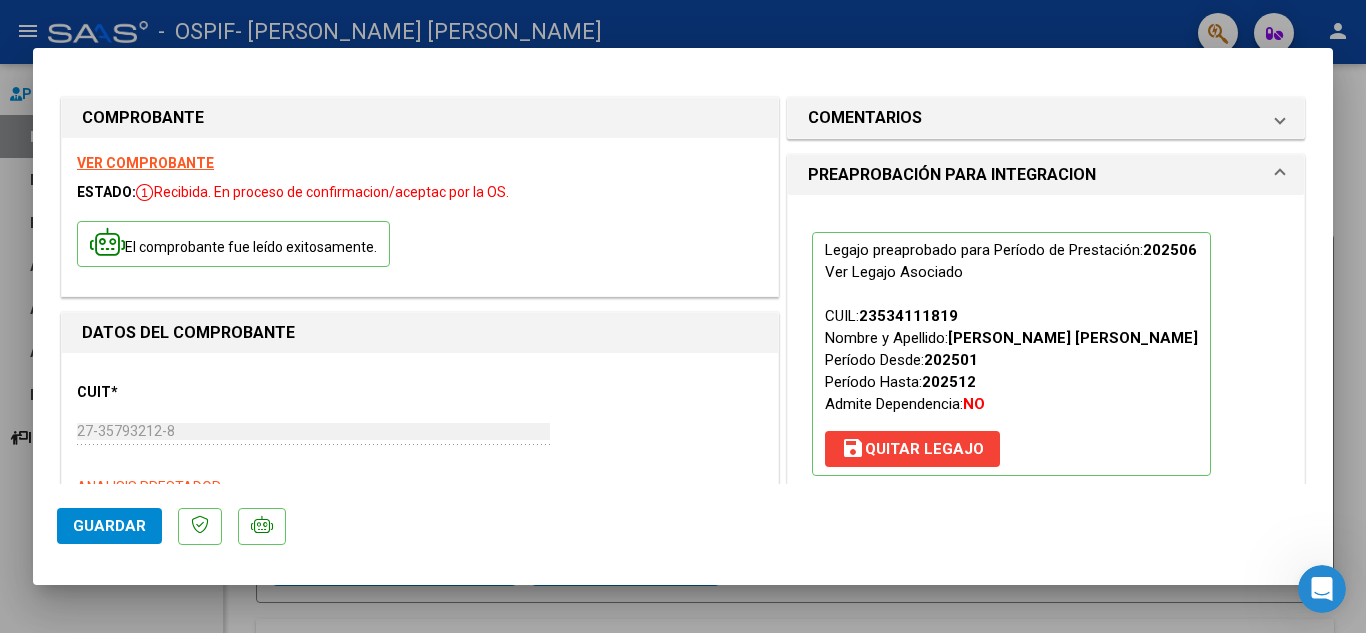 click at bounding box center [683, 316] 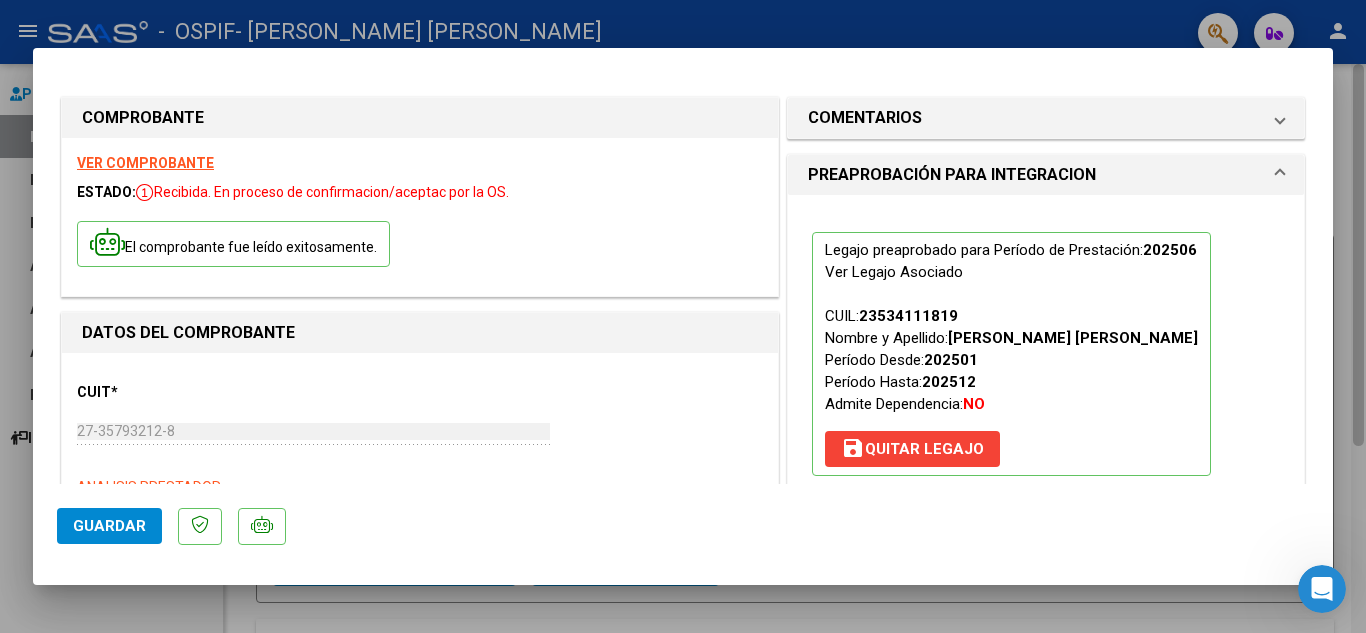 type 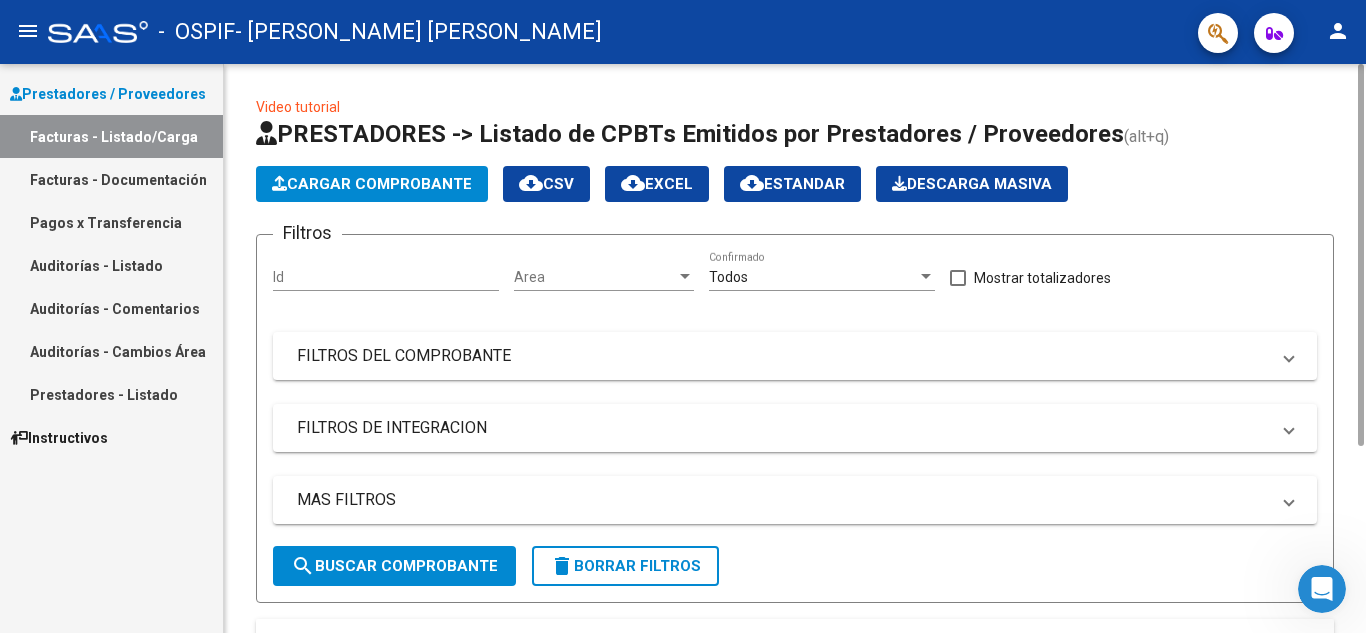click on "Cargar Comprobante" 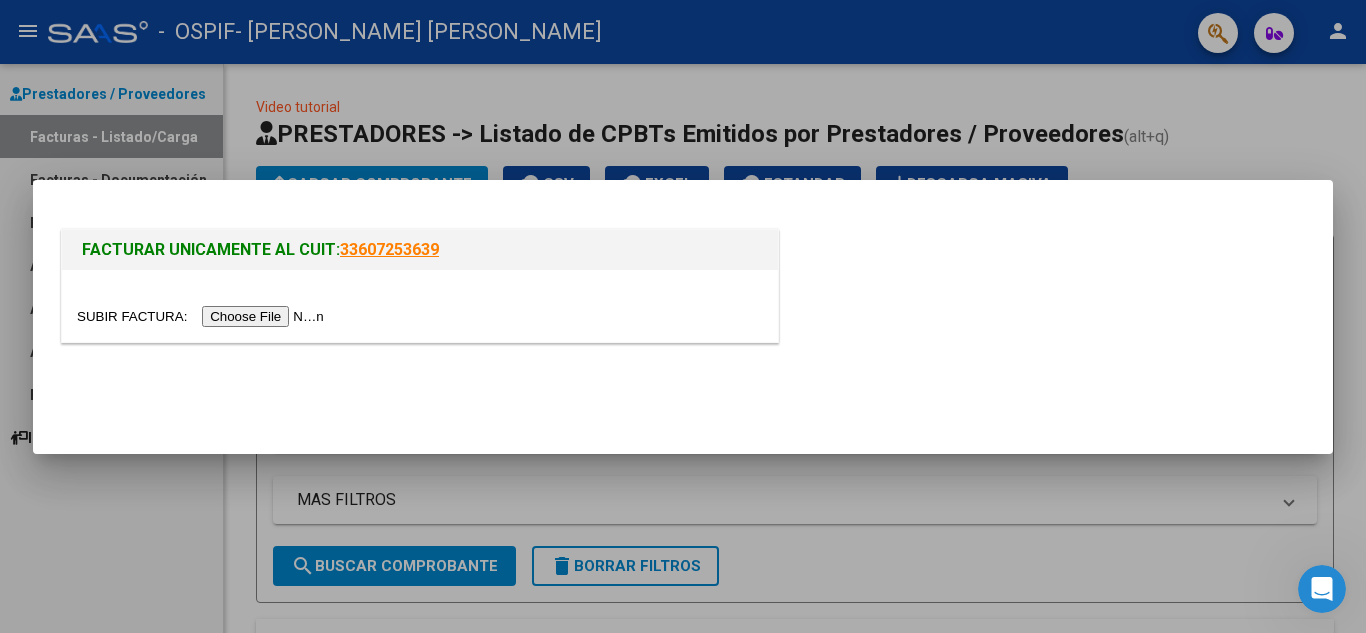 click at bounding box center (203, 316) 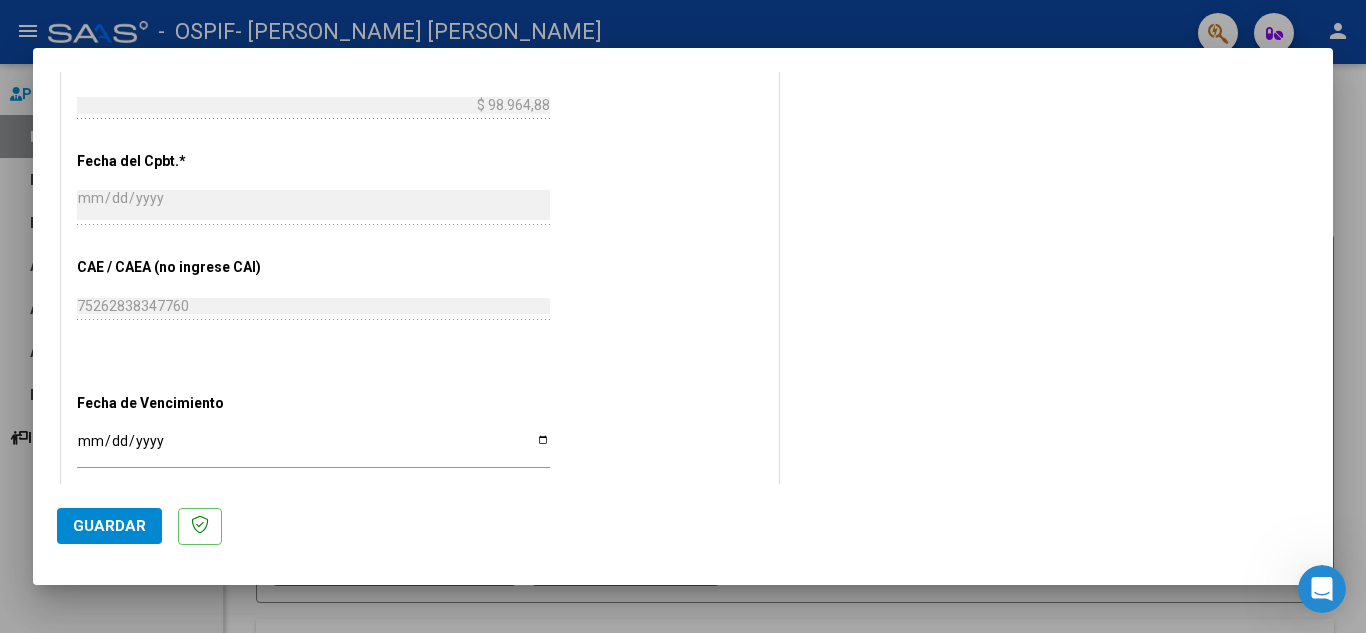 scroll, scrollTop: 1100, scrollLeft: 0, axis: vertical 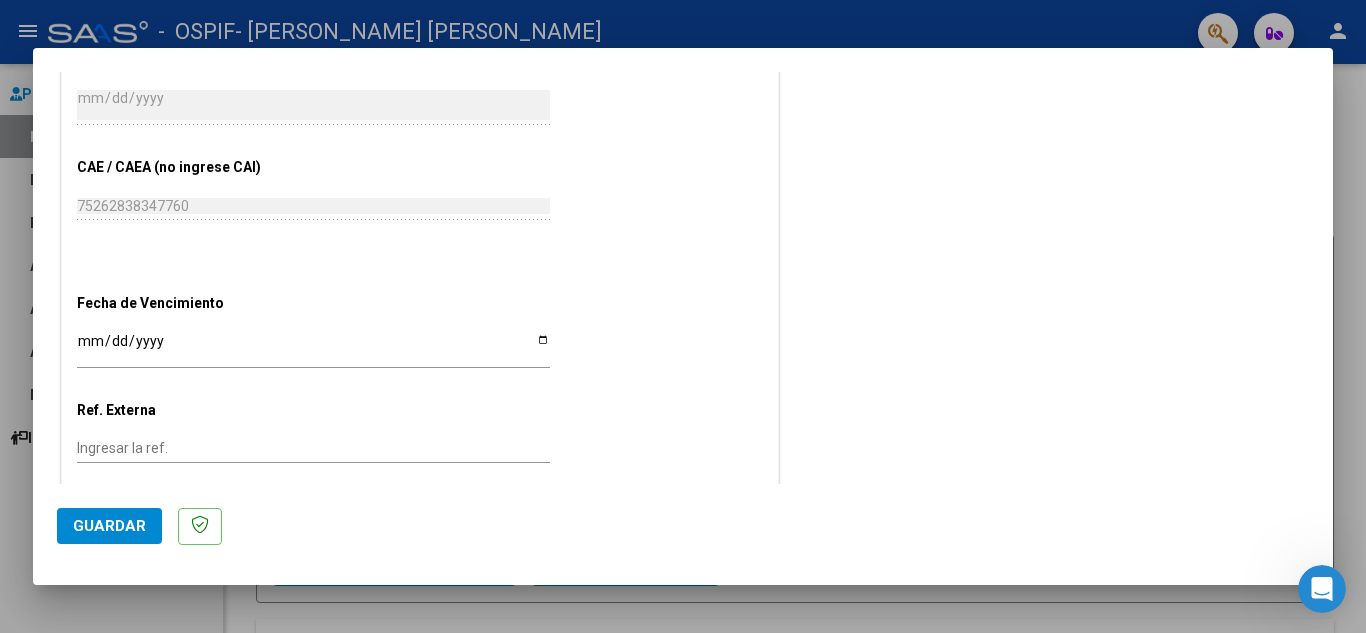 click on "Ingresar la fecha" at bounding box center (313, 348) 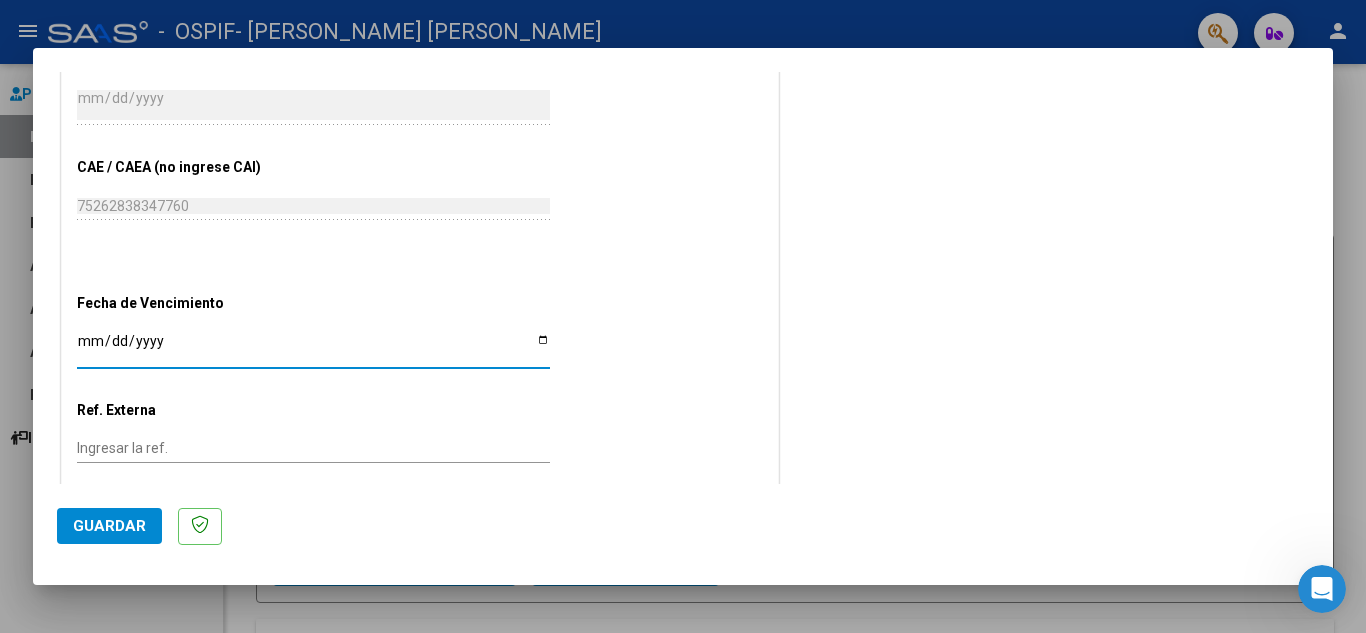 click on "Ingresar la fecha" at bounding box center [313, 348] 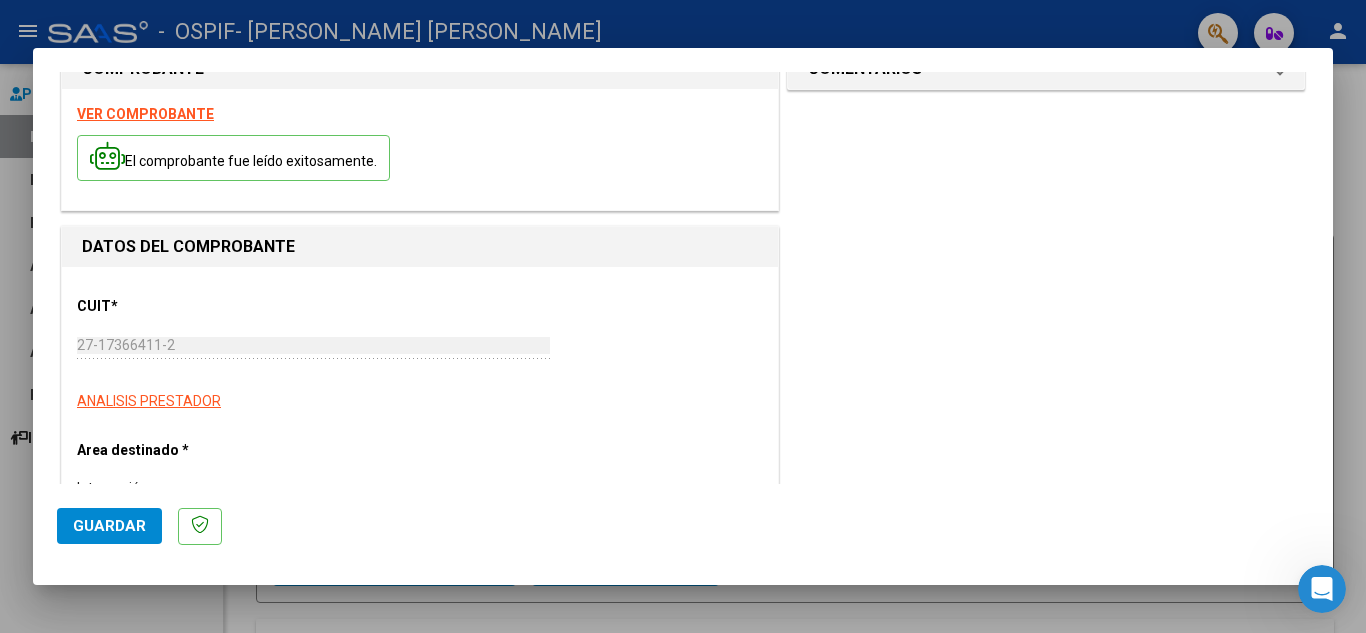 scroll, scrollTop: 0, scrollLeft: 0, axis: both 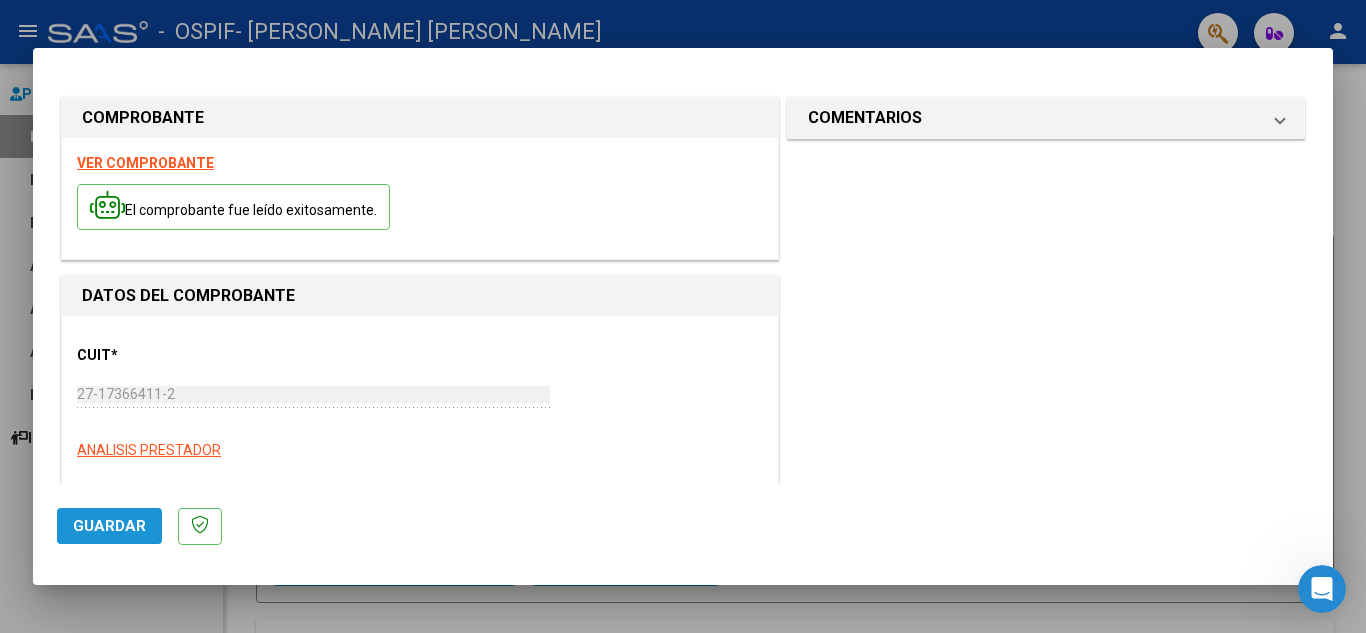 click on "Guardar" 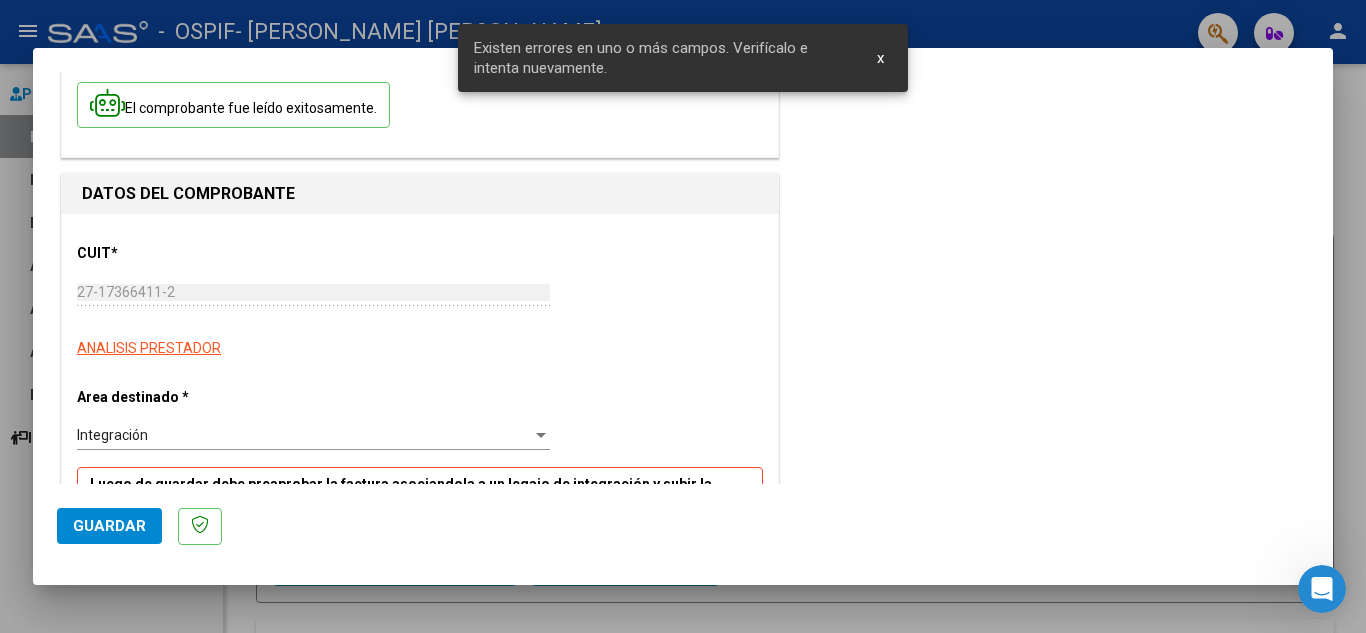 scroll, scrollTop: 422, scrollLeft: 0, axis: vertical 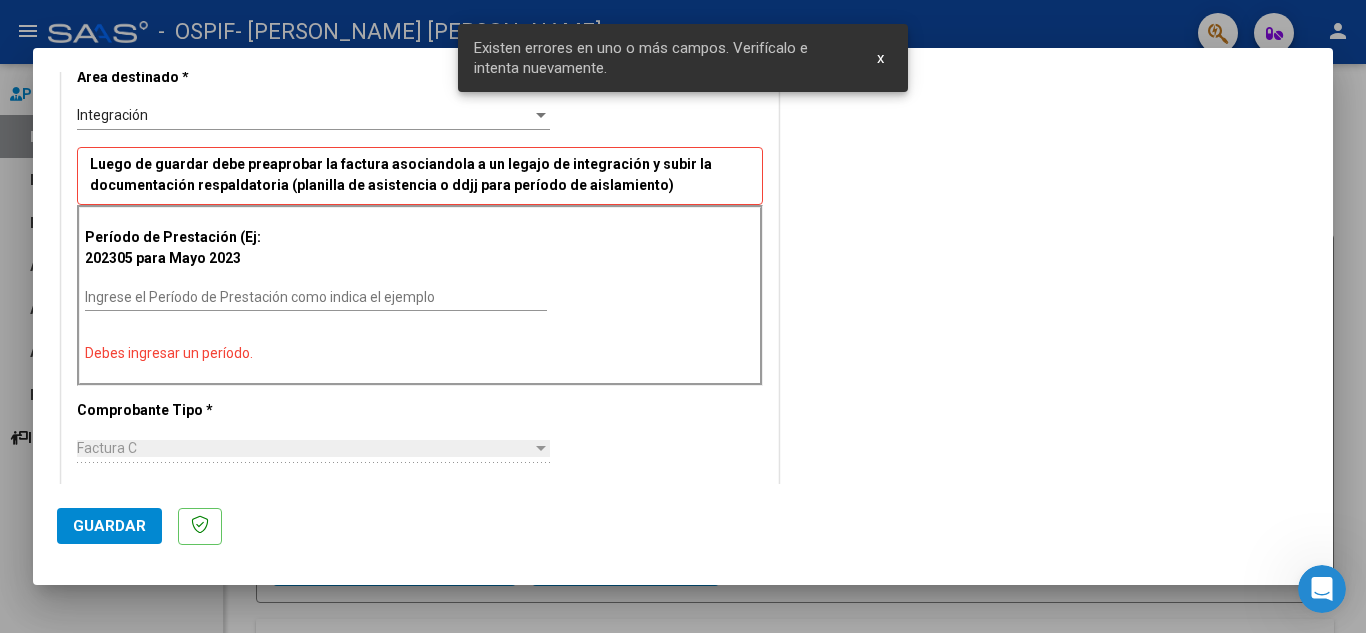 click on "Ingrese el Período de Prestación como indica el ejemplo" at bounding box center (316, 297) 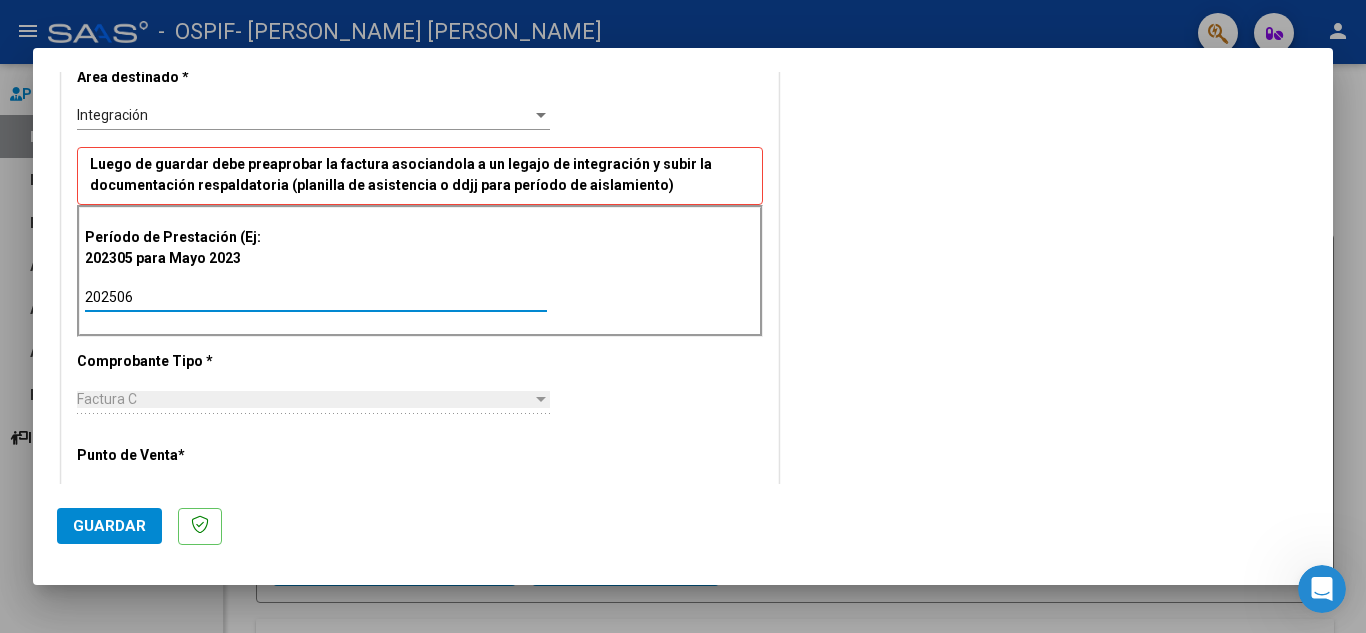 type on "202506" 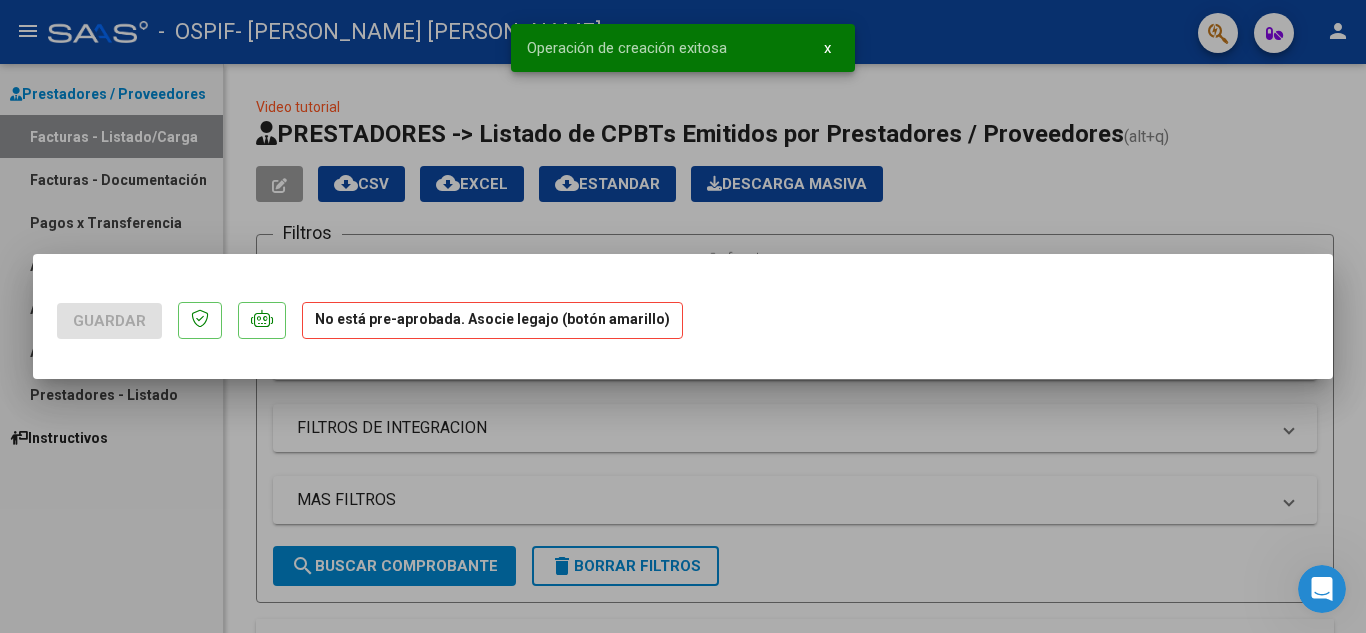scroll, scrollTop: 0, scrollLeft: 0, axis: both 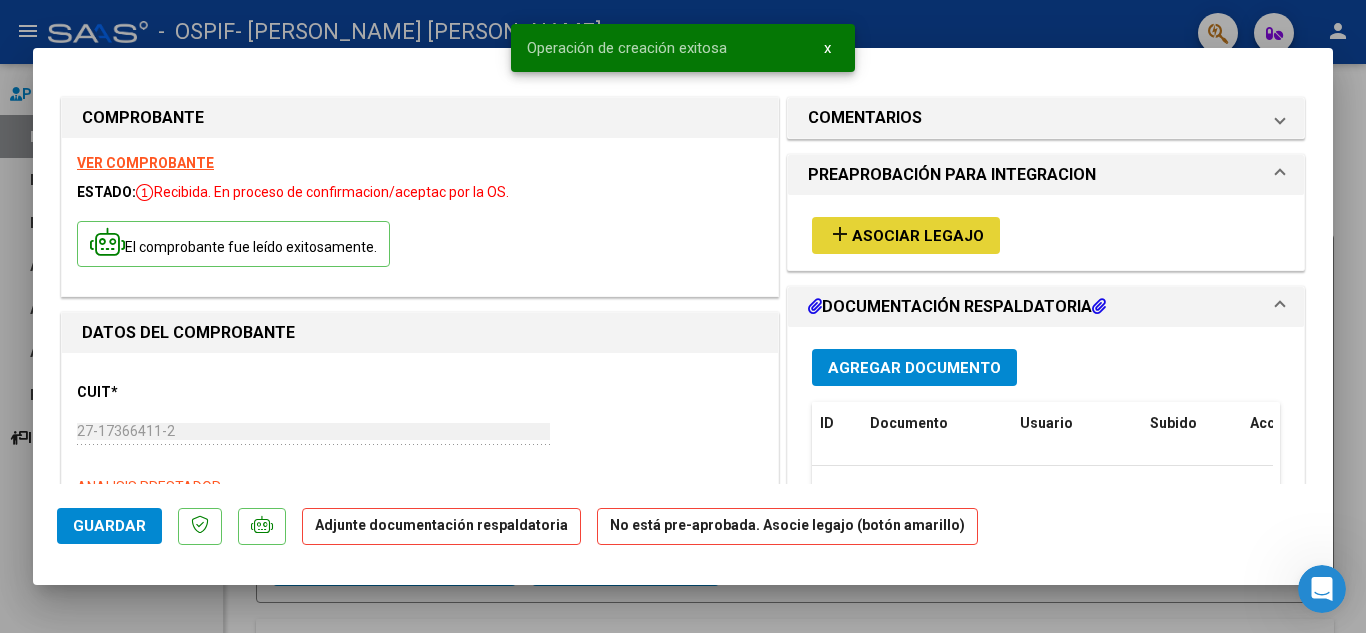 click on "add Asociar Legajo" at bounding box center [906, 235] 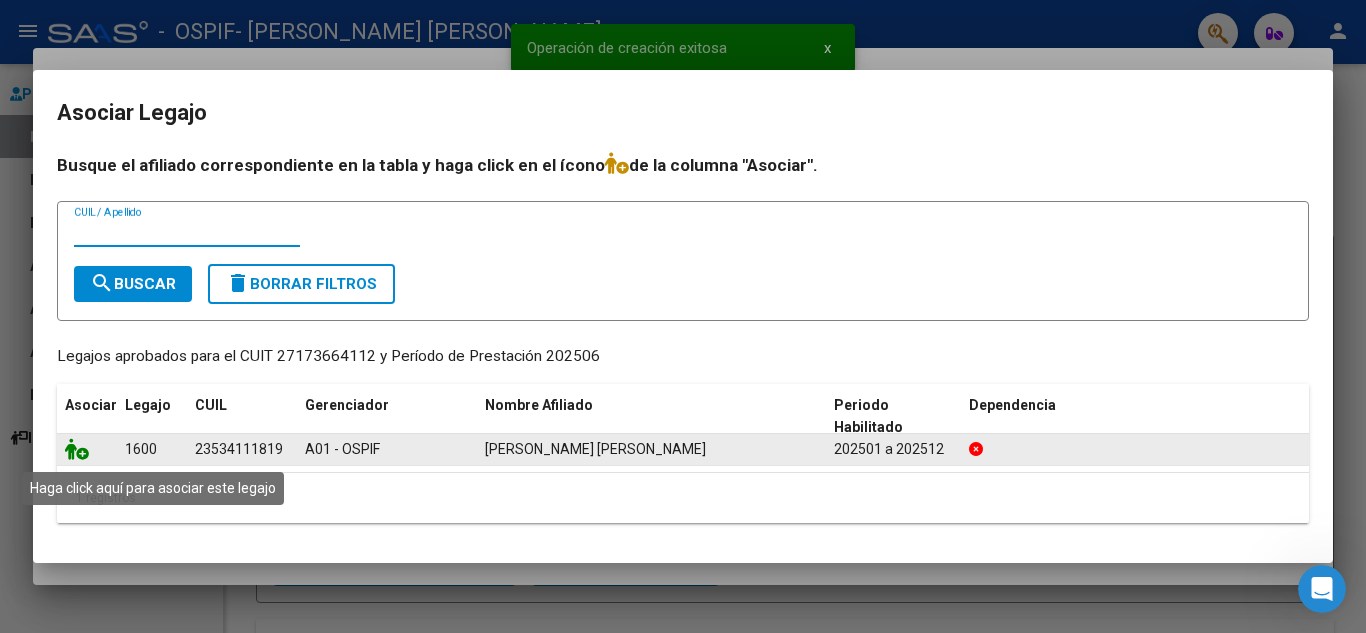 click 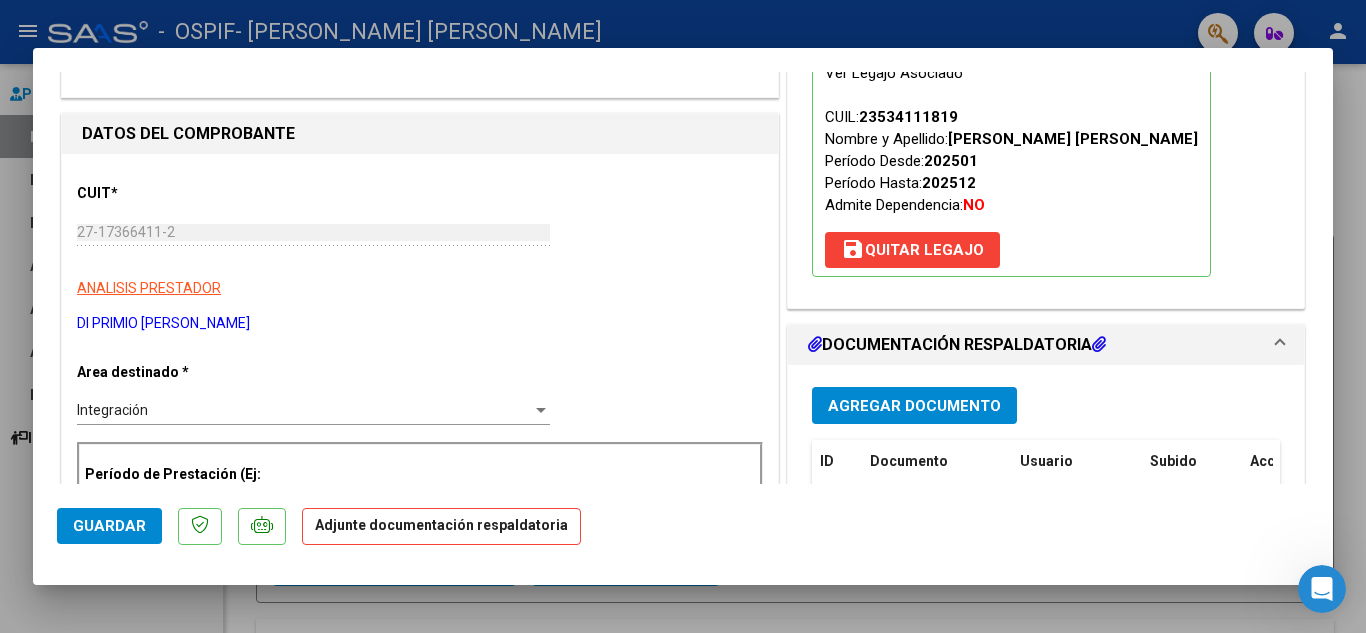scroll, scrollTop: 200, scrollLeft: 0, axis: vertical 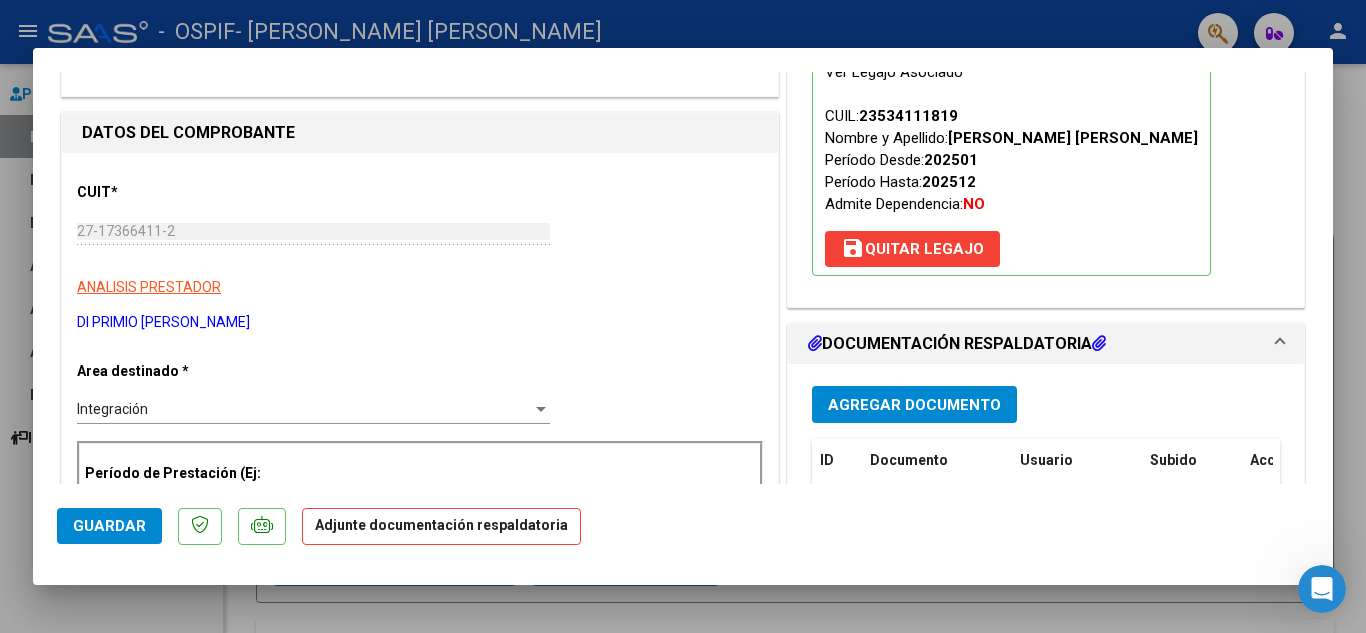 click on "Agregar Documento" at bounding box center (914, 405) 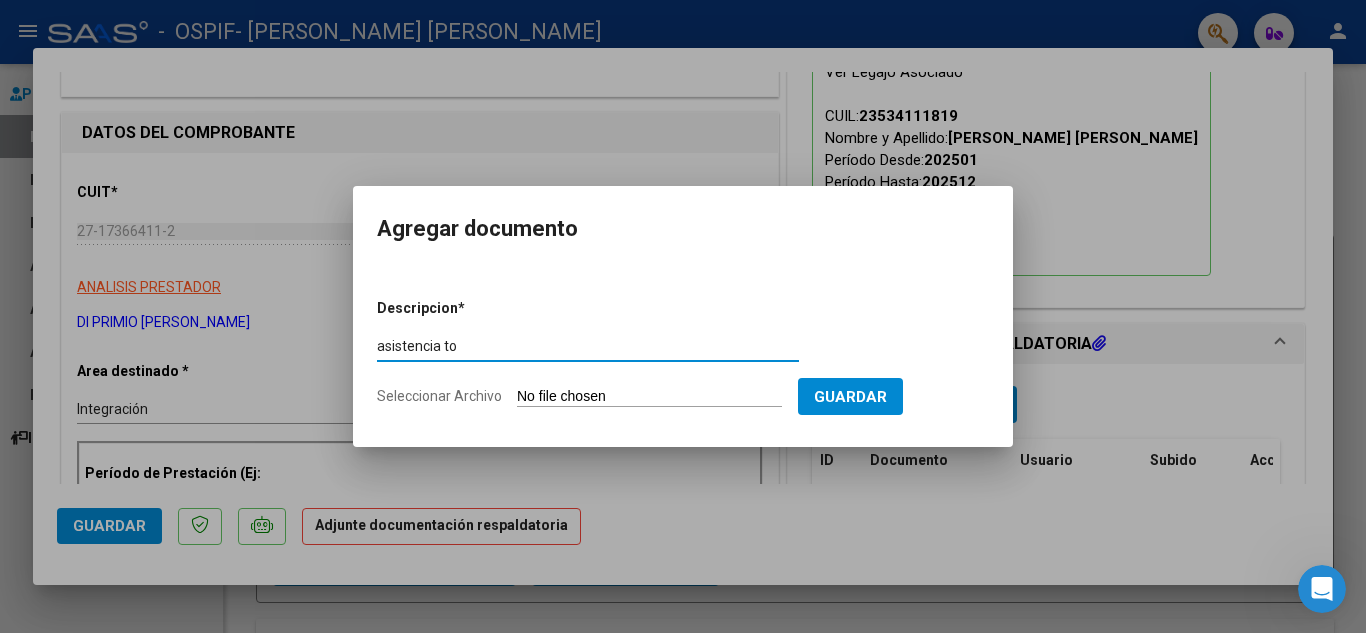 type on "asistencia to" 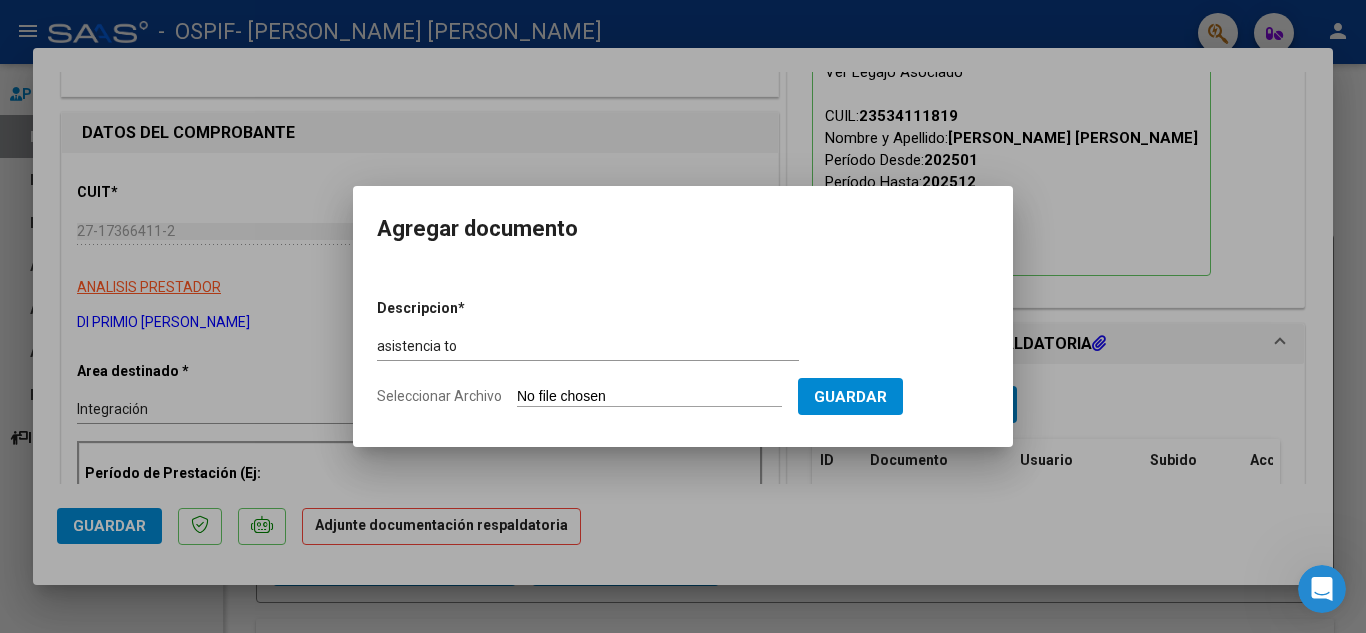 type on "C:\fakepath\[PERSON_NAME] to.pdf" 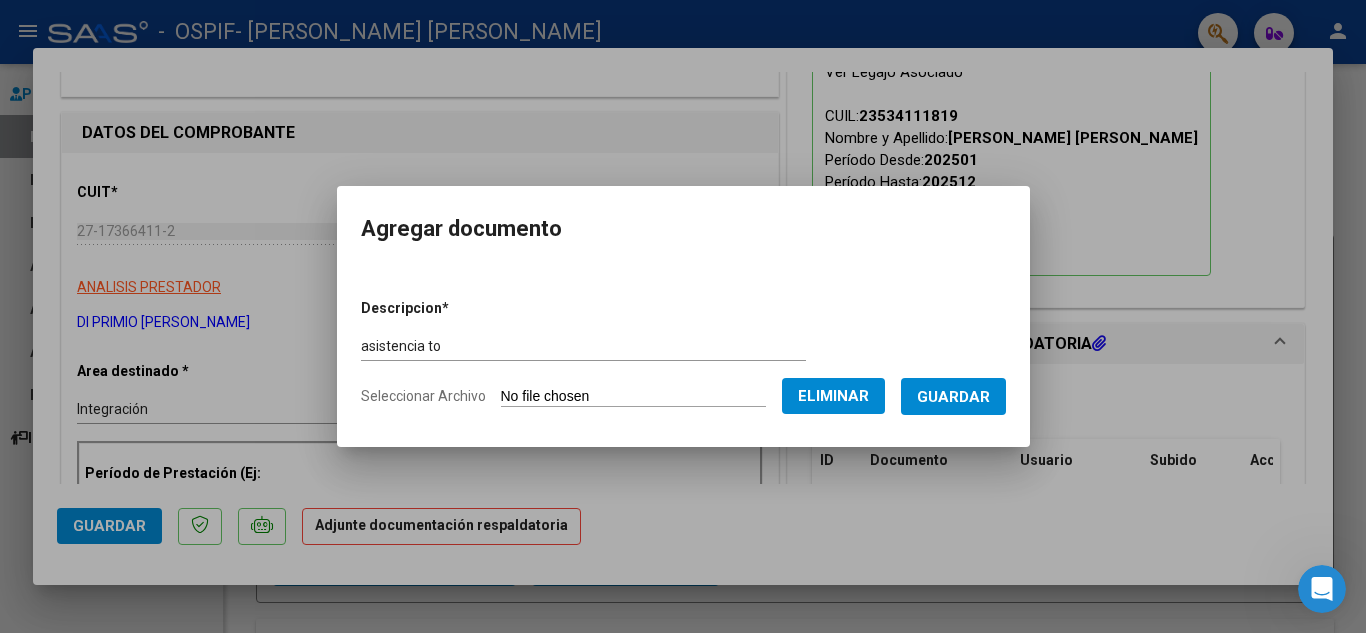 click on "Guardar" at bounding box center [953, 396] 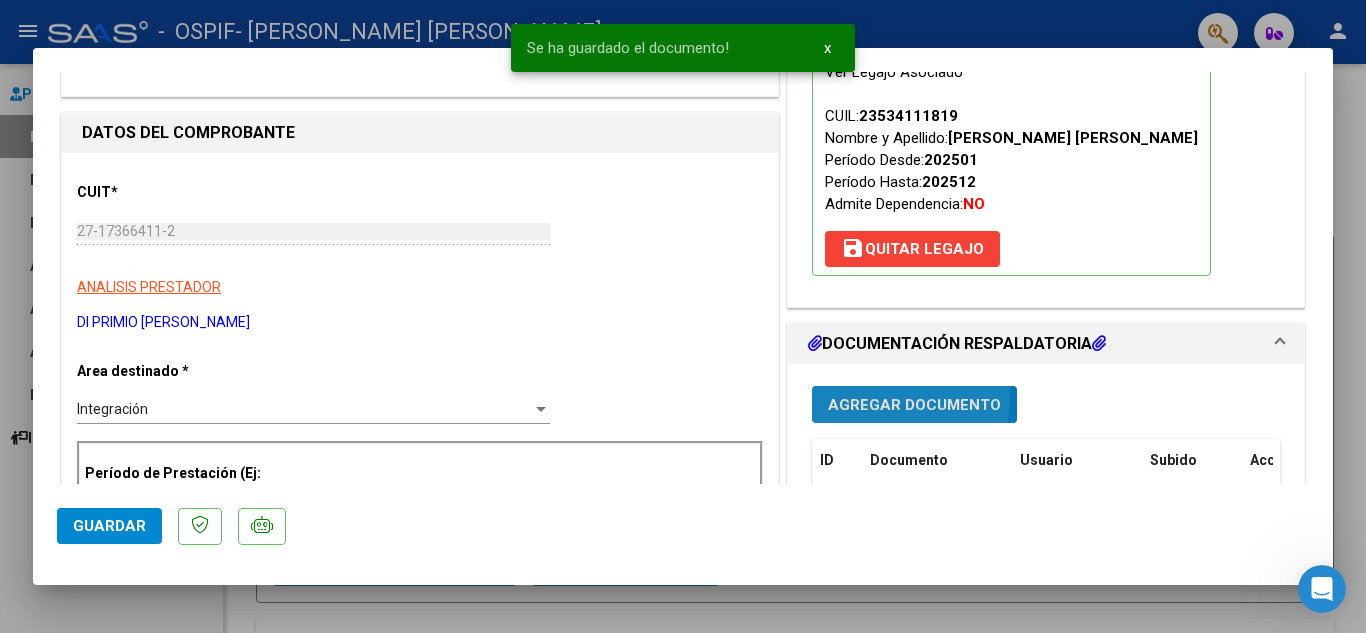 click on "Agregar Documento" at bounding box center (914, 405) 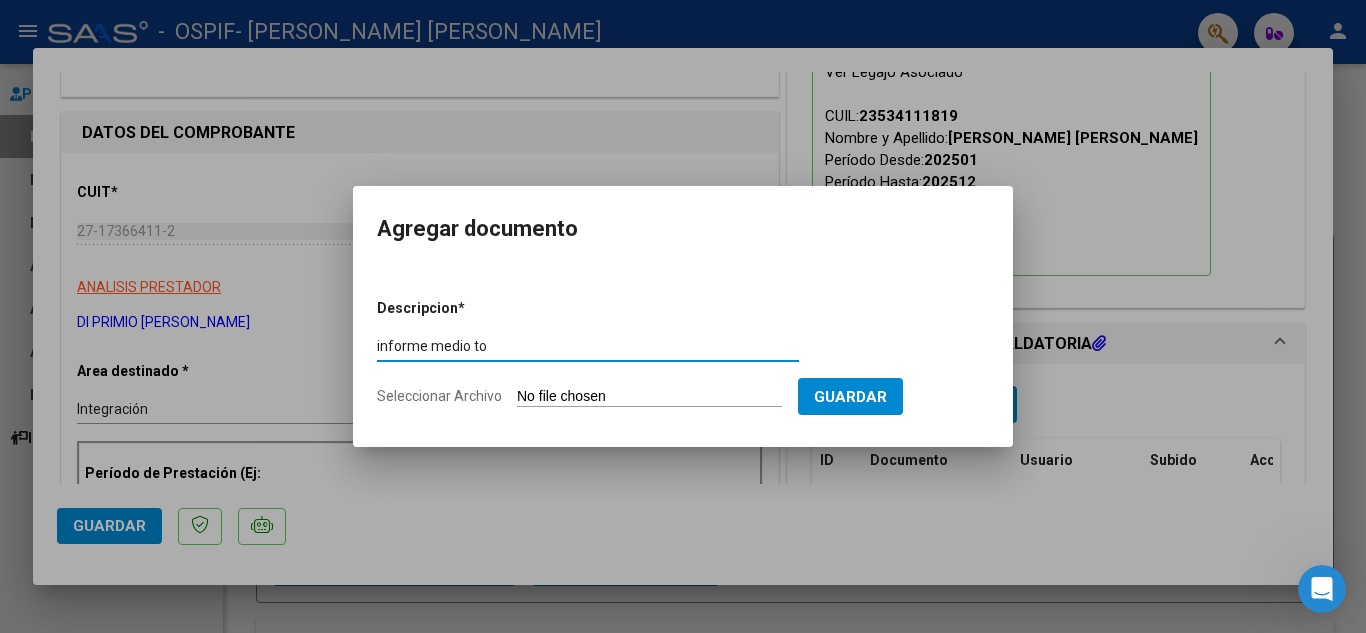 type on "informe medio to" 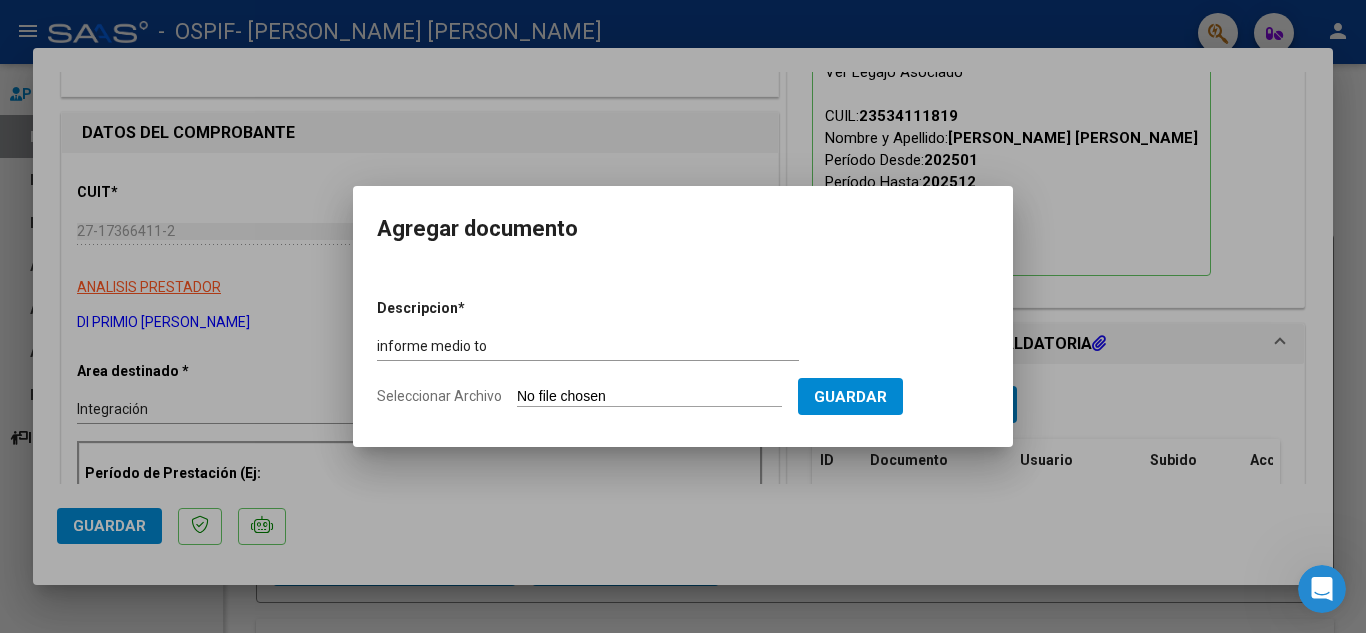 click on "Seleccionar Archivo" at bounding box center [649, 397] 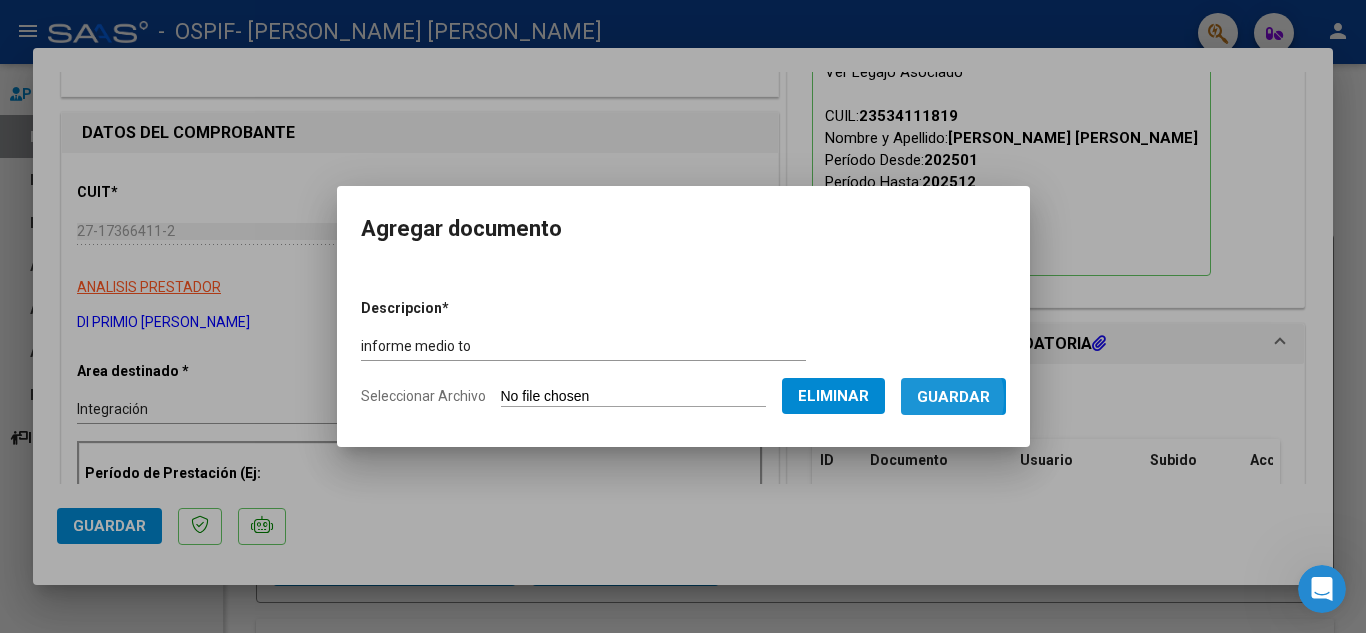 click on "Guardar" at bounding box center (953, 397) 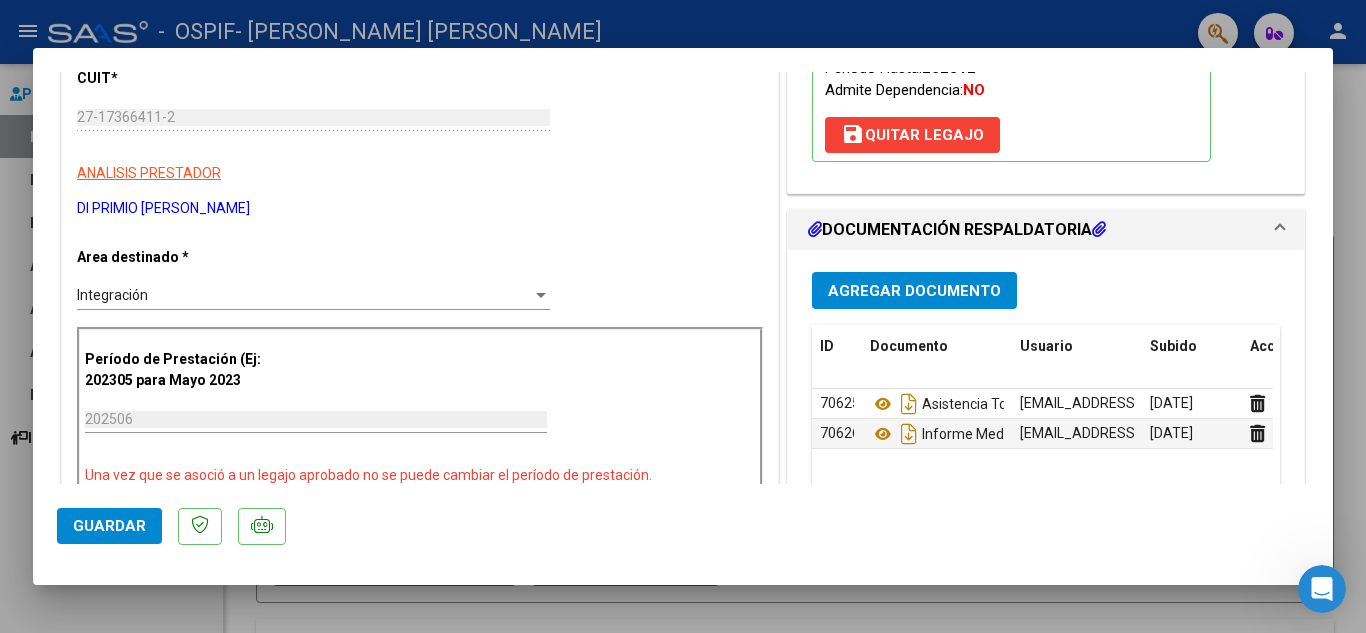 scroll, scrollTop: 323, scrollLeft: 0, axis: vertical 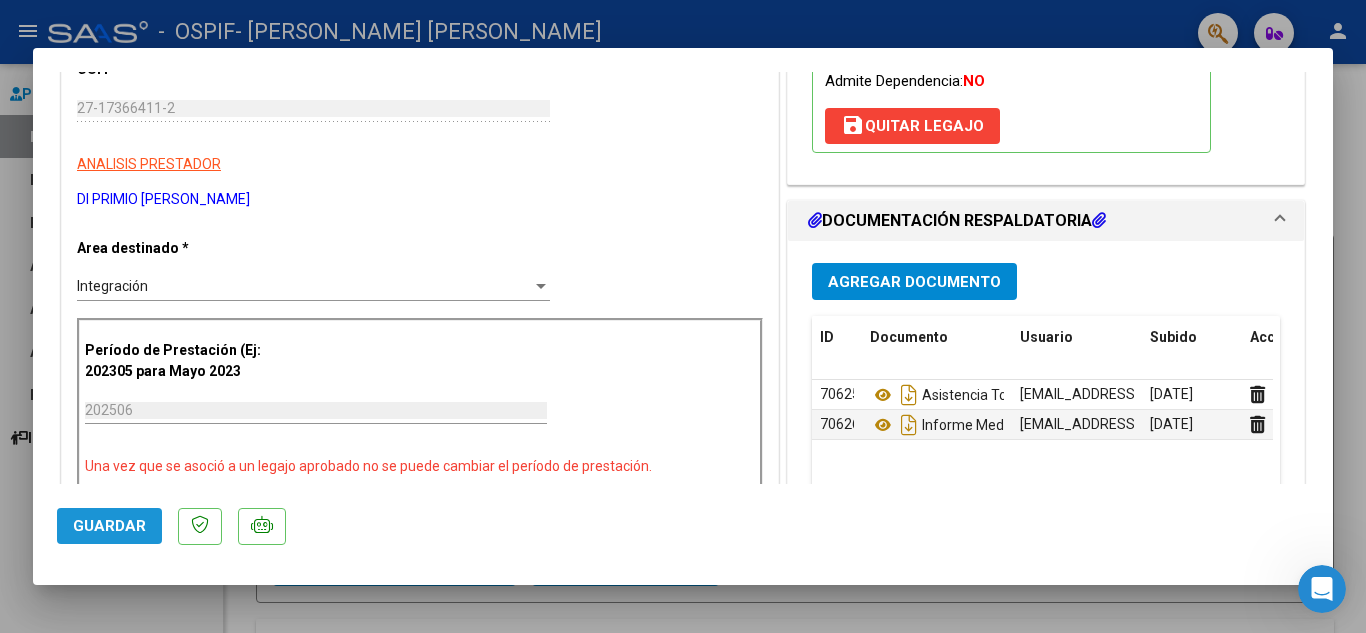click on "Guardar" 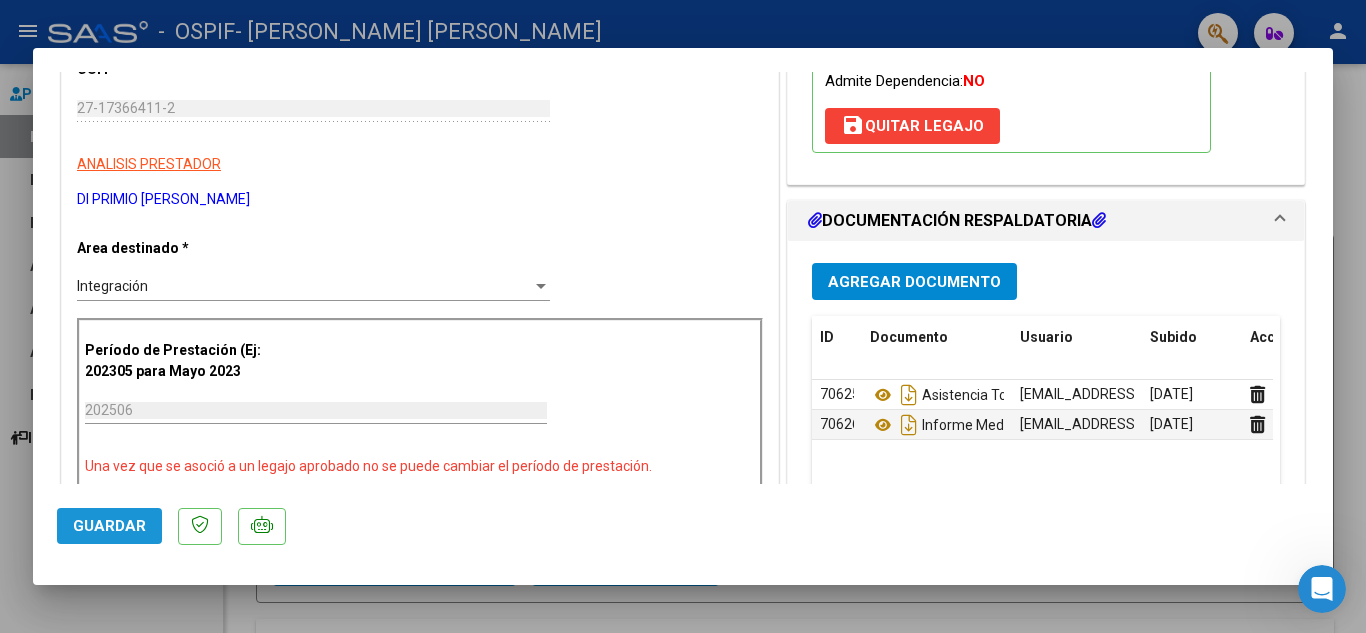 click on "Guardar" 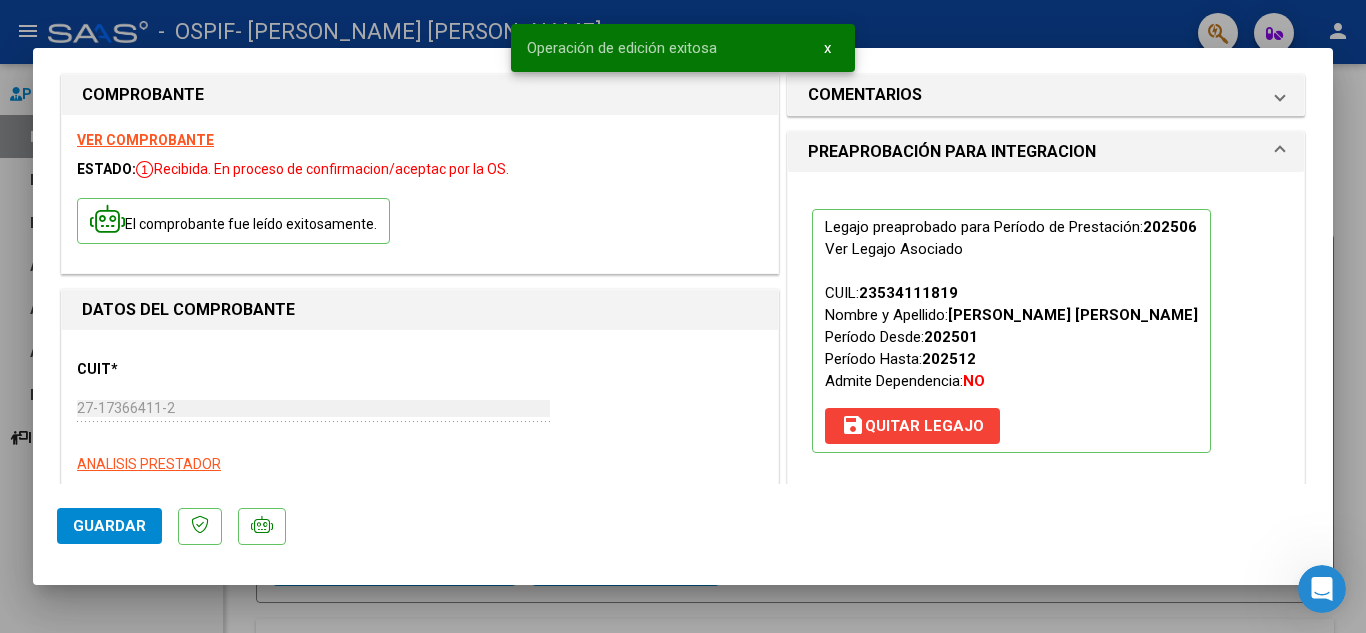 scroll, scrollTop: 0, scrollLeft: 0, axis: both 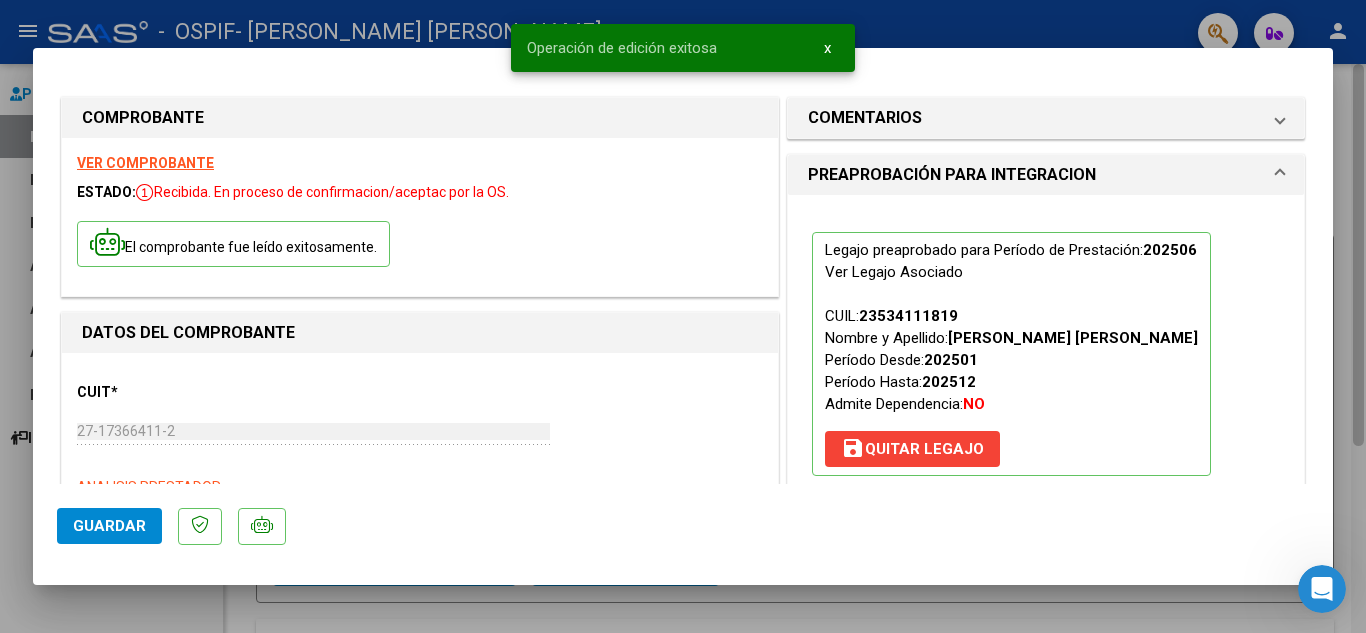 click at bounding box center [683, 316] 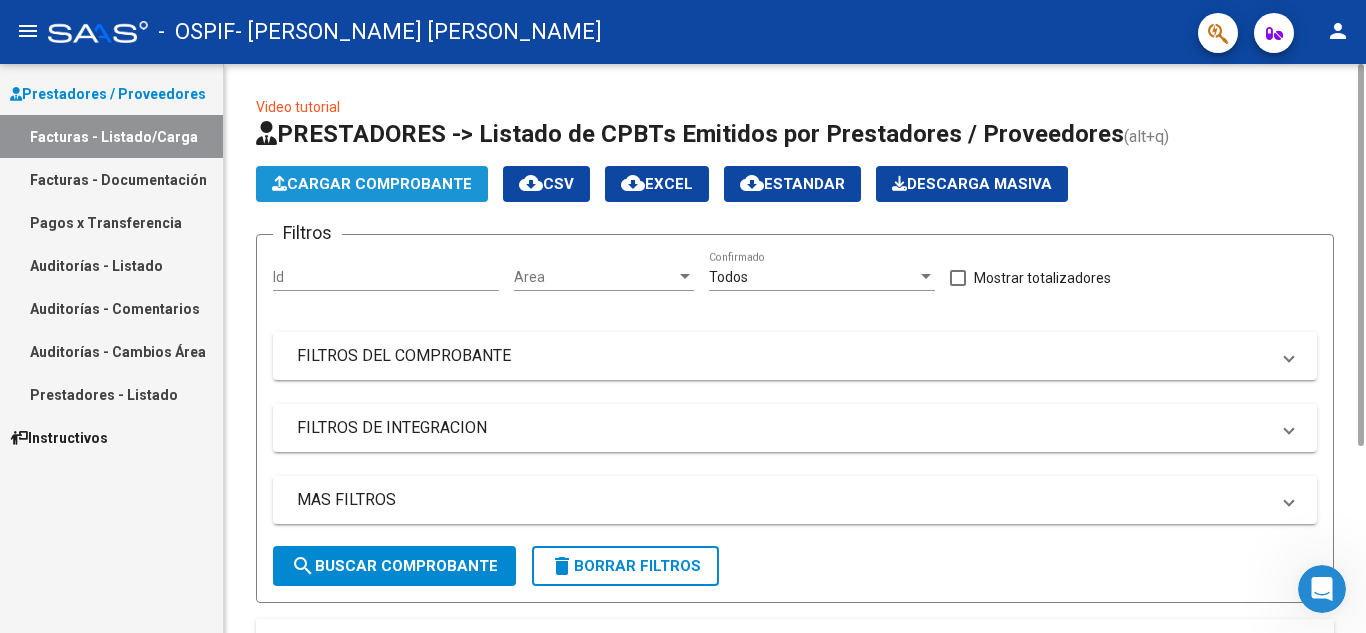 click on "Cargar Comprobante" 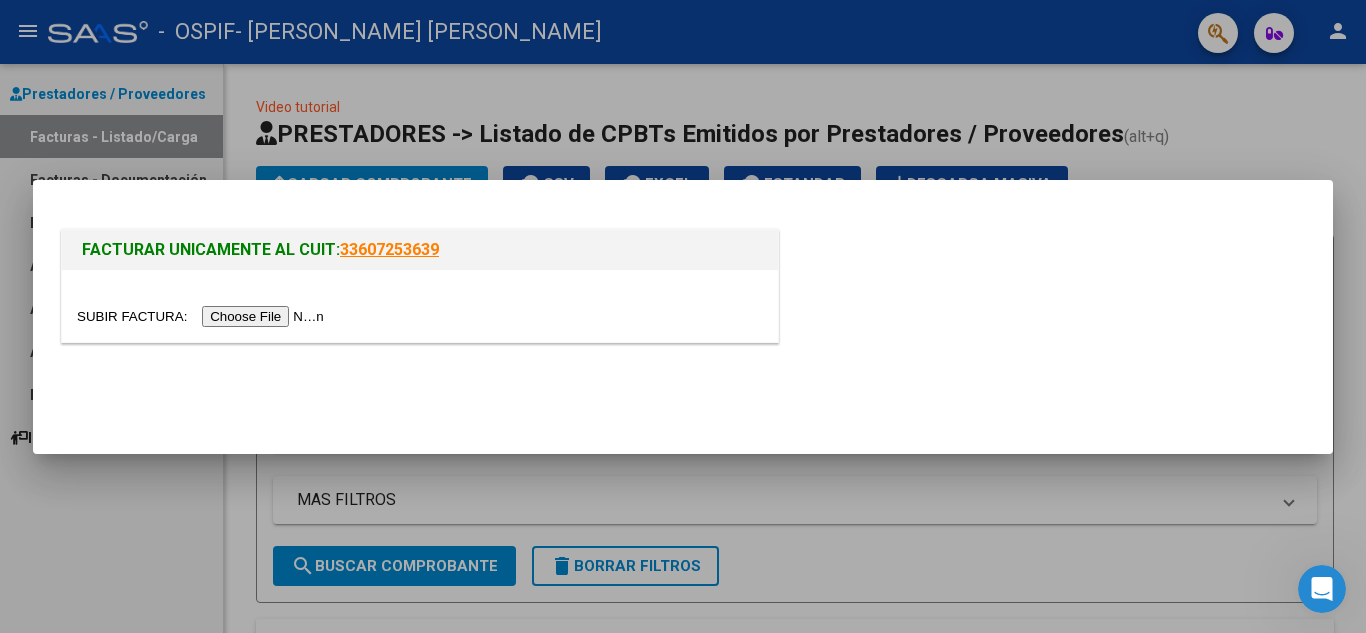 click at bounding box center (203, 316) 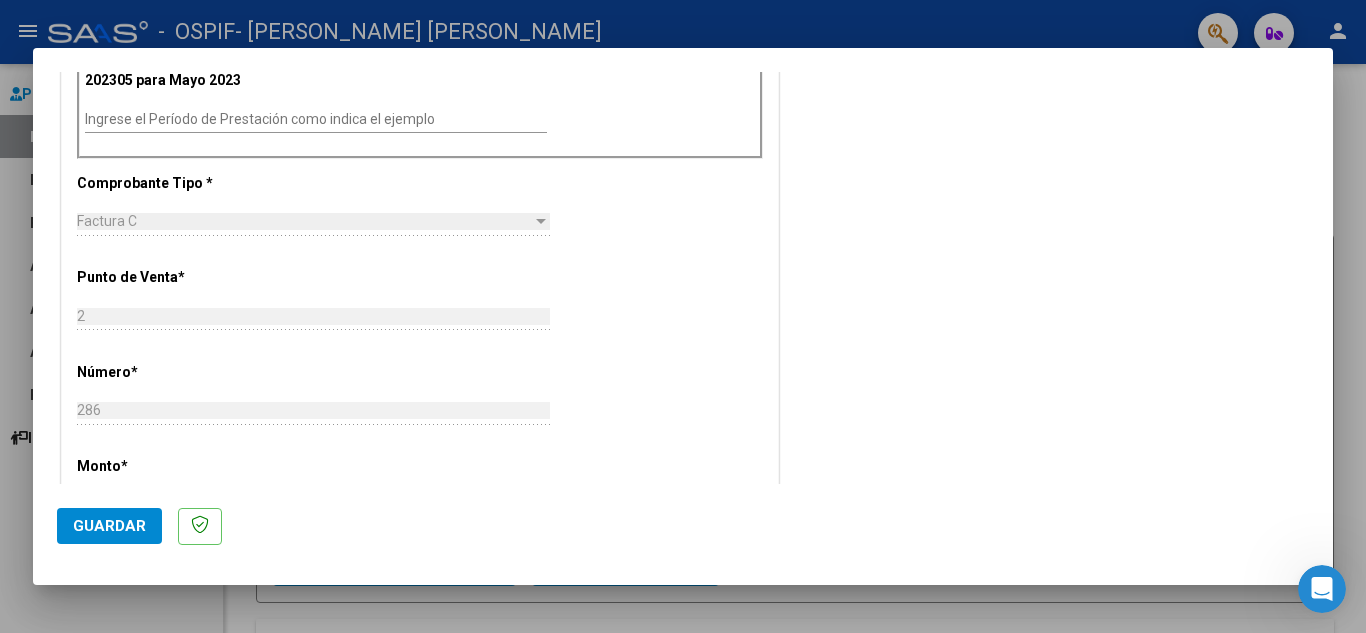 scroll, scrollTop: 400, scrollLeft: 0, axis: vertical 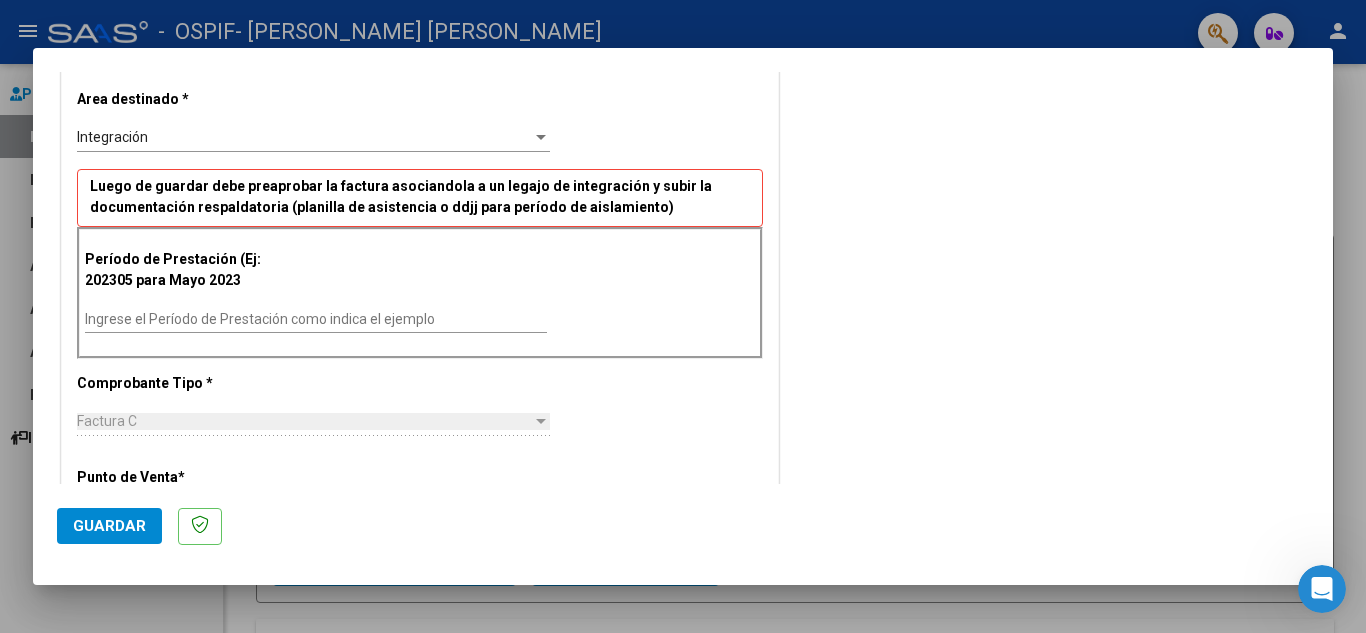 click on "Ingrese el Período de Prestación como indica el ejemplo" at bounding box center (316, 319) 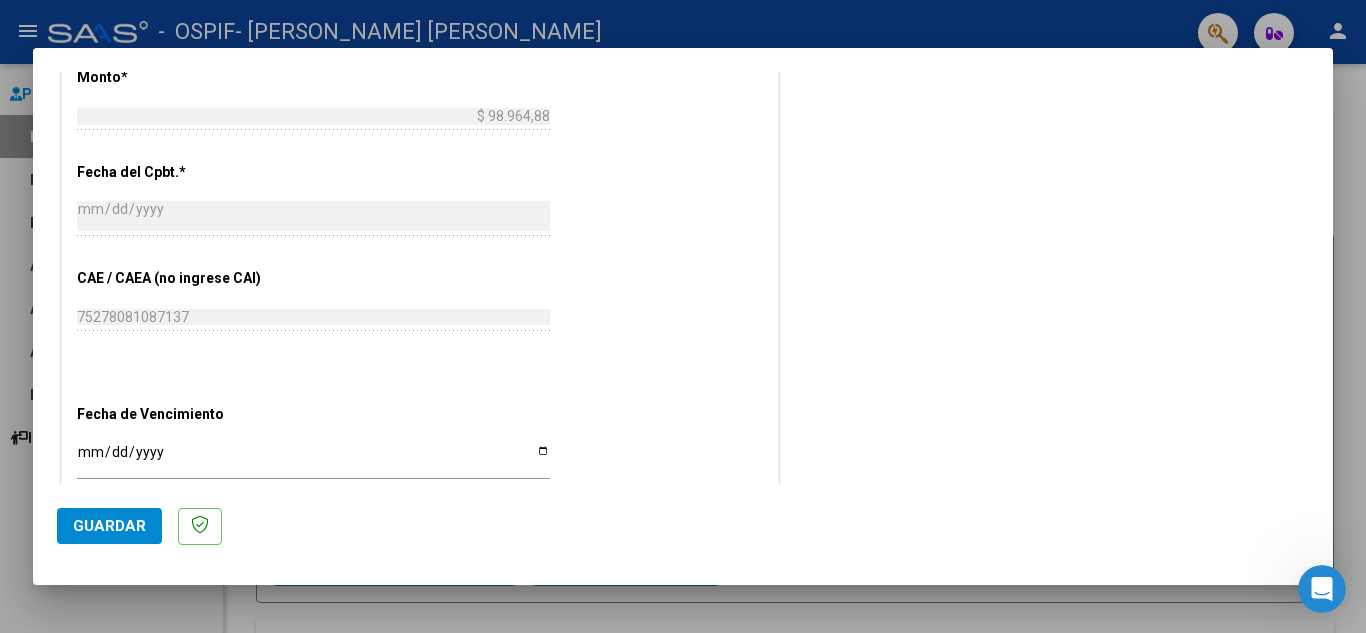 scroll, scrollTop: 1000, scrollLeft: 0, axis: vertical 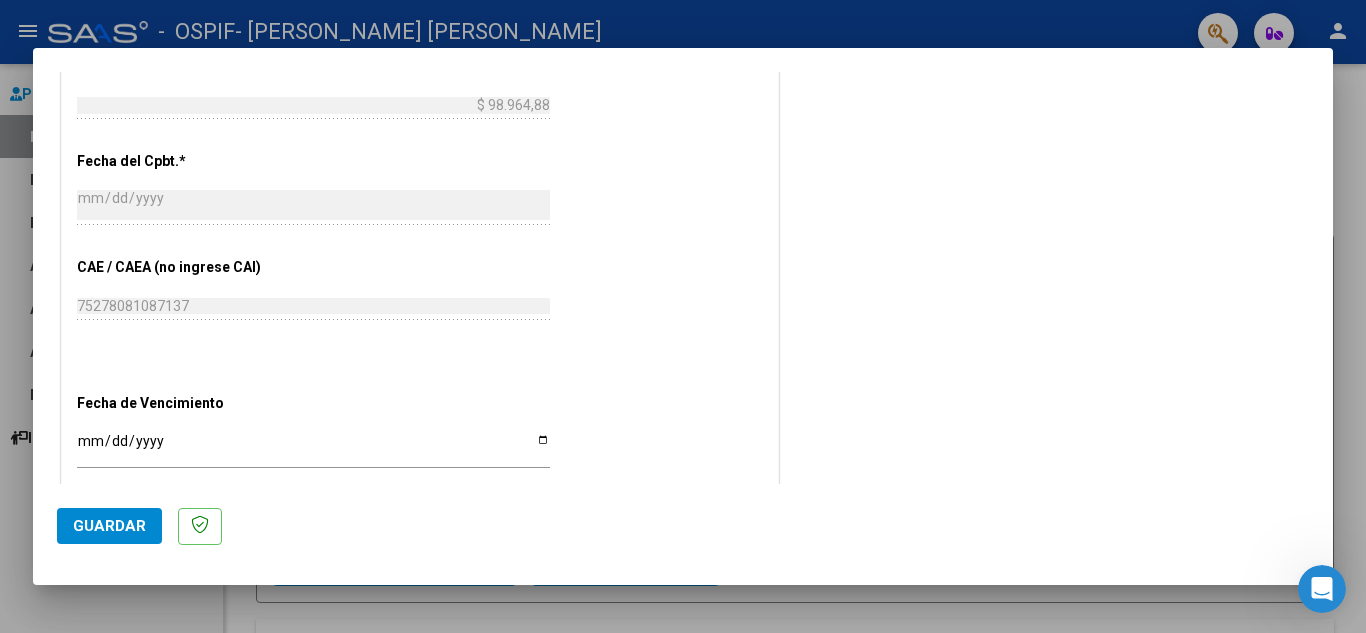 type on "202506" 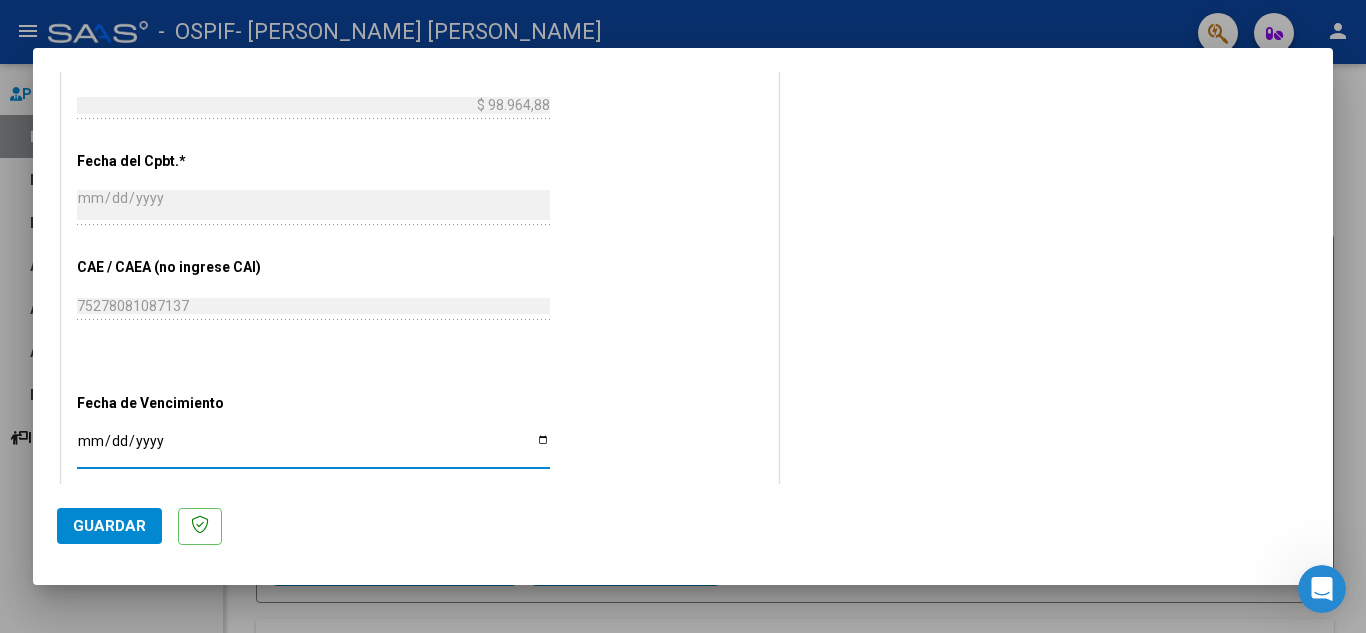click on "Ingresar la fecha" at bounding box center (313, 448) 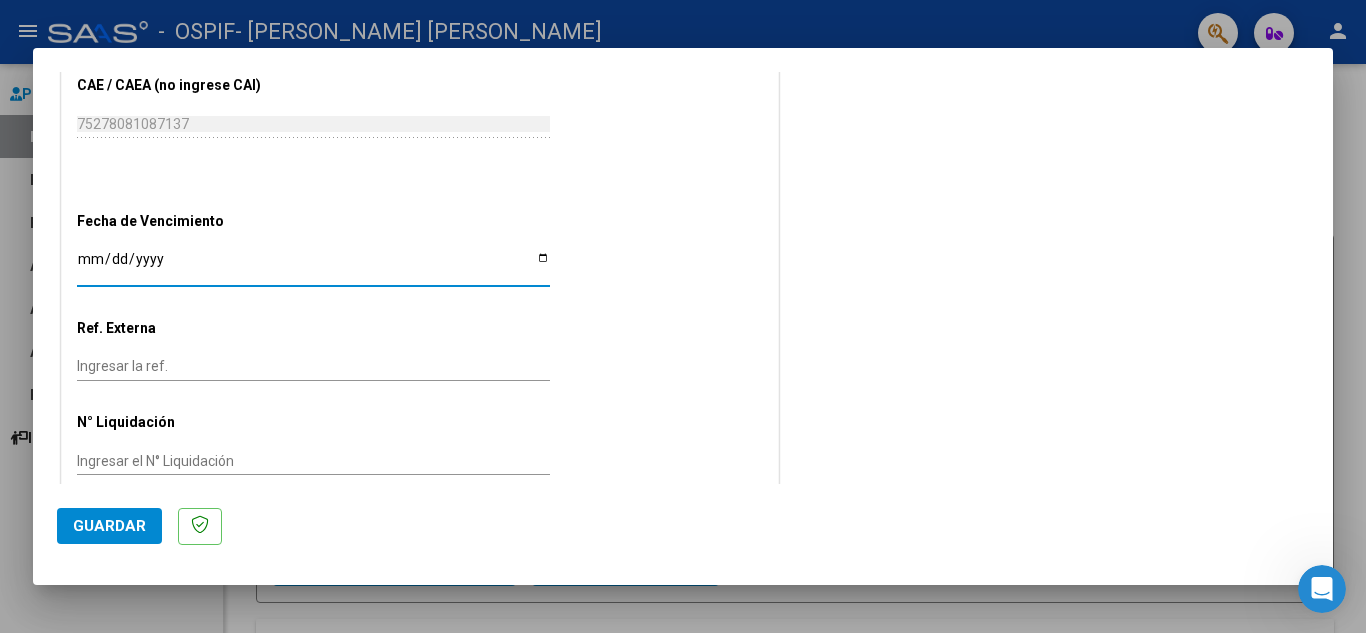 scroll, scrollTop: 1211, scrollLeft: 0, axis: vertical 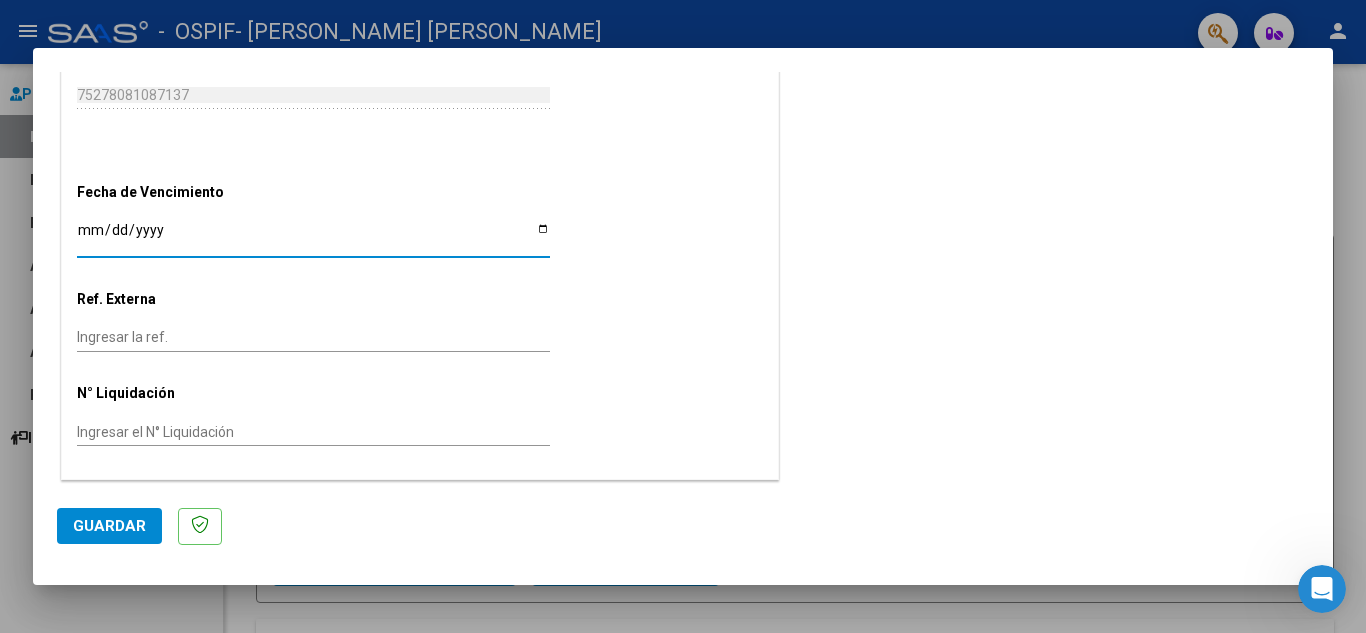 click on "Guardar" 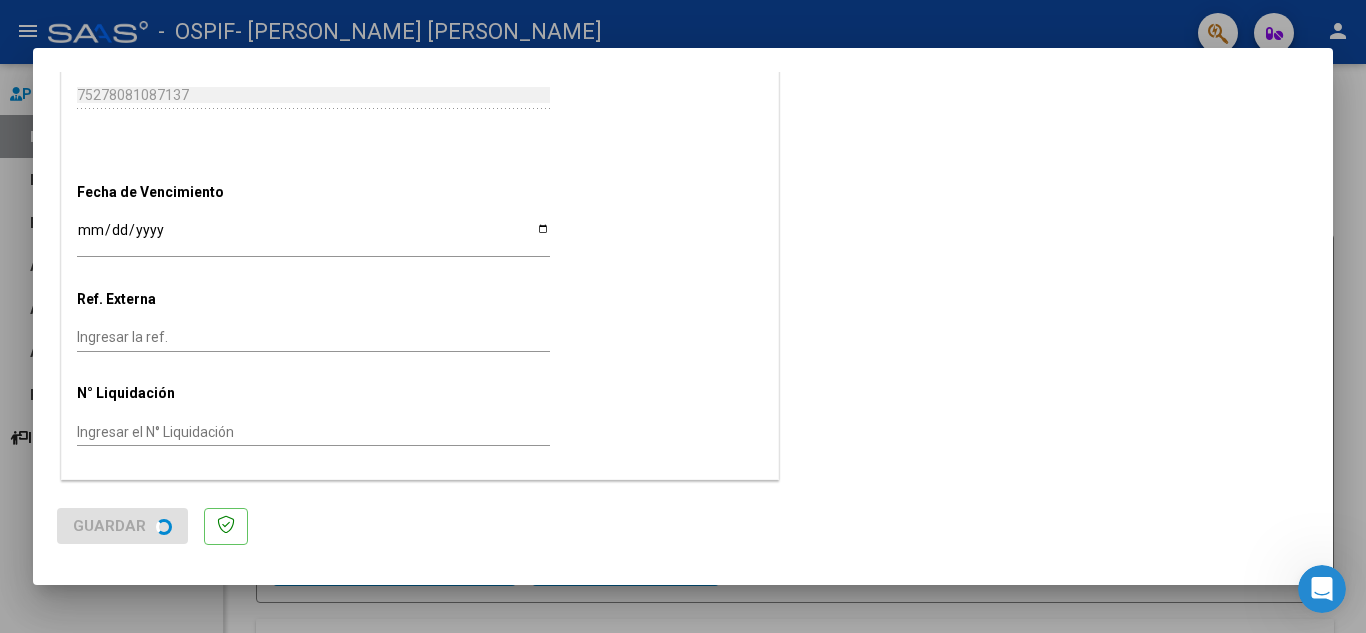 scroll, scrollTop: 0, scrollLeft: 0, axis: both 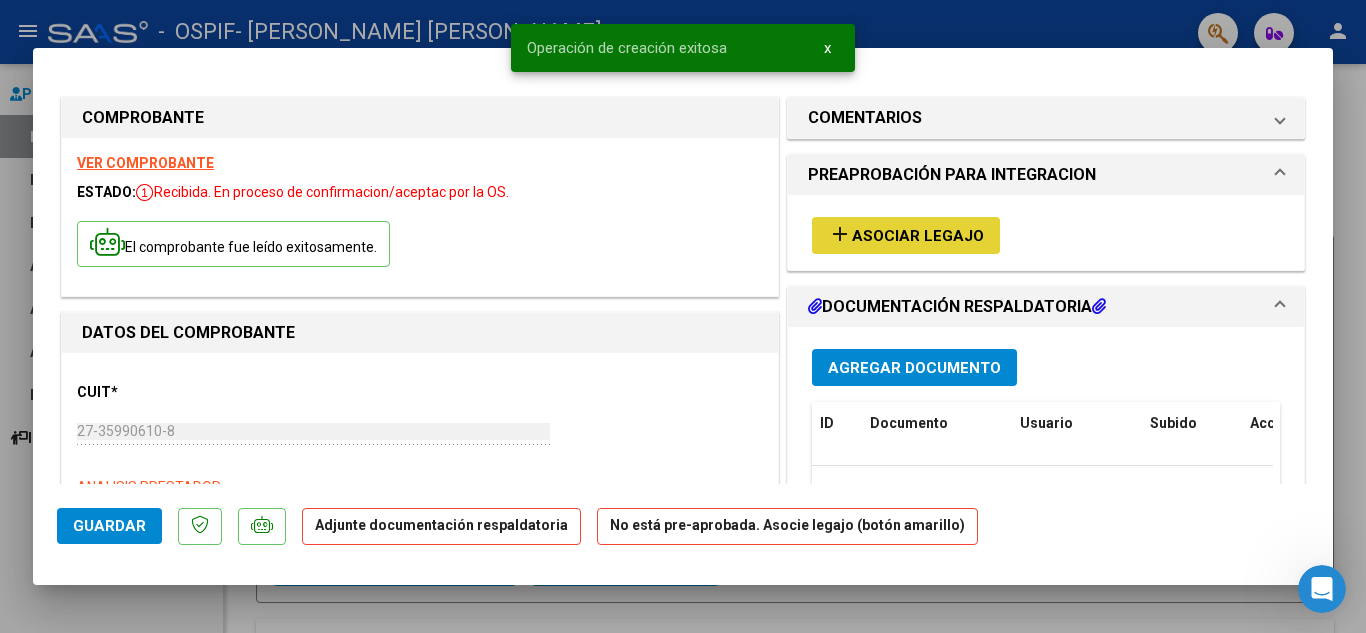 click on "Asociar Legajo" at bounding box center [918, 236] 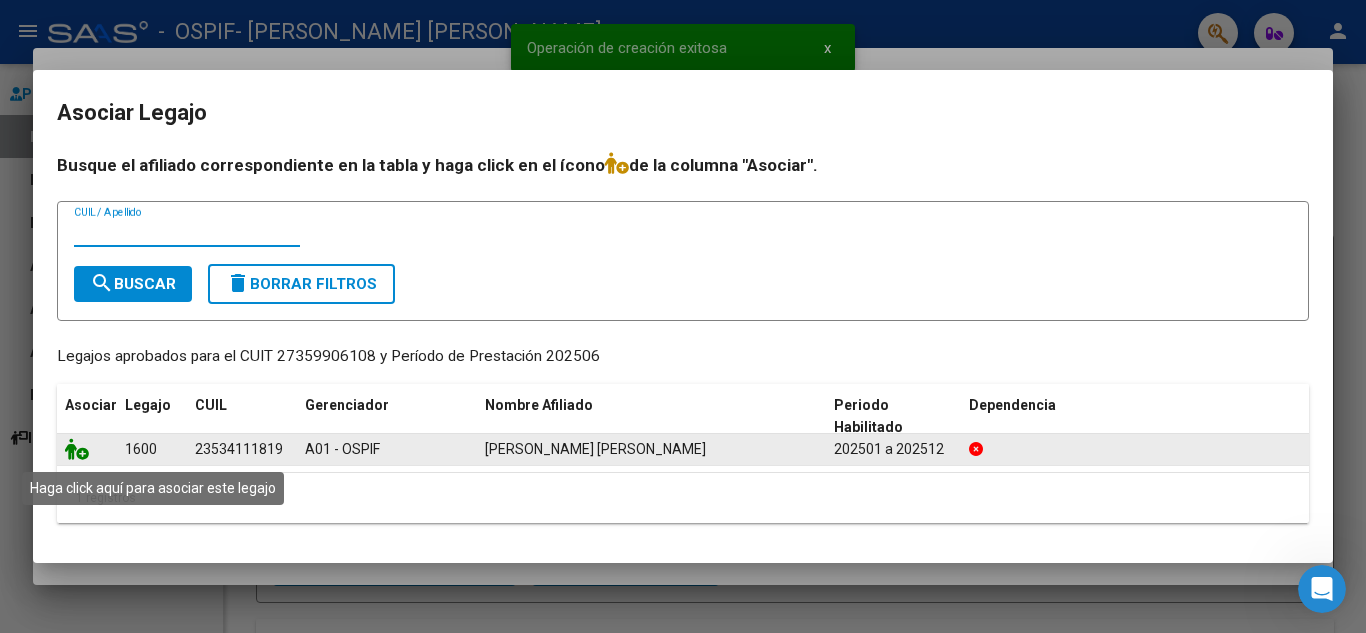 click 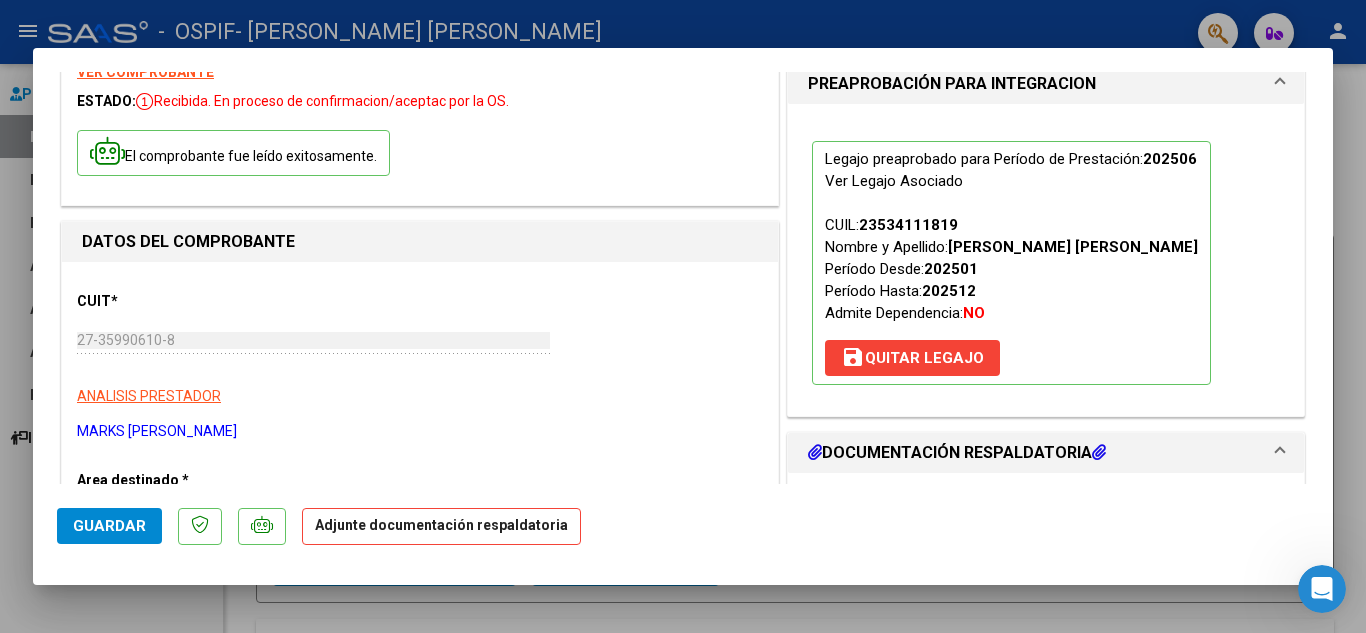 scroll, scrollTop: 300, scrollLeft: 0, axis: vertical 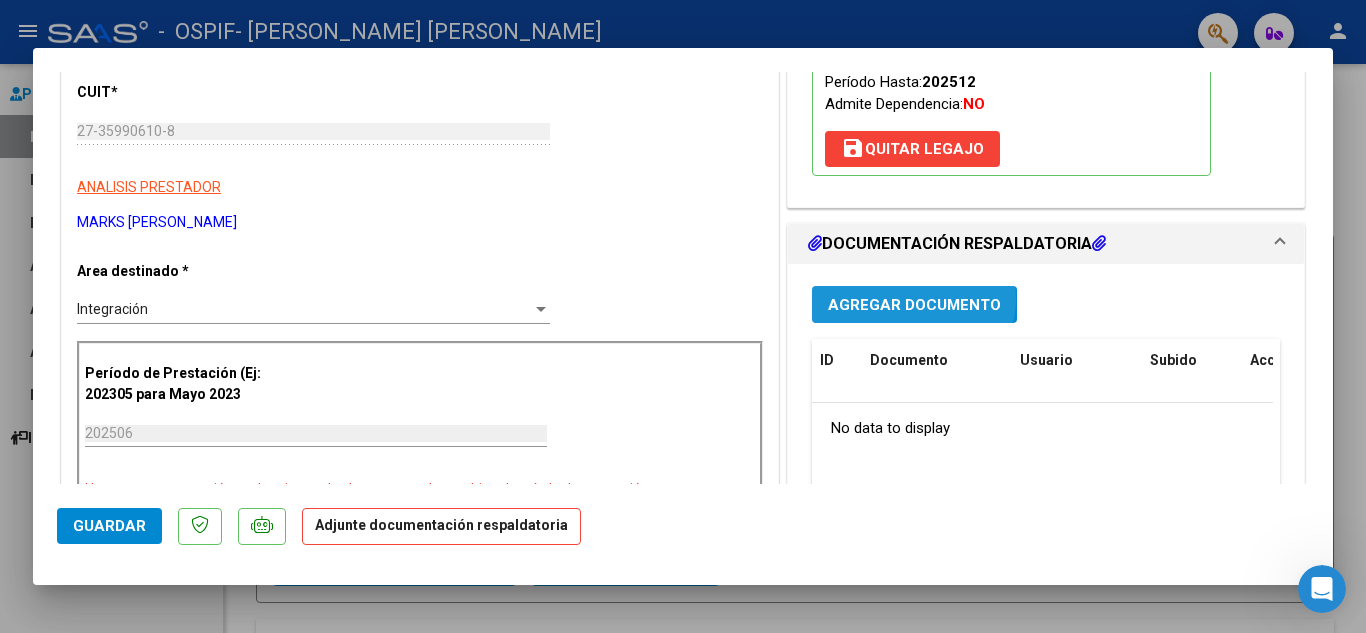 click on "Agregar Documento" at bounding box center (914, 305) 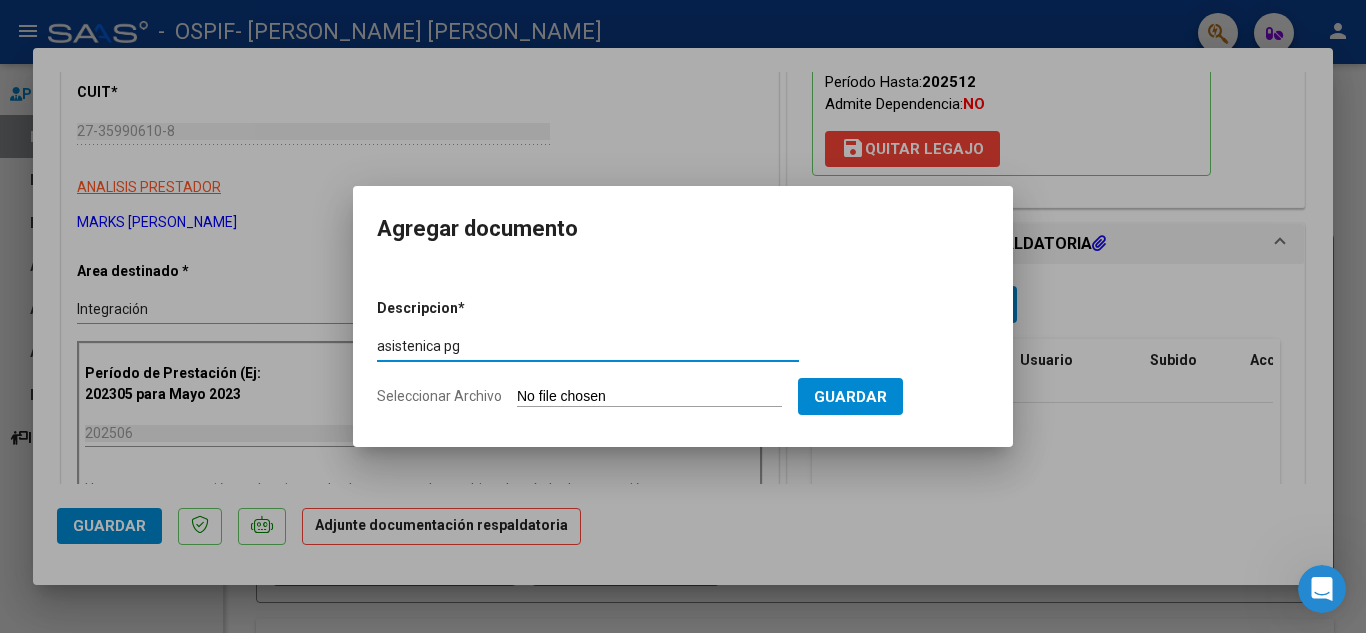 type on "asistenica pg" 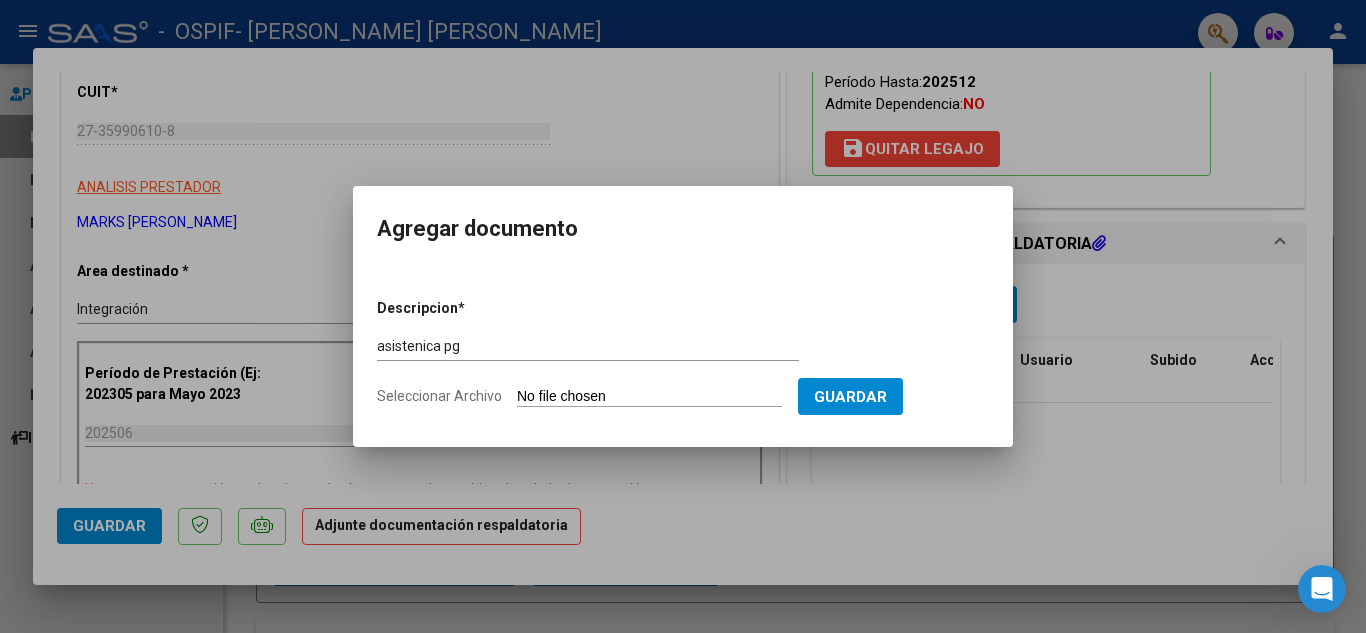 click on "Seleccionar Archivo" at bounding box center [649, 397] 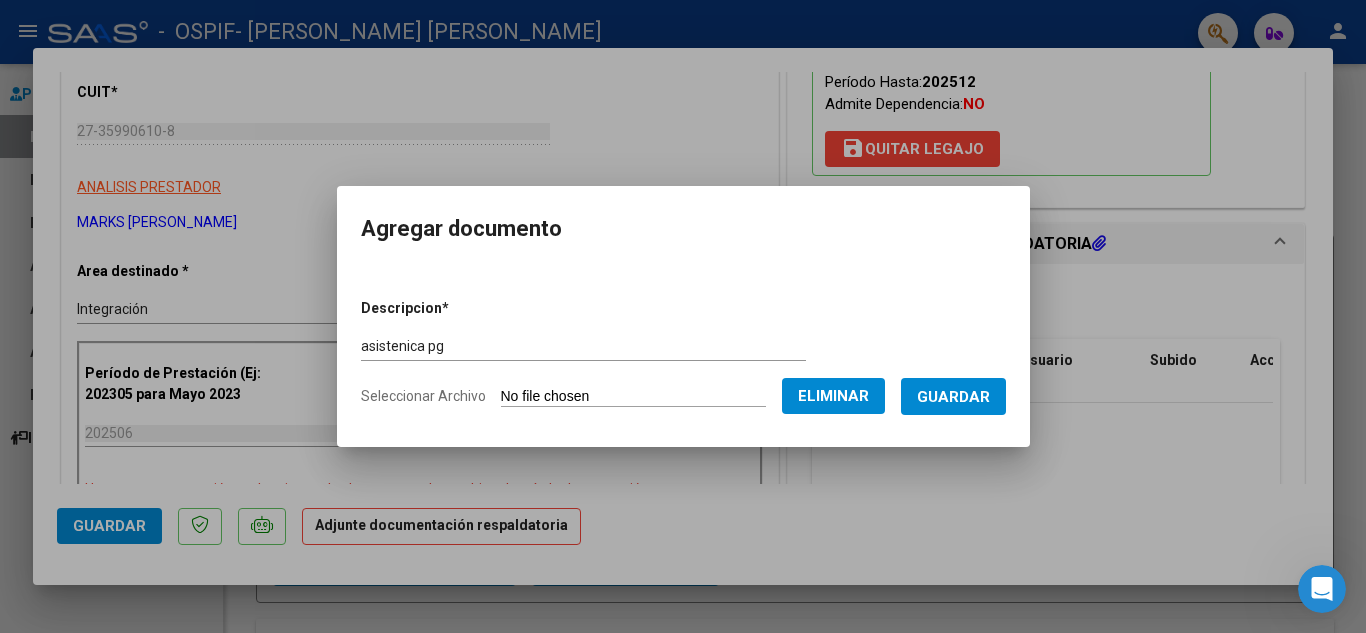 click on "Guardar" at bounding box center (953, 397) 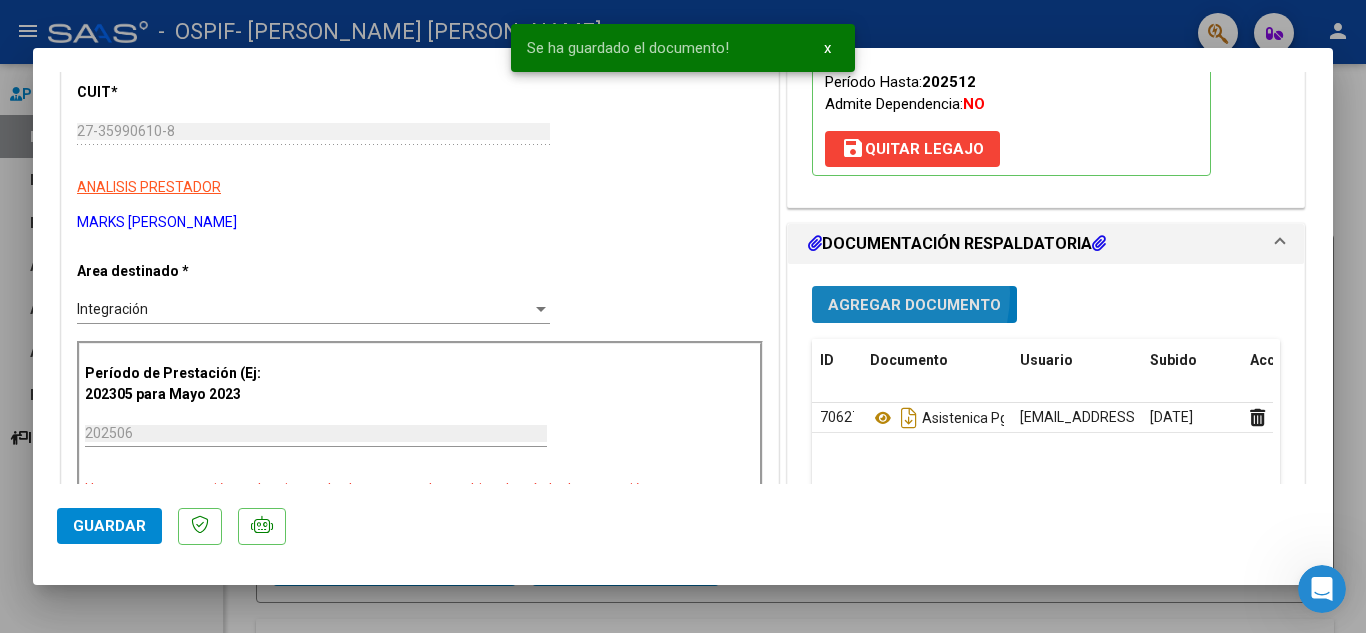 click on "Agregar Documento" at bounding box center (914, 304) 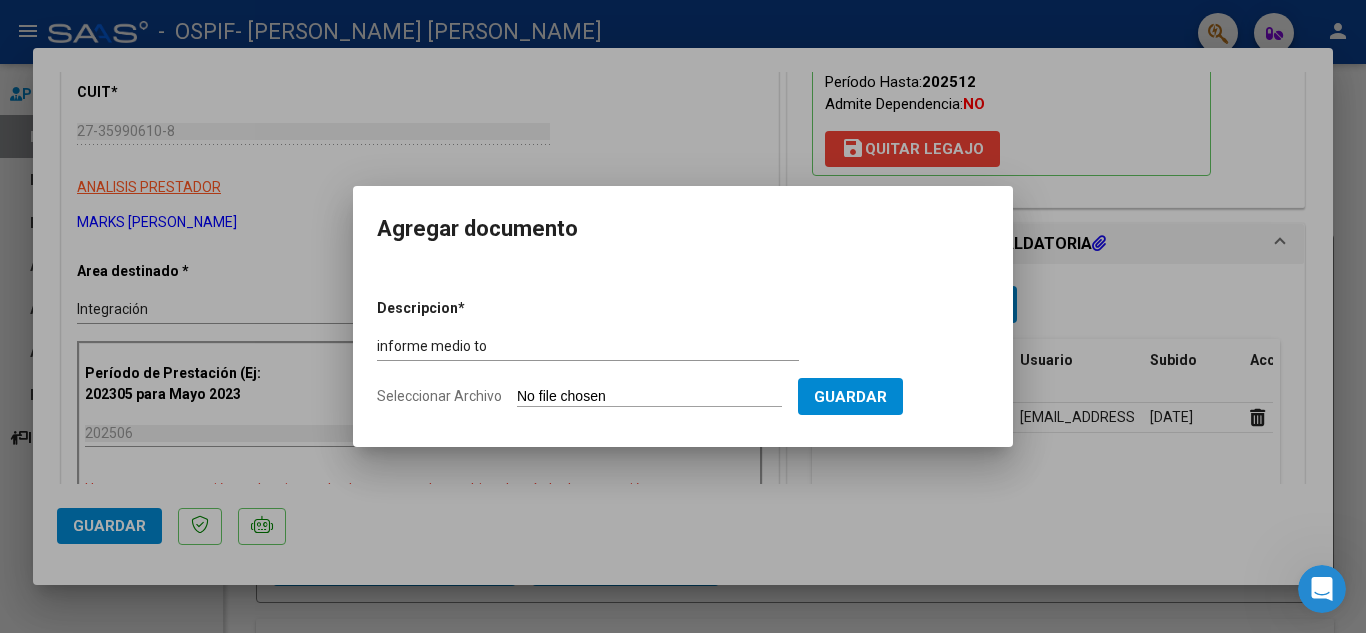 click on "Descripcion  *   informe medio to Escriba aquí una descripcion  Seleccionar Archivo Guardar" at bounding box center [683, 353] 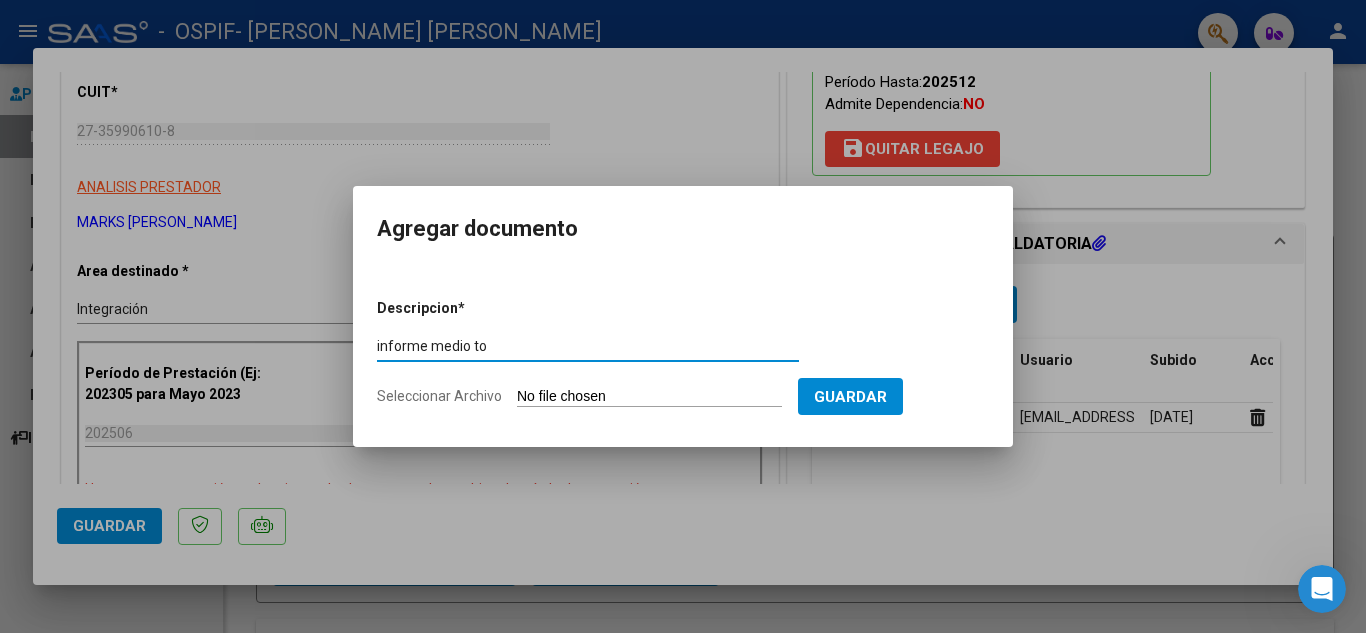 click on "informe medio to" at bounding box center [588, 346] 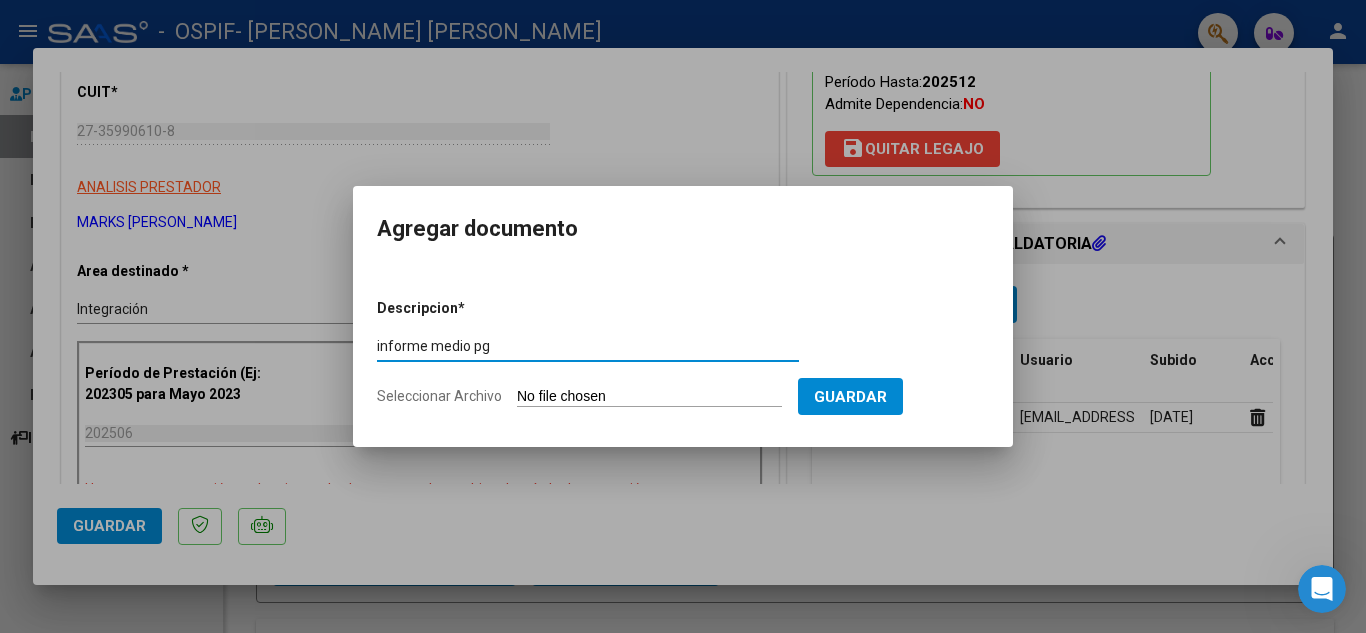 type on "informe medio pg" 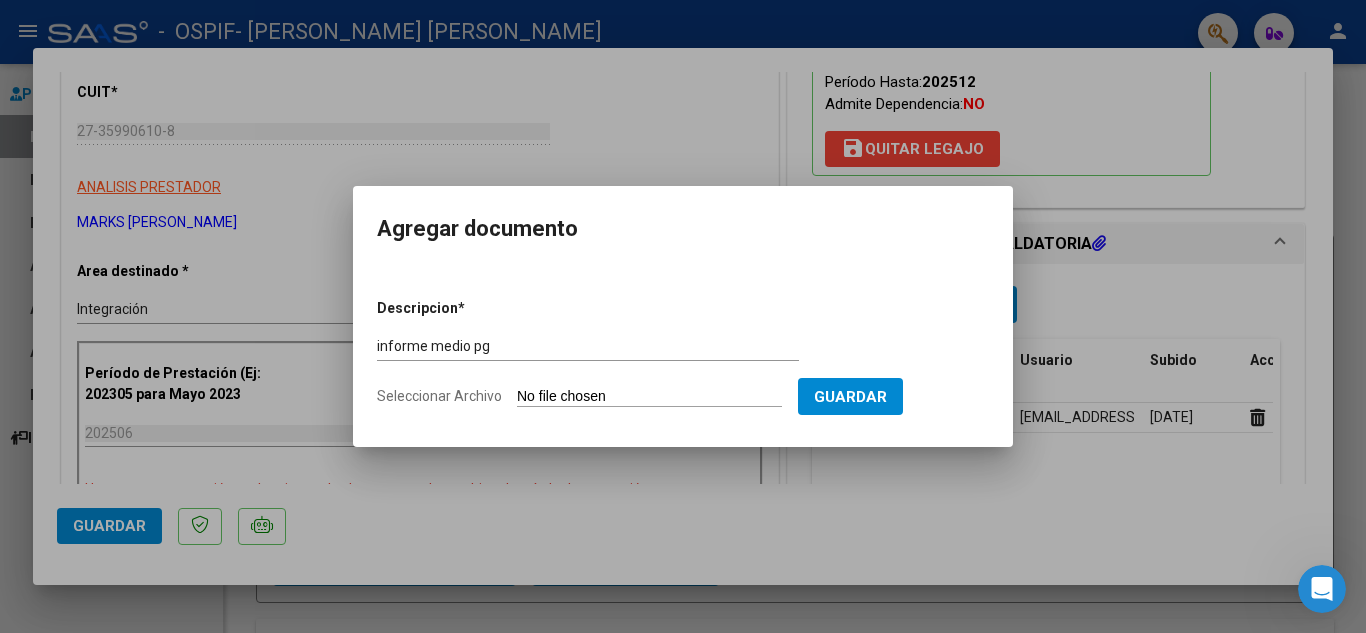 type on "C:\fakepath\Info medio [PERSON_NAME].pdf" 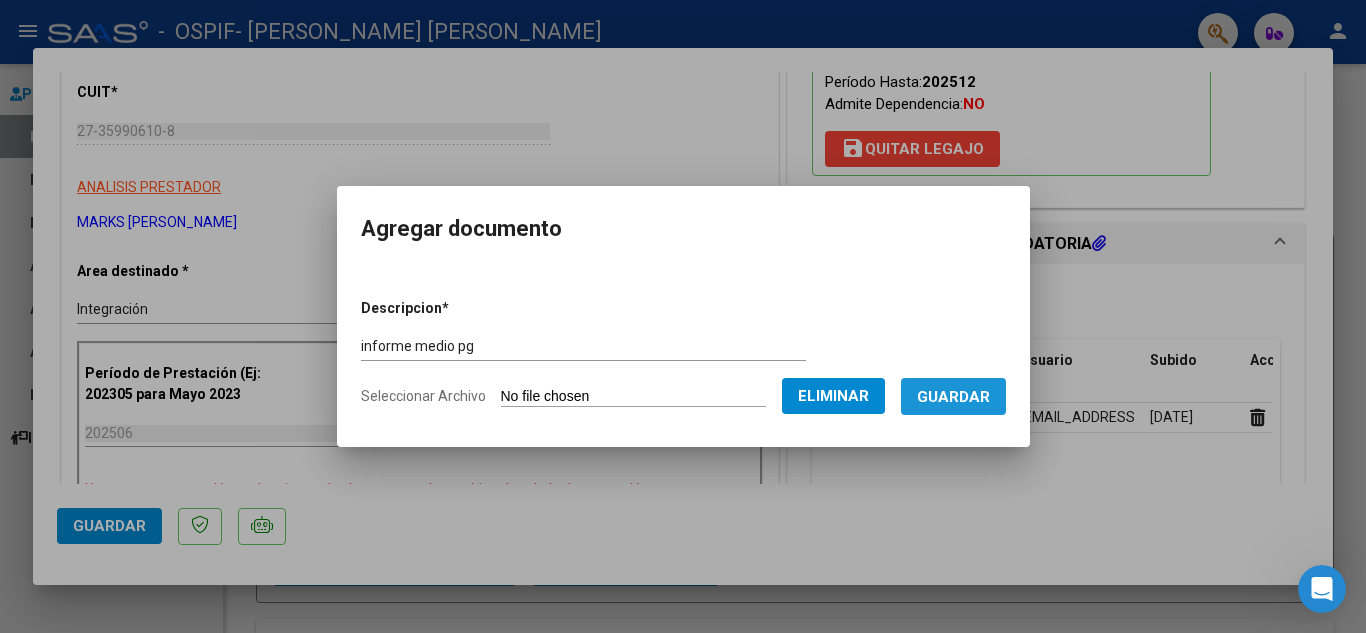 click on "Guardar" at bounding box center [953, 397] 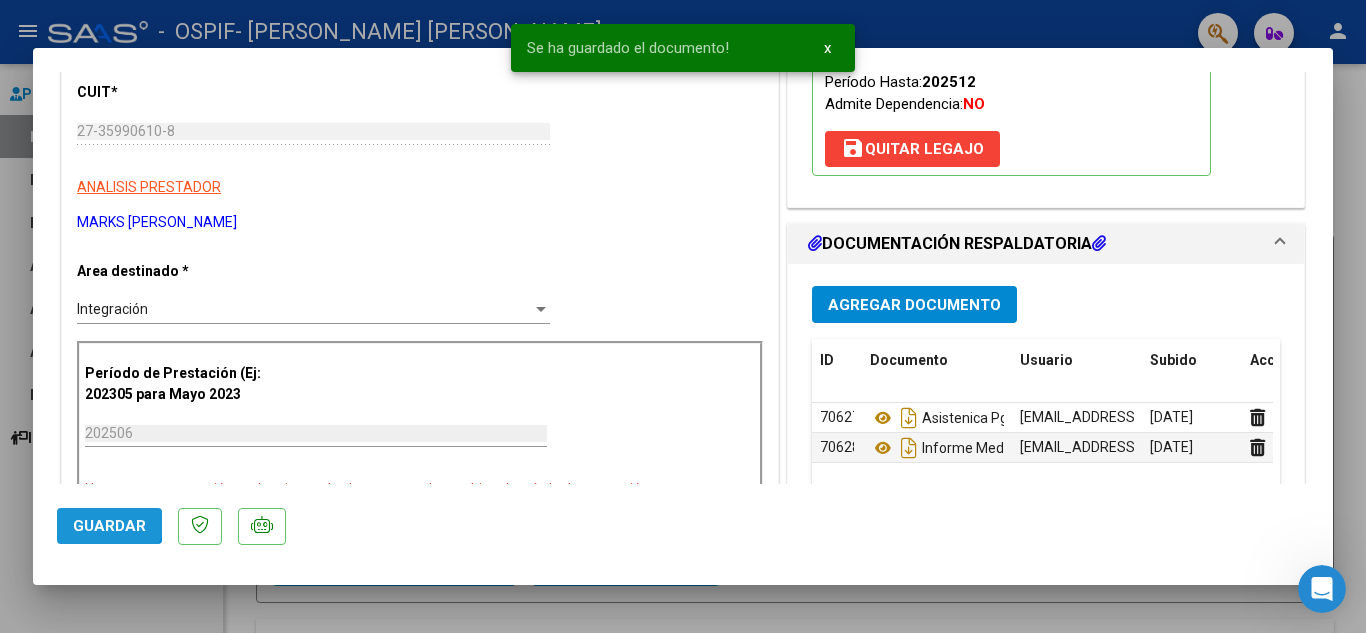 click on "Guardar" 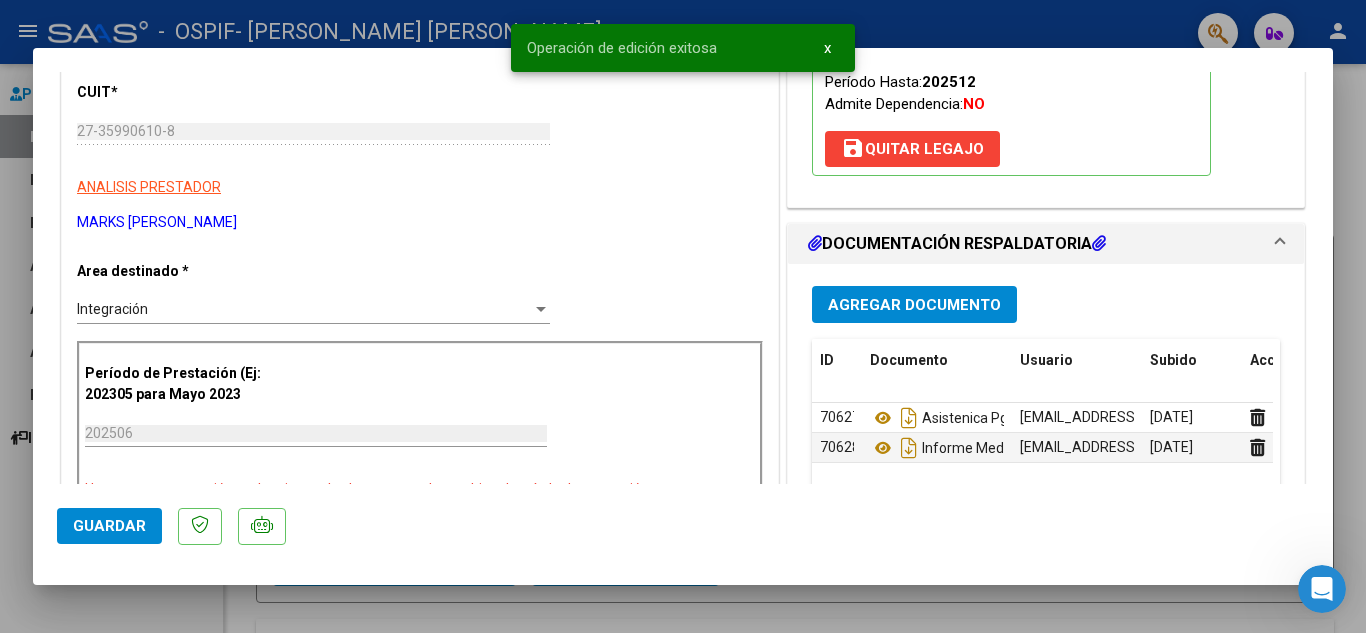 click at bounding box center [683, 316] 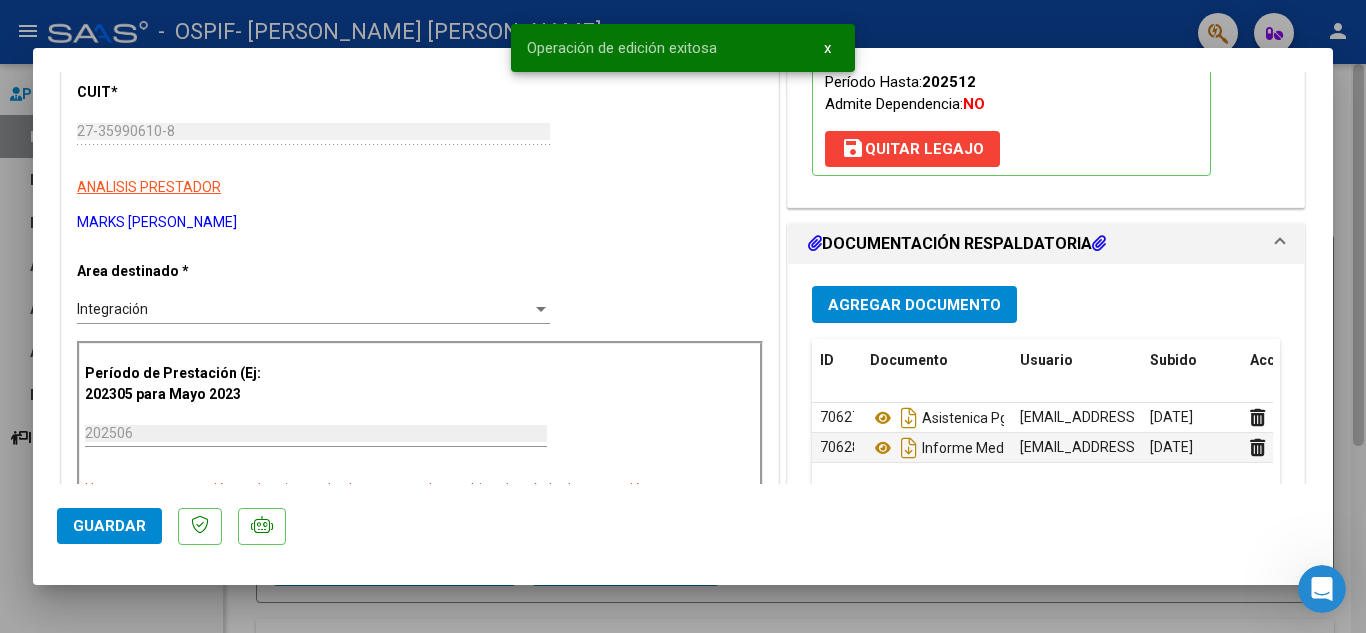 type 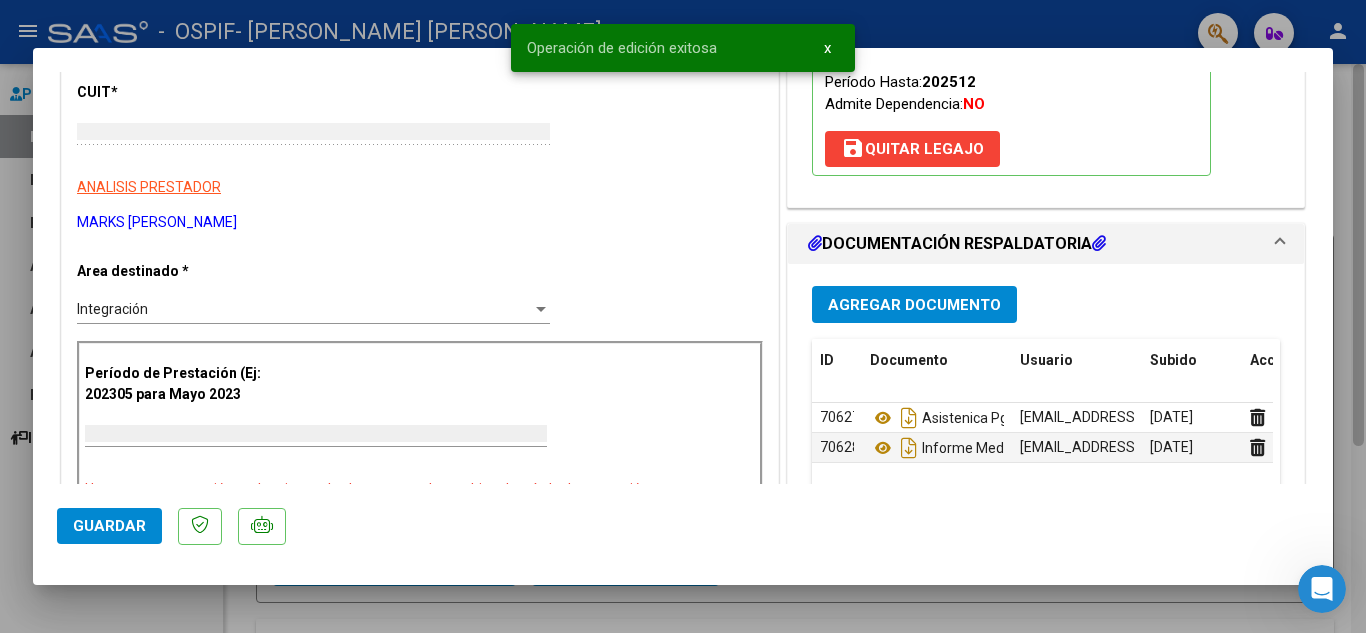 type 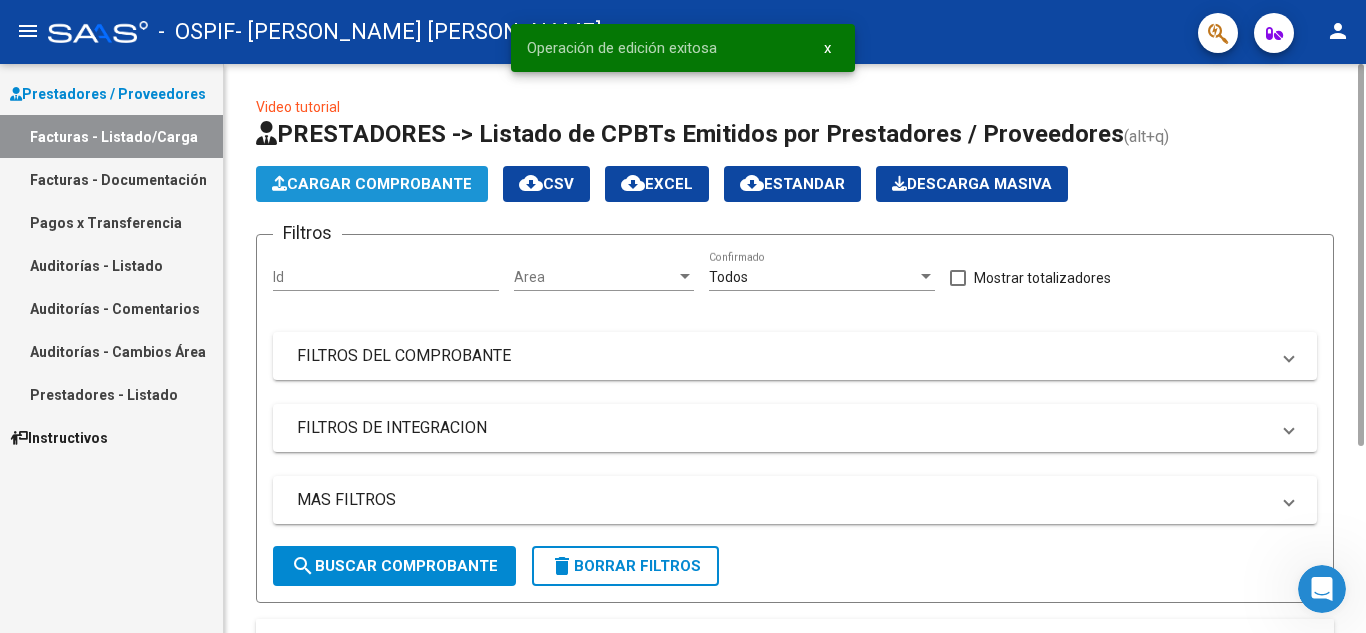 click on "Cargar Comprobante" 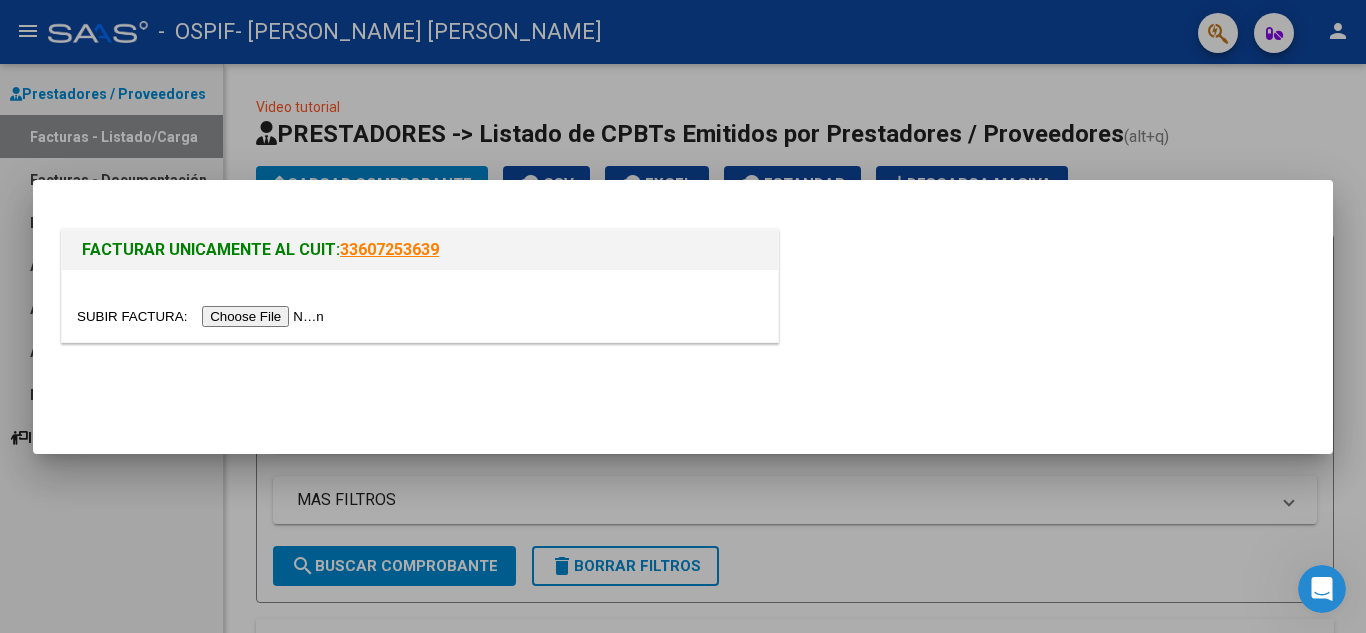 click at bounding box center [203, 316] 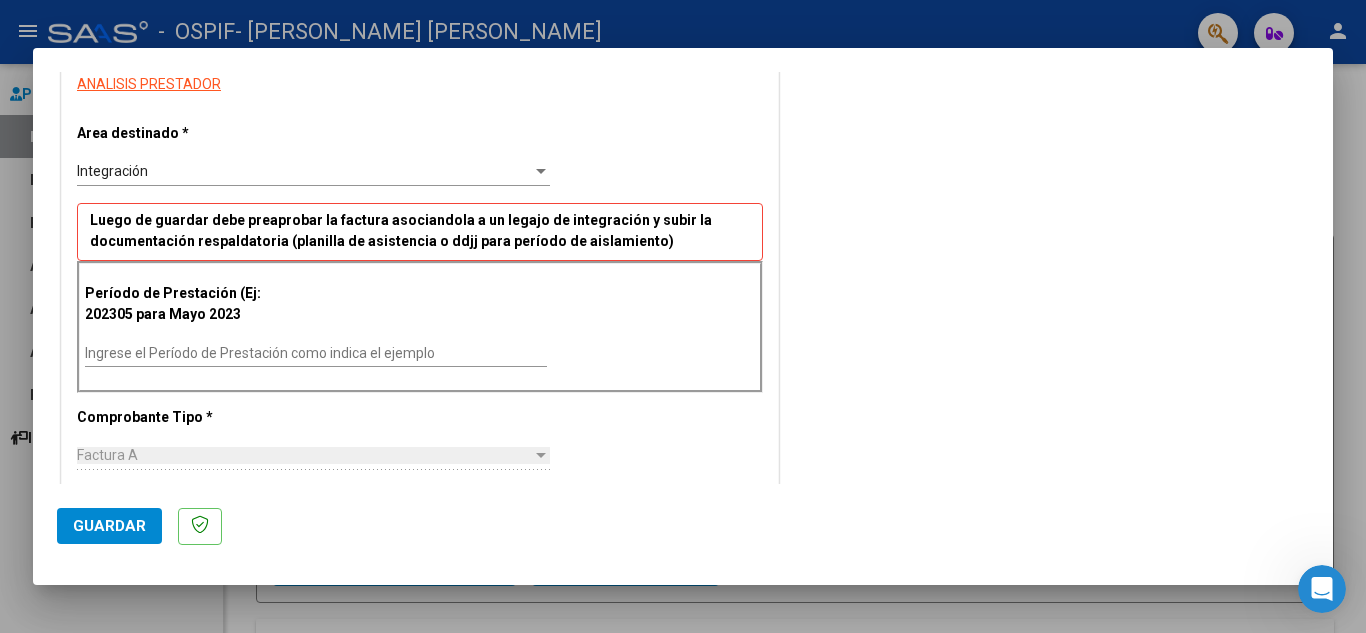 scroll, scrollTop: 400, scrollLeft: 0, axis: vertical 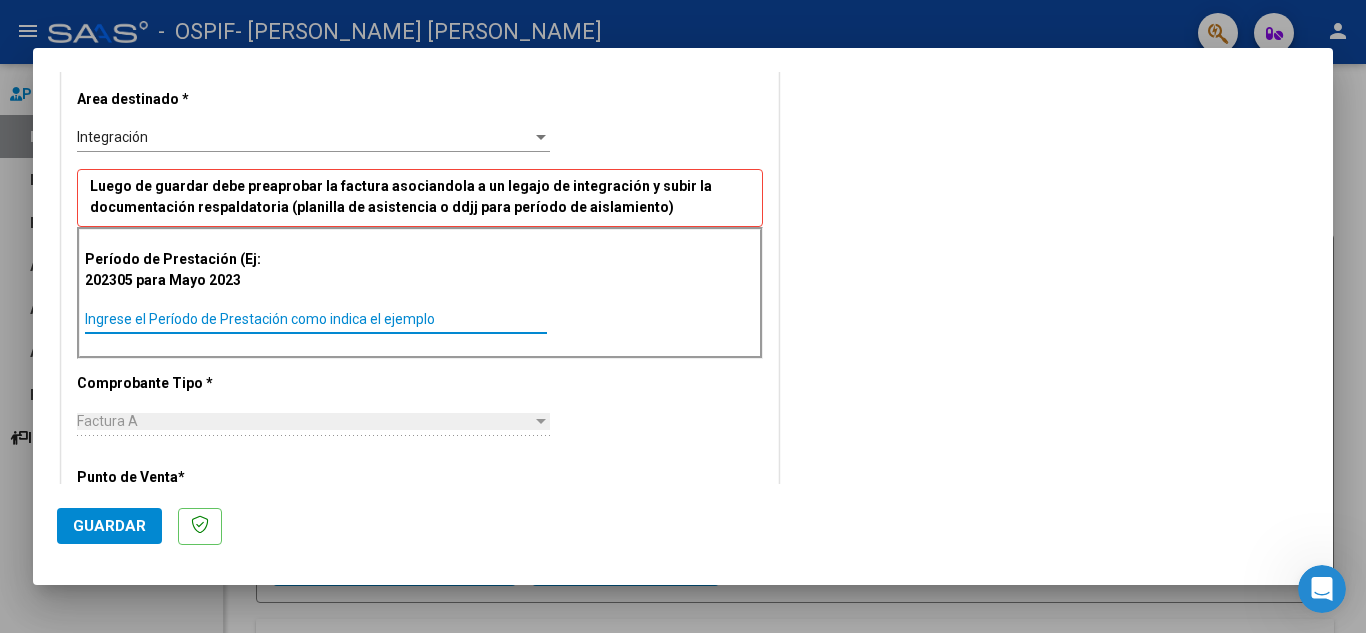 click on "Ingrese el Período de Prestación como indica el ejemplo" at bounding box center [316, 319] 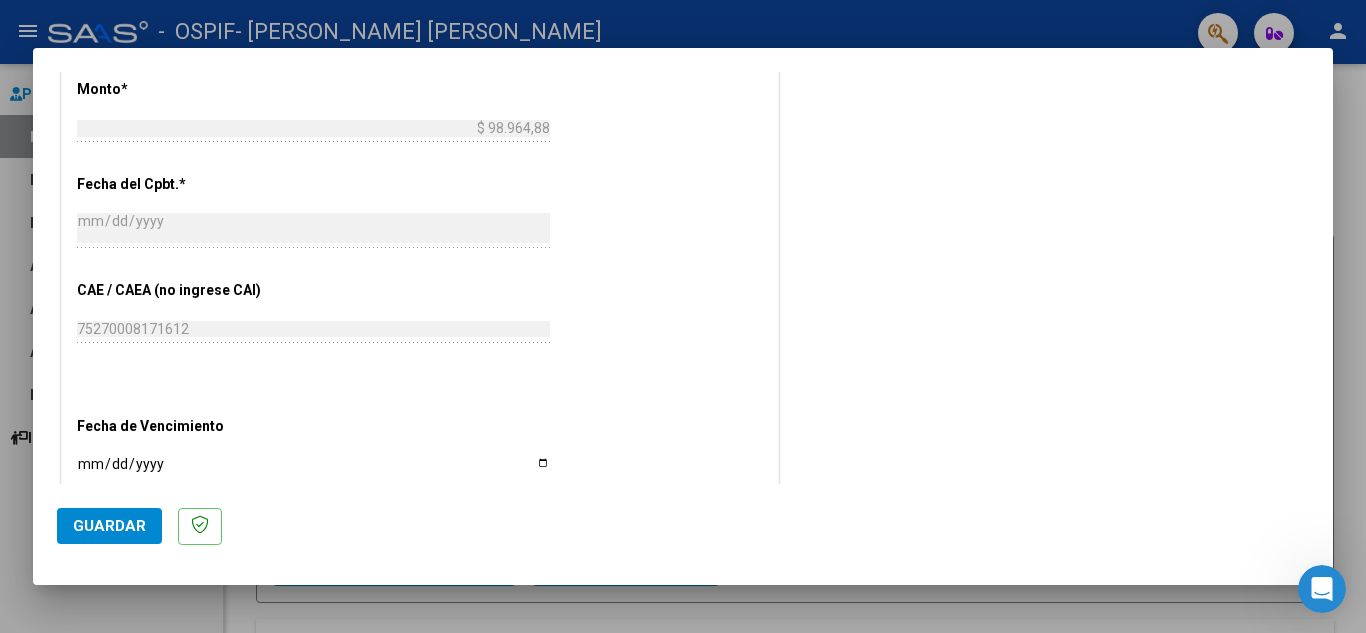 scroll, scrollTop: 1000, scrollLeft: 0, axis: vertical 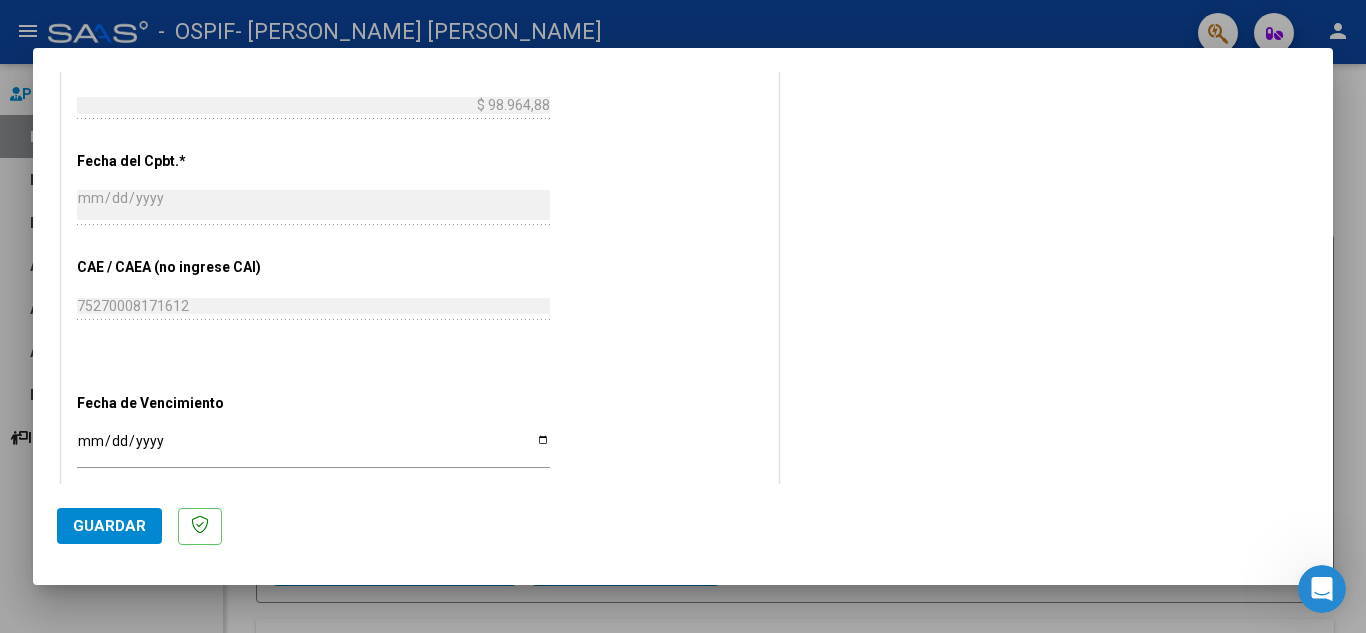 type on "202506" 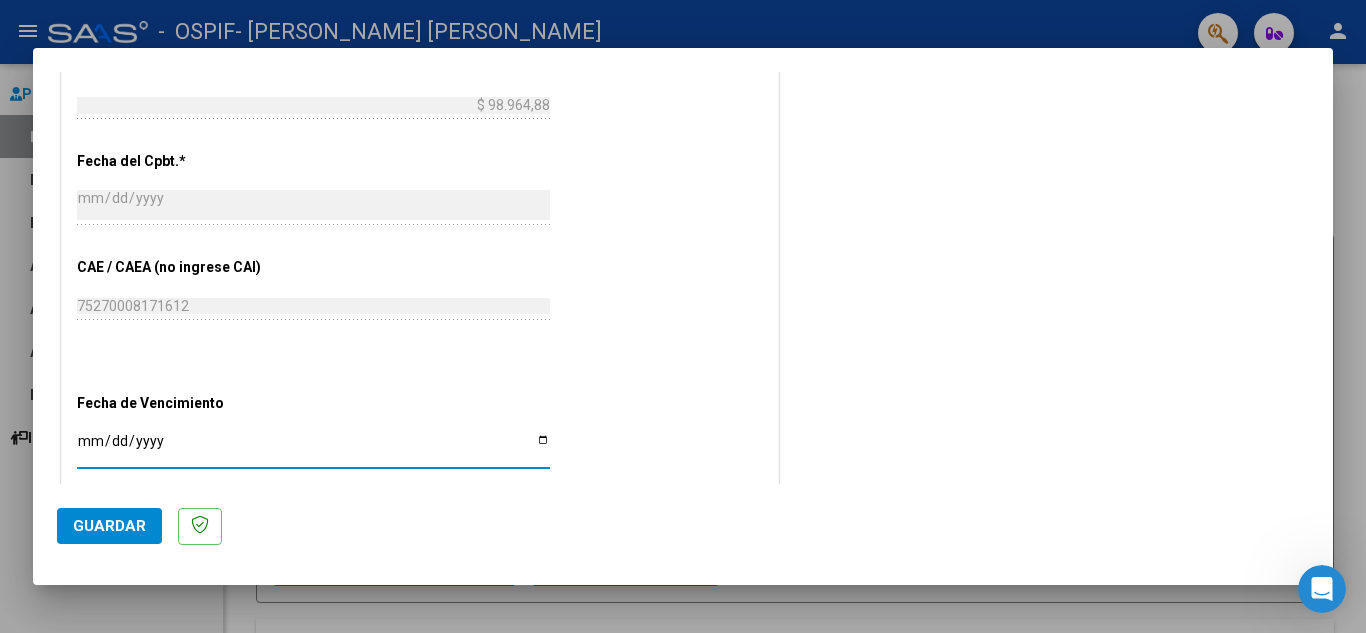 click on "Ingresar la fecha" at bounding box center [313, 448] 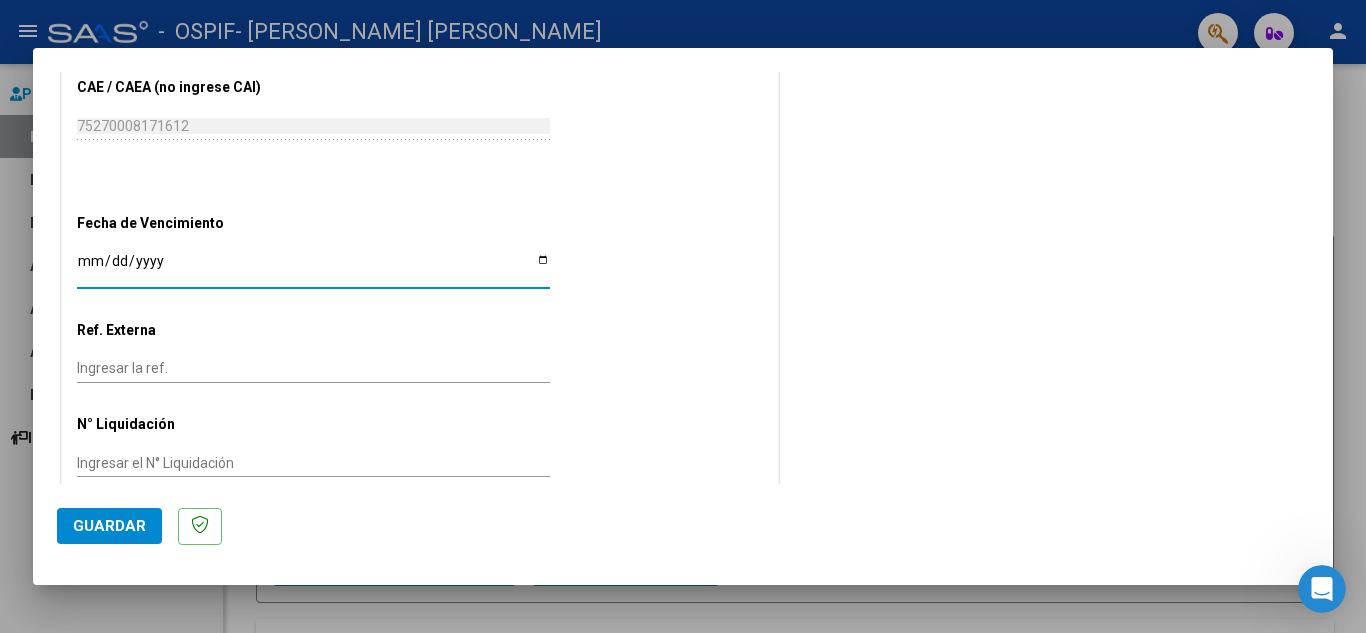 scroll, scrollTop: 1211, scrollLeft: 0, axis: vertical 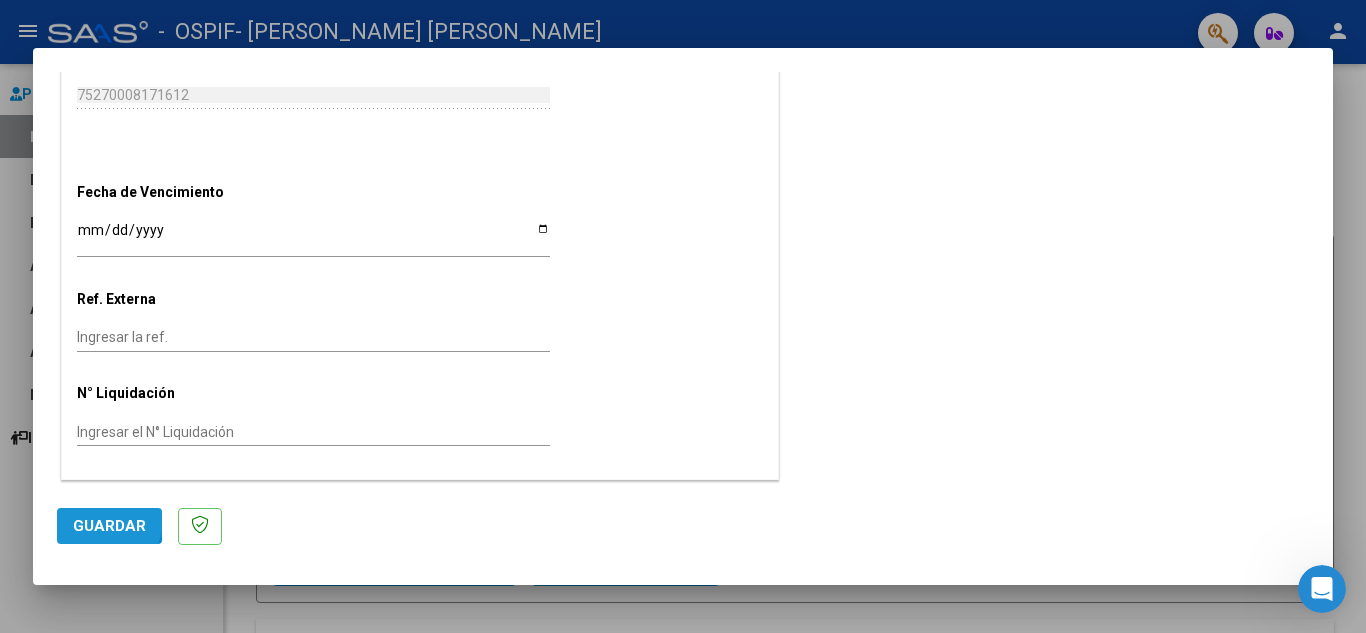 click on "Guardar" 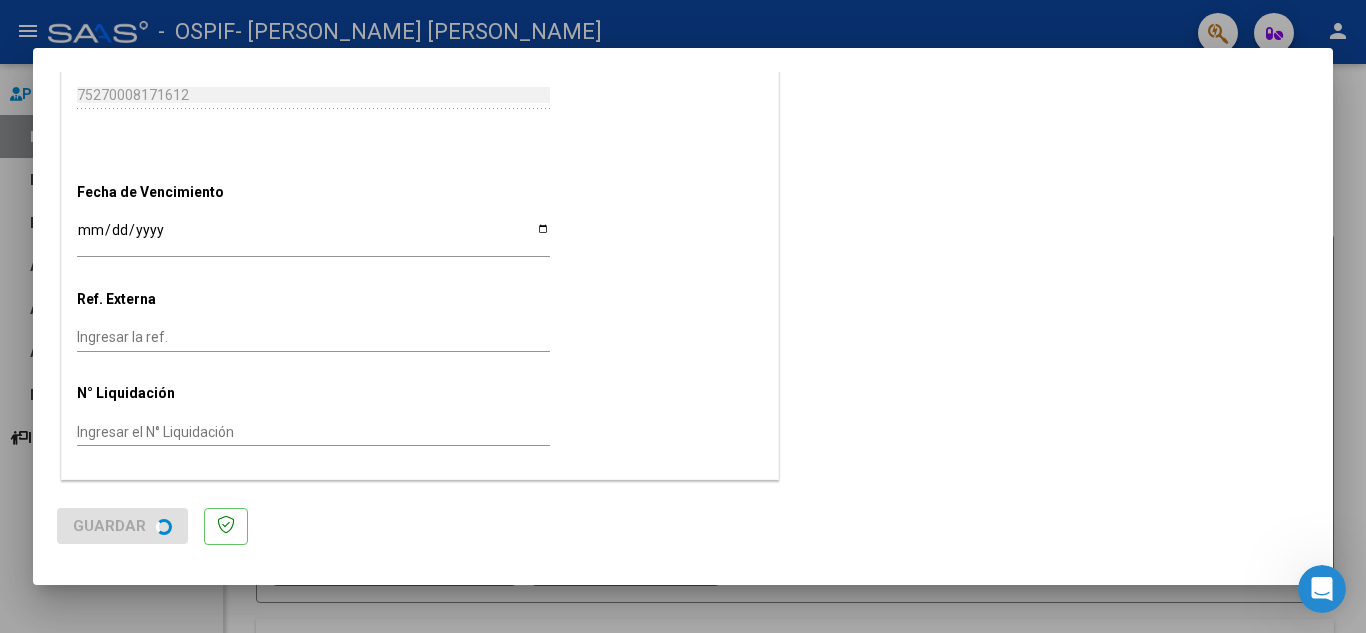 scroll, scrollTop: 0, scrollLeft: 0, axis: both 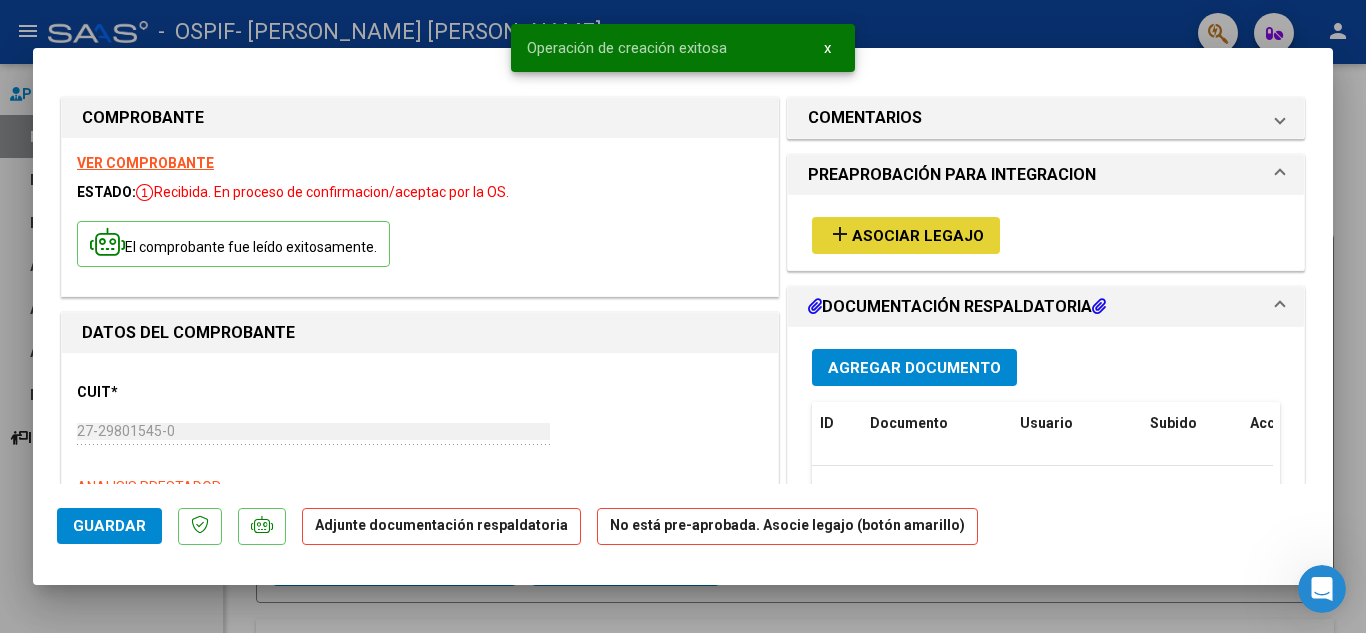 click on "Asociar Legajo" at bounding box center (918, 236) 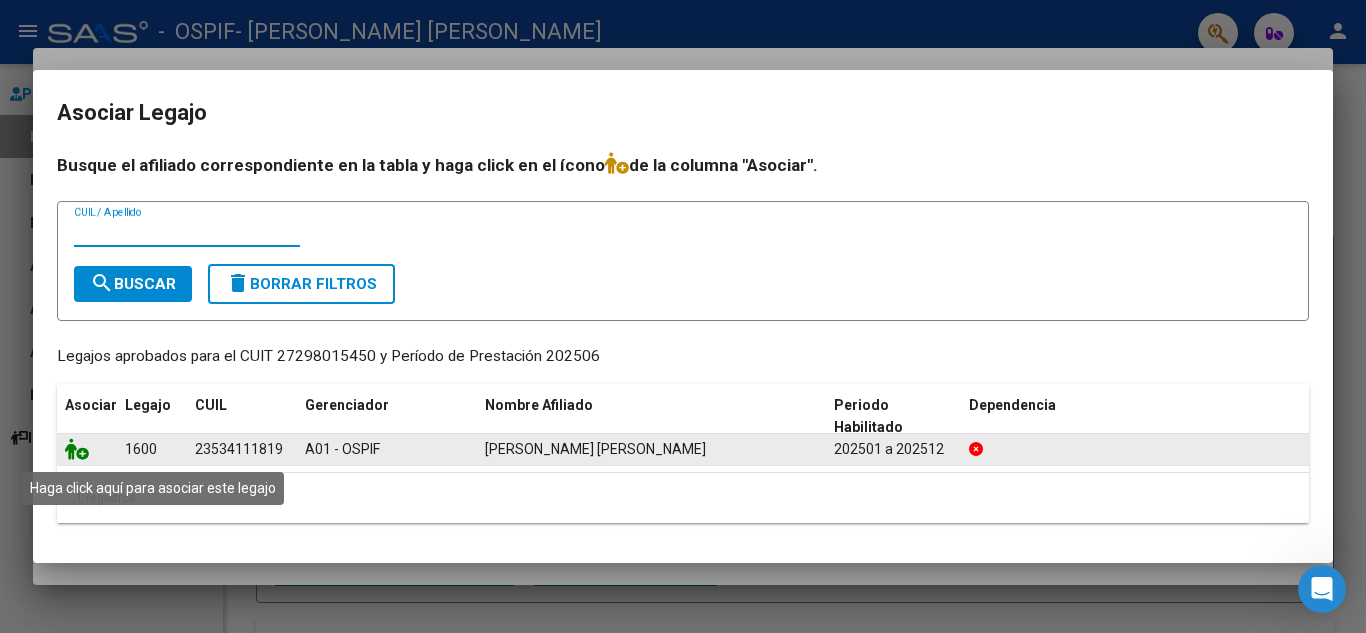 click 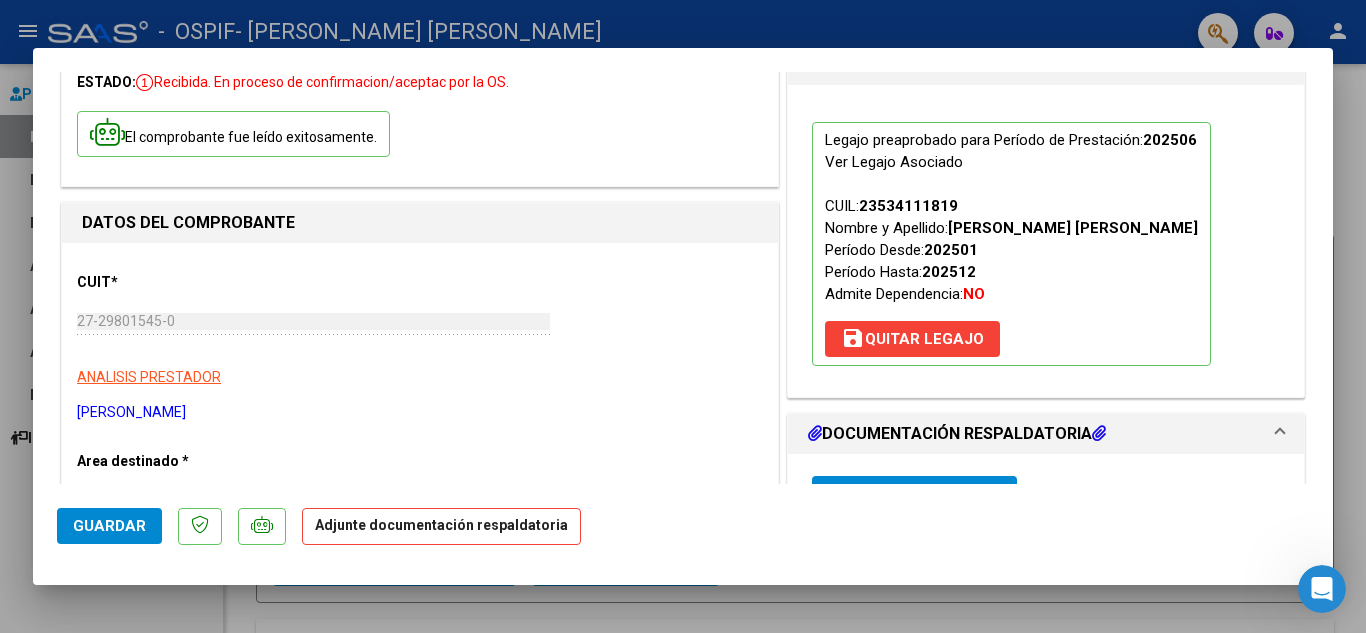 scroll, scrollTop: 400, scrollLeft: 0, axis: vertical 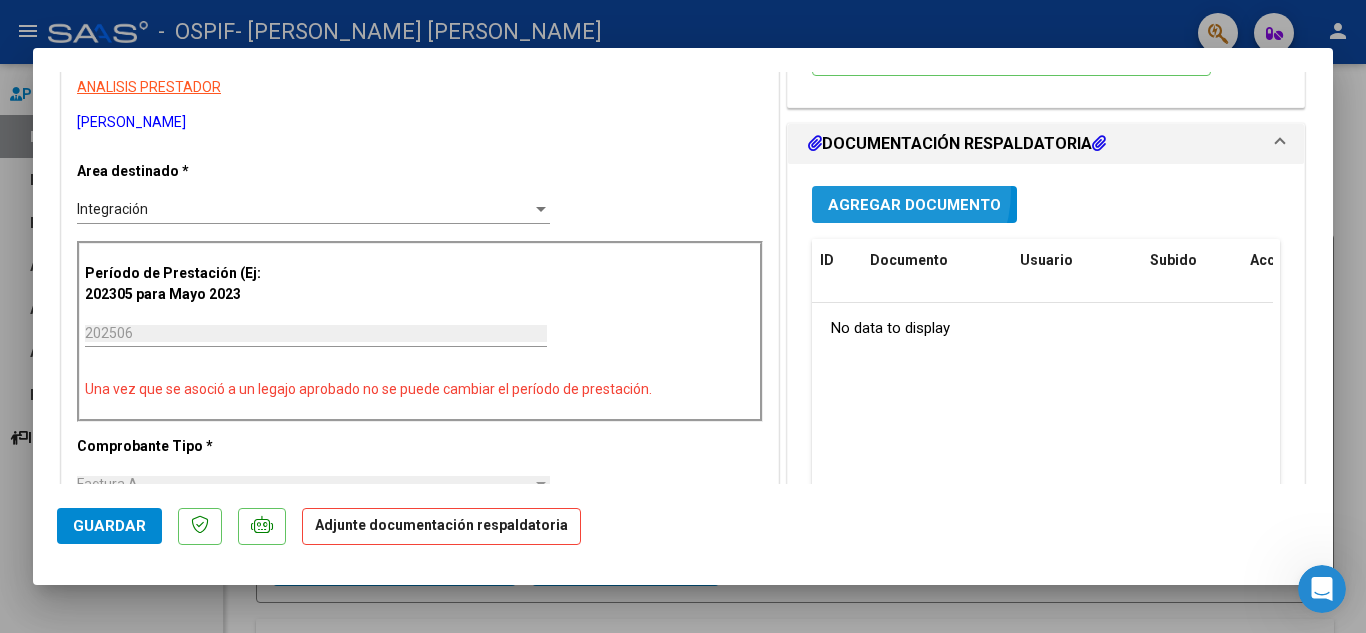 click on "Agregar Documento" at bounding box center (914, 204) 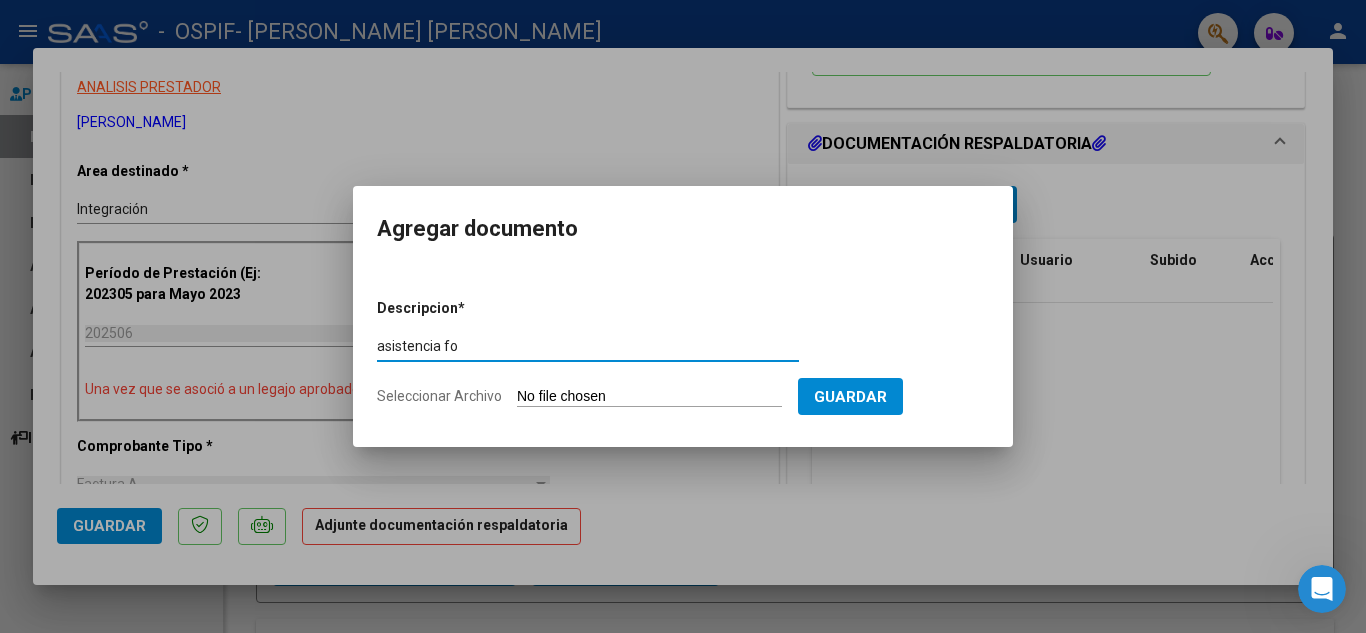 type on "asistencia fo" 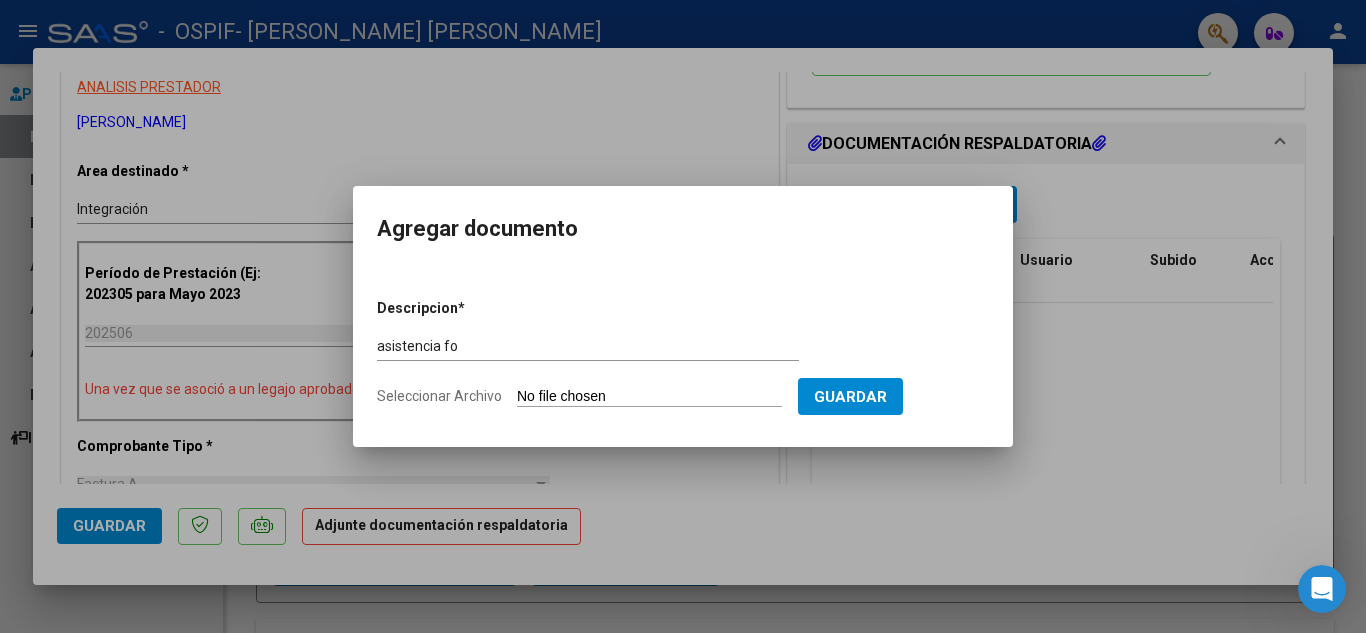 type on "C:\fakepath\[PERSON_NAME] fo.pdf" 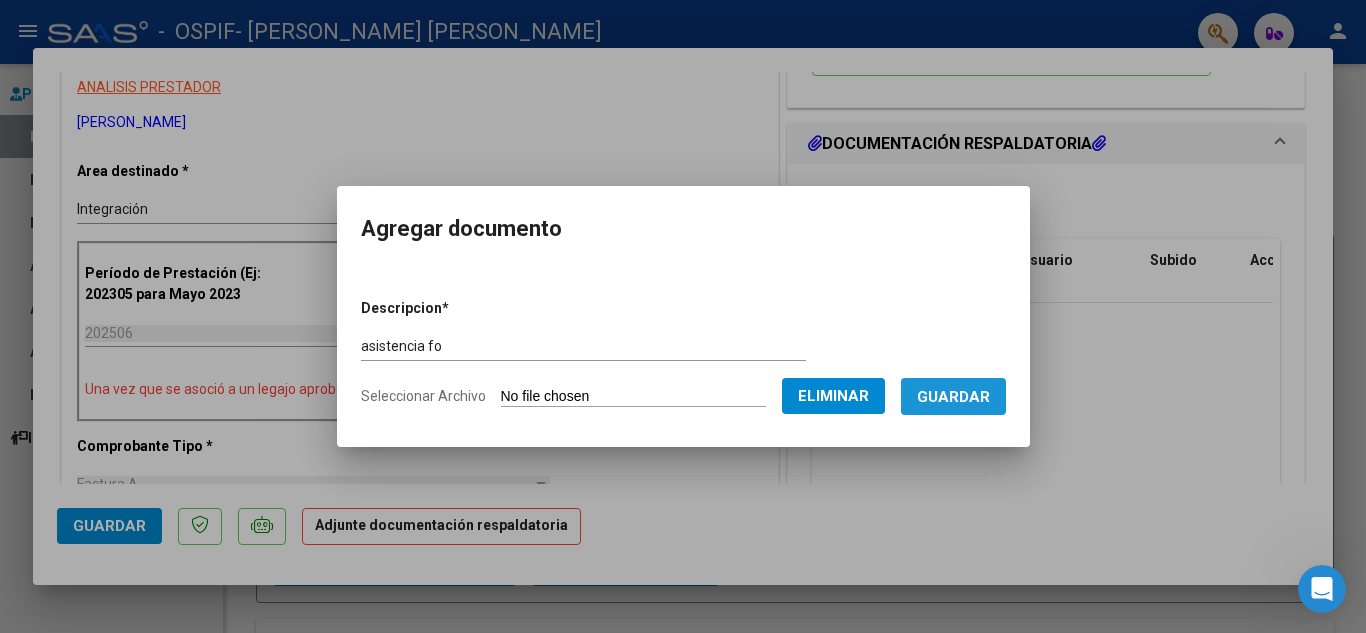 click on "Guardar" at bounding box center (953, 396) 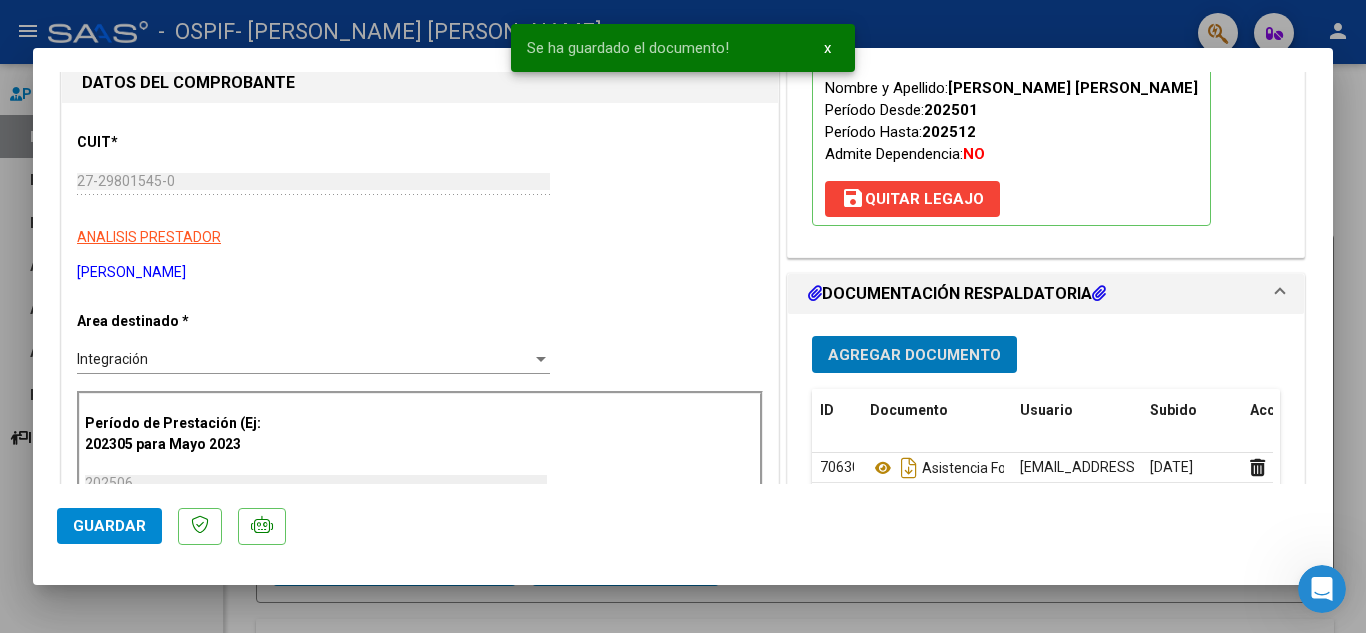 scroll, scrollTop: 200, scrollLeft: 0, axis: vertical 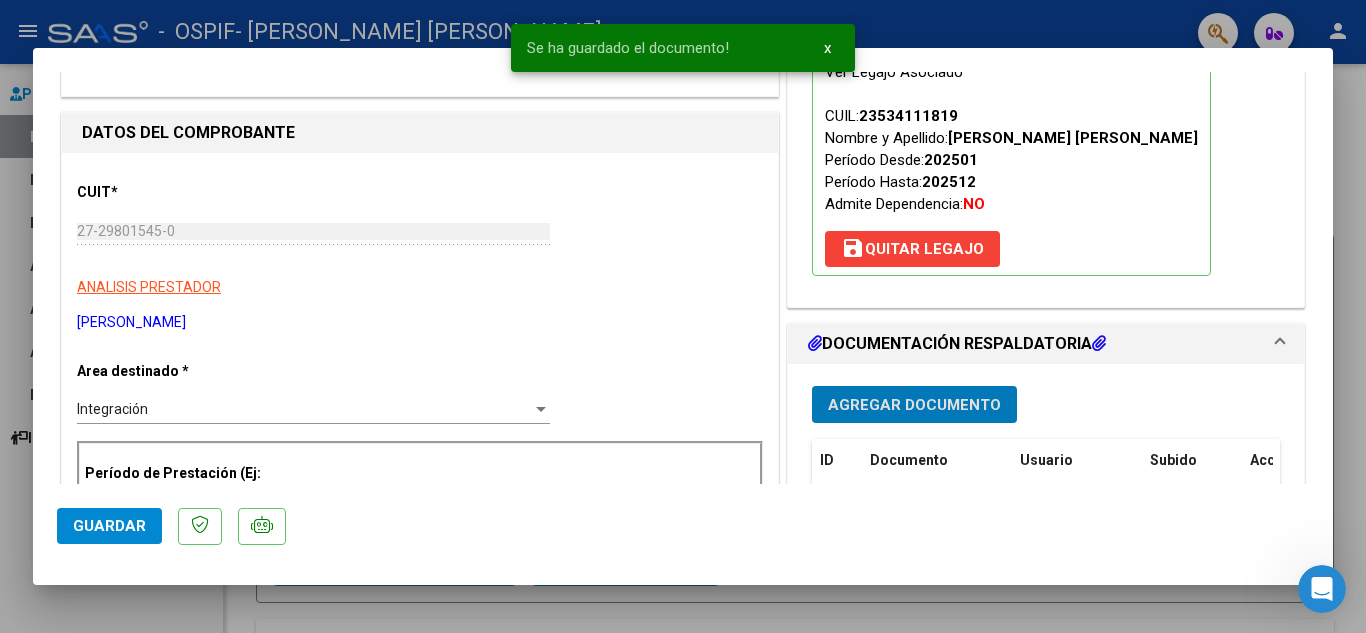 click on "Agregar Documento" at bounding box center [914, 405] 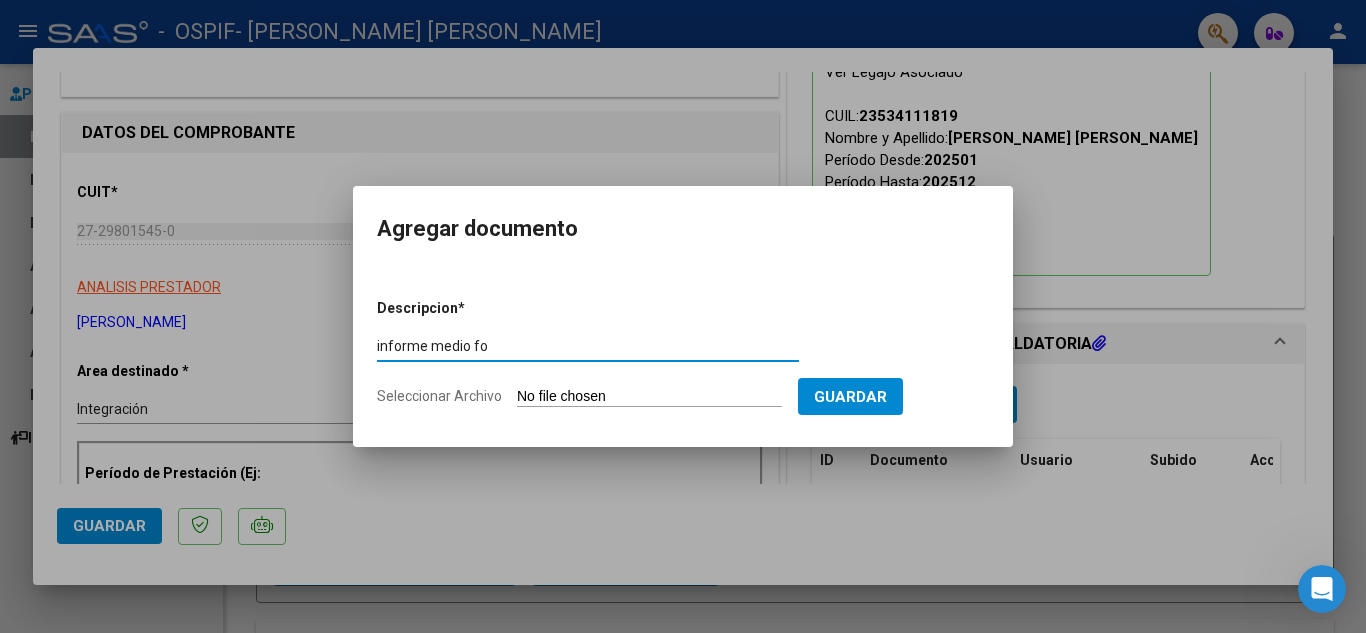 type on "informe medio fo" 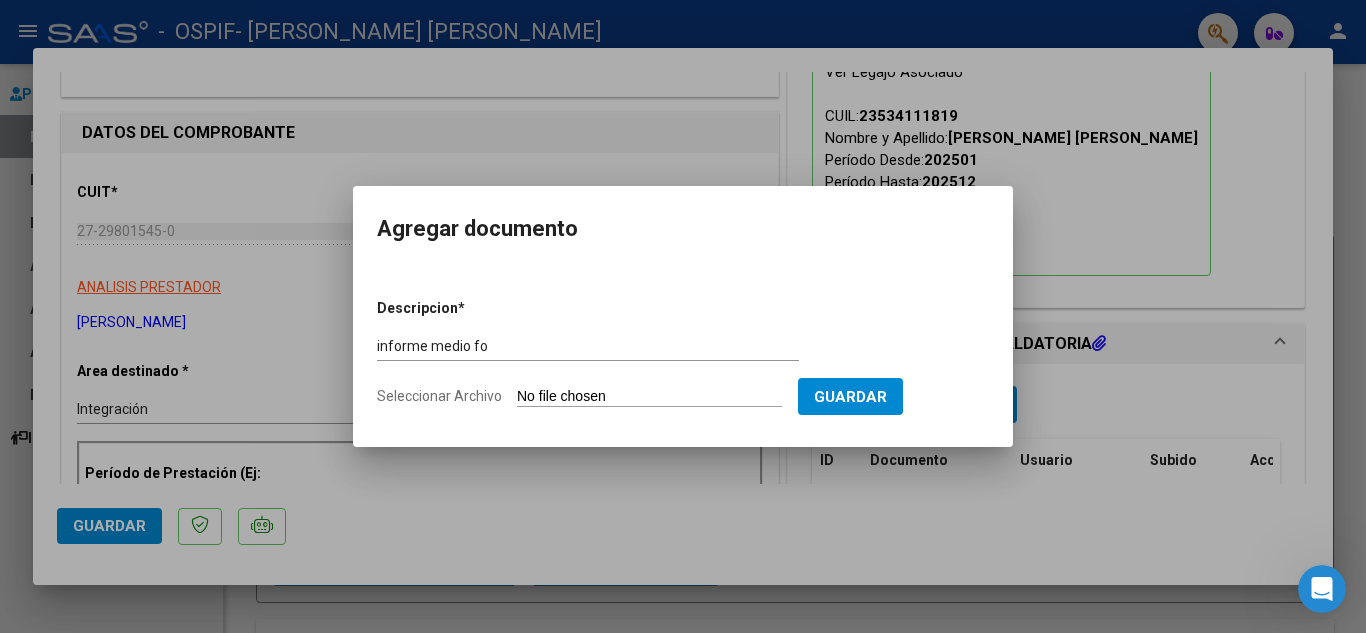 click on "Seleccionar Archivo" at bounding box center (649, 397) 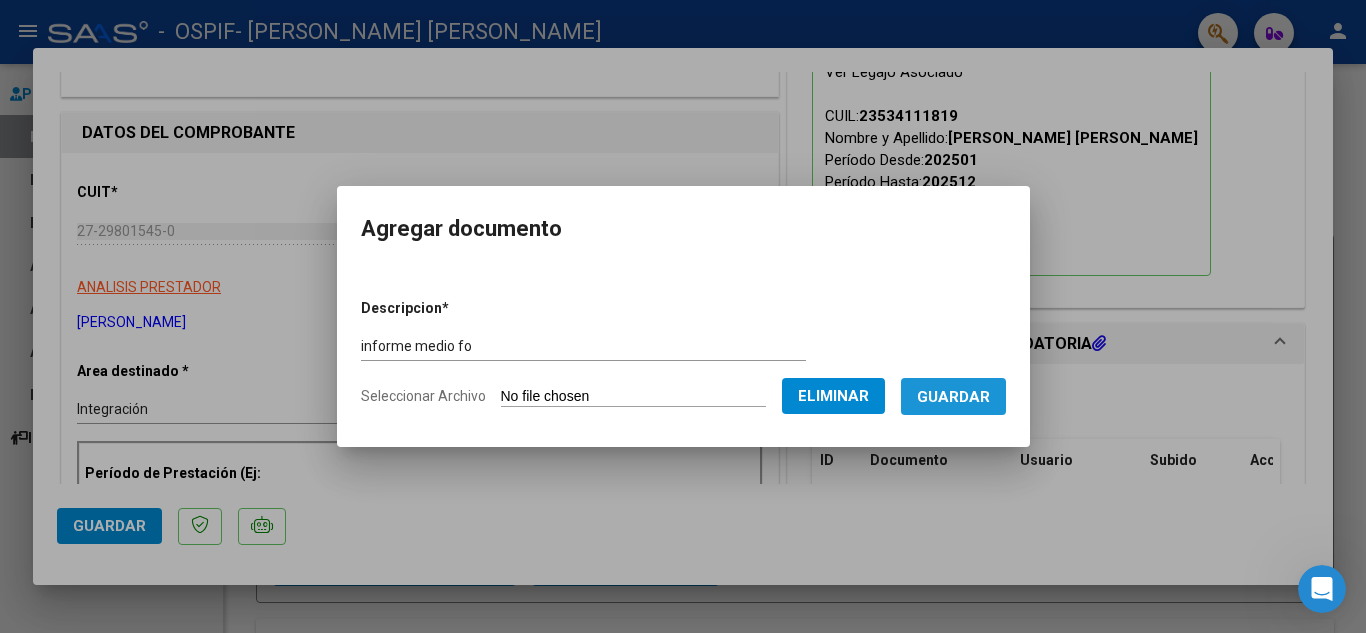 click on "Guardar" at bounding box center (953, 397) 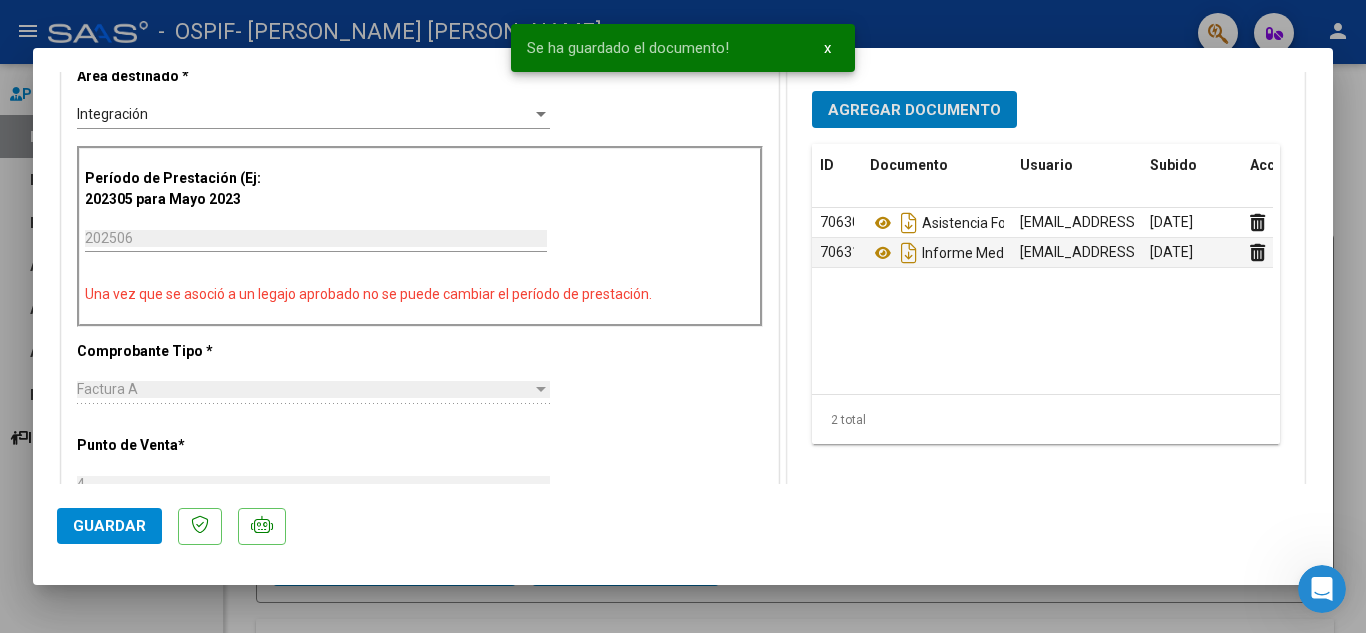scroll, scrollTop: 500, scrollLeft: 0, axis: vertical 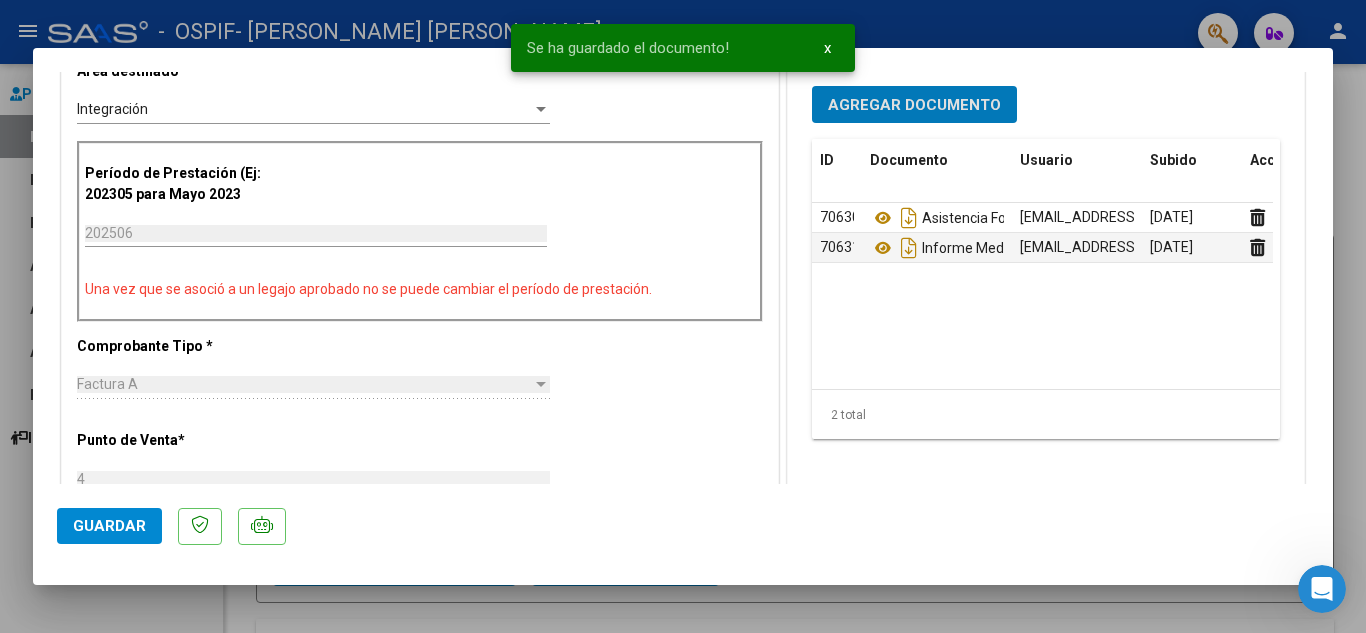 click on "Guardar" 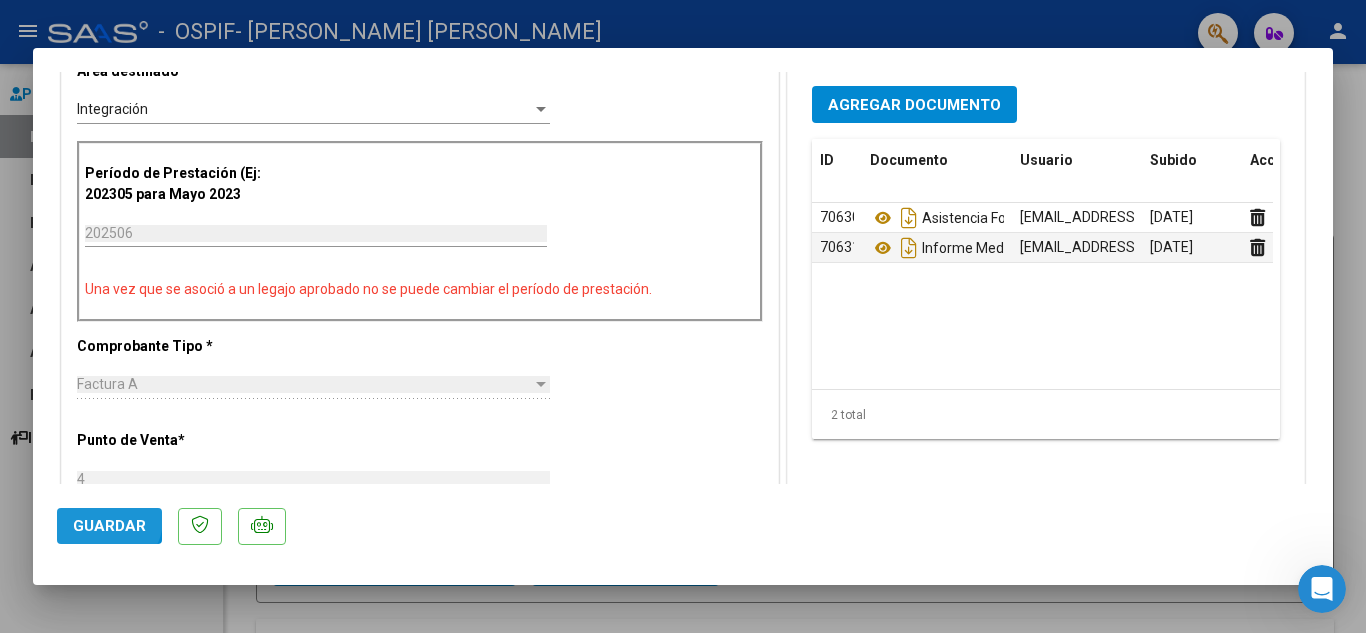 click on "Guardar" 